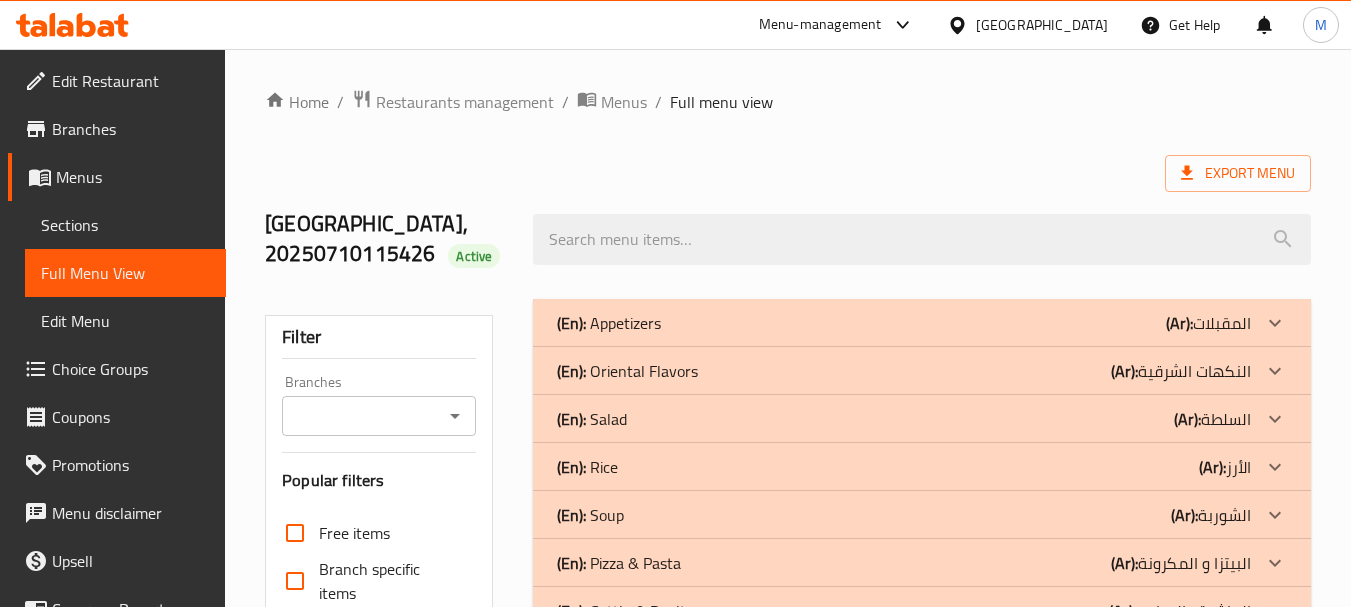 scroll, scrollTop: 1651, scrollLeft: 0, axis: vertical 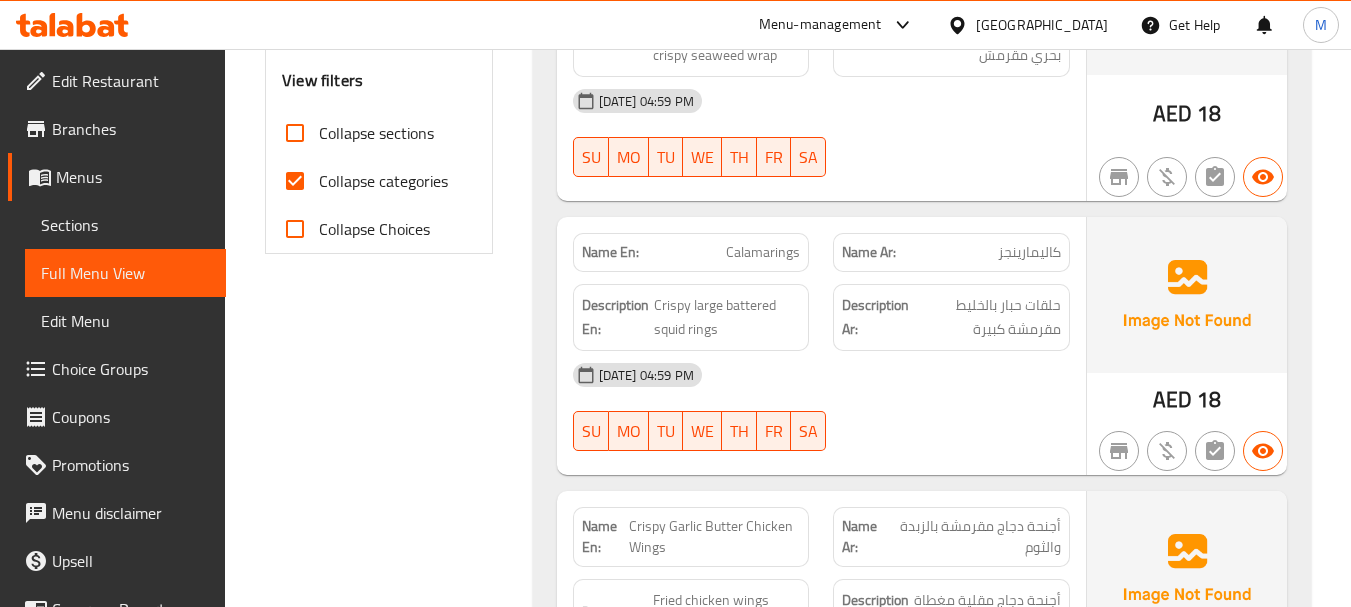 click on "Collapse sections" at bounding box center (295, 133) 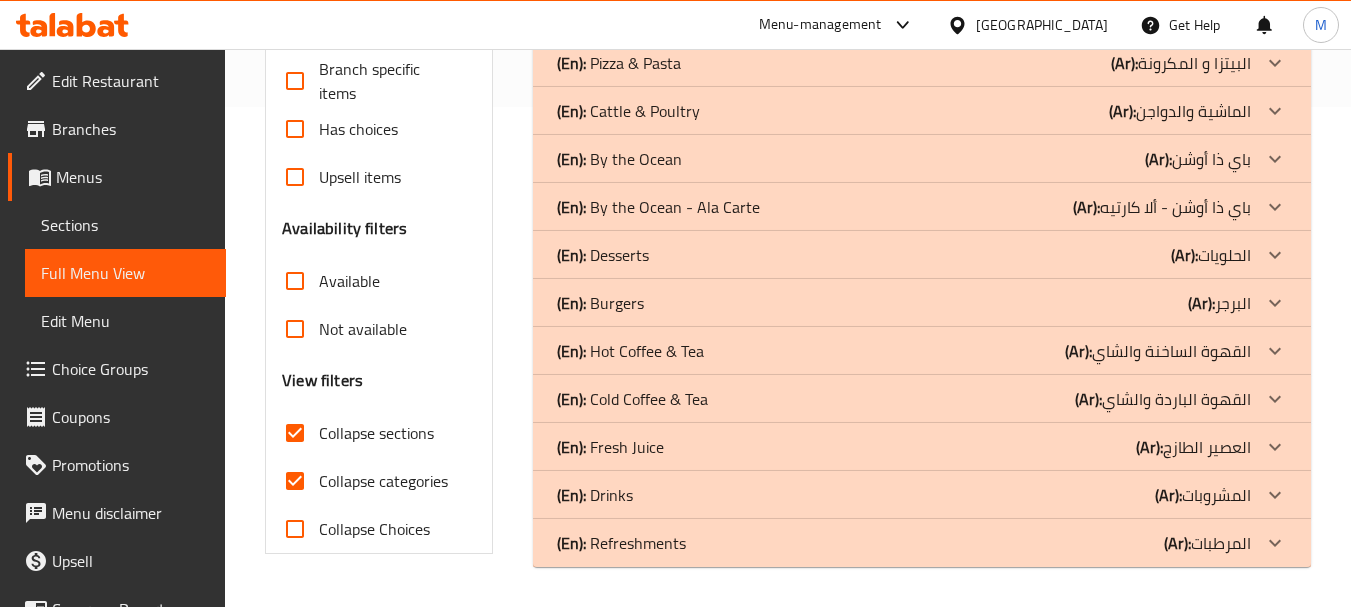scroll, scrollTop: 500, scrollLeft: 0, axis: vertical 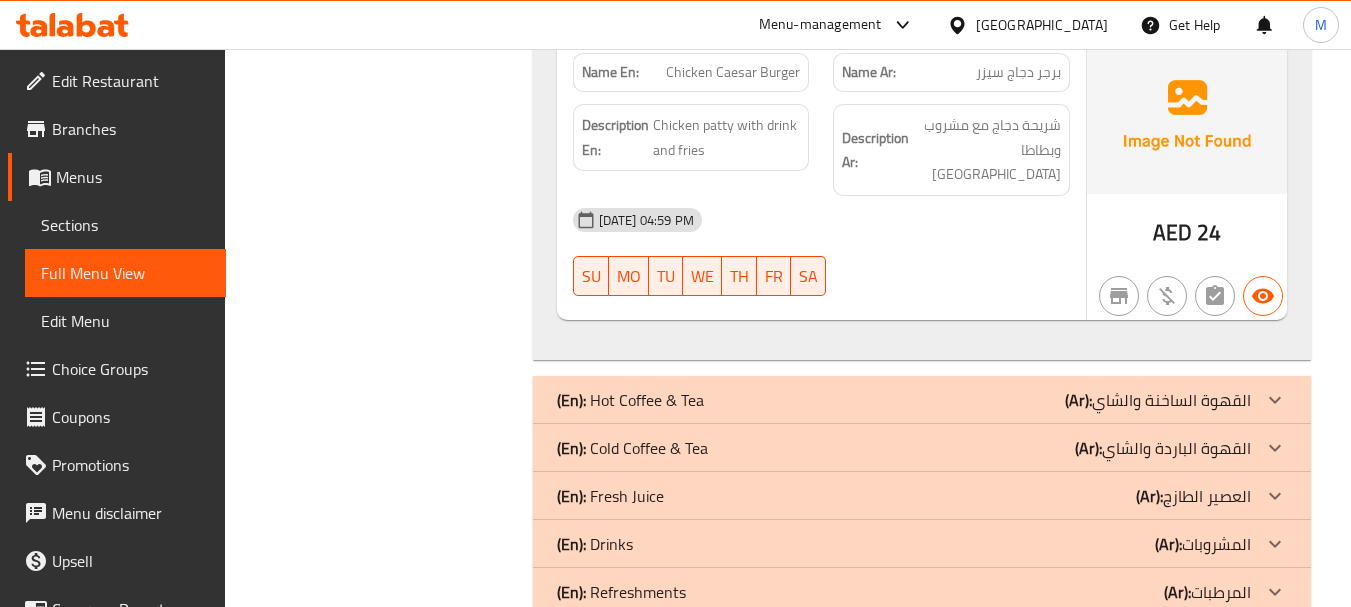drag, startPoint x: 1161, startPoint y: 355, endPoint x: 1350, endPoint y: 351, distance: 189.04233 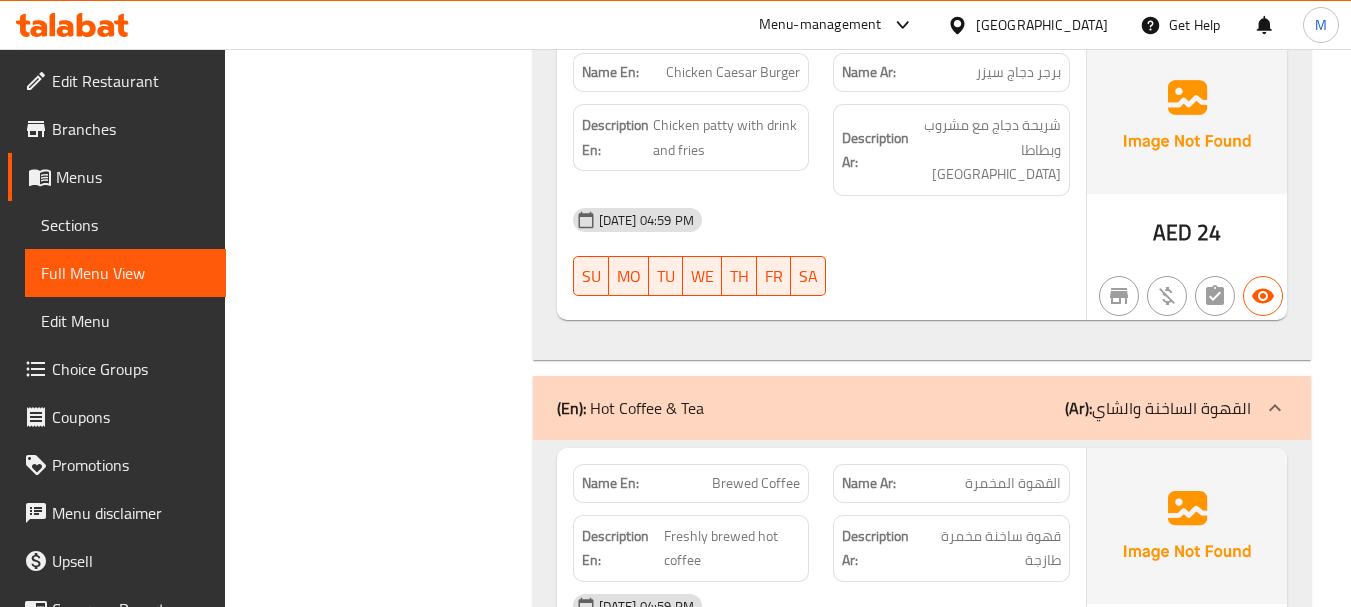 scroll, scrollTop: 1228, scrollLeft: 0, axis: vertical 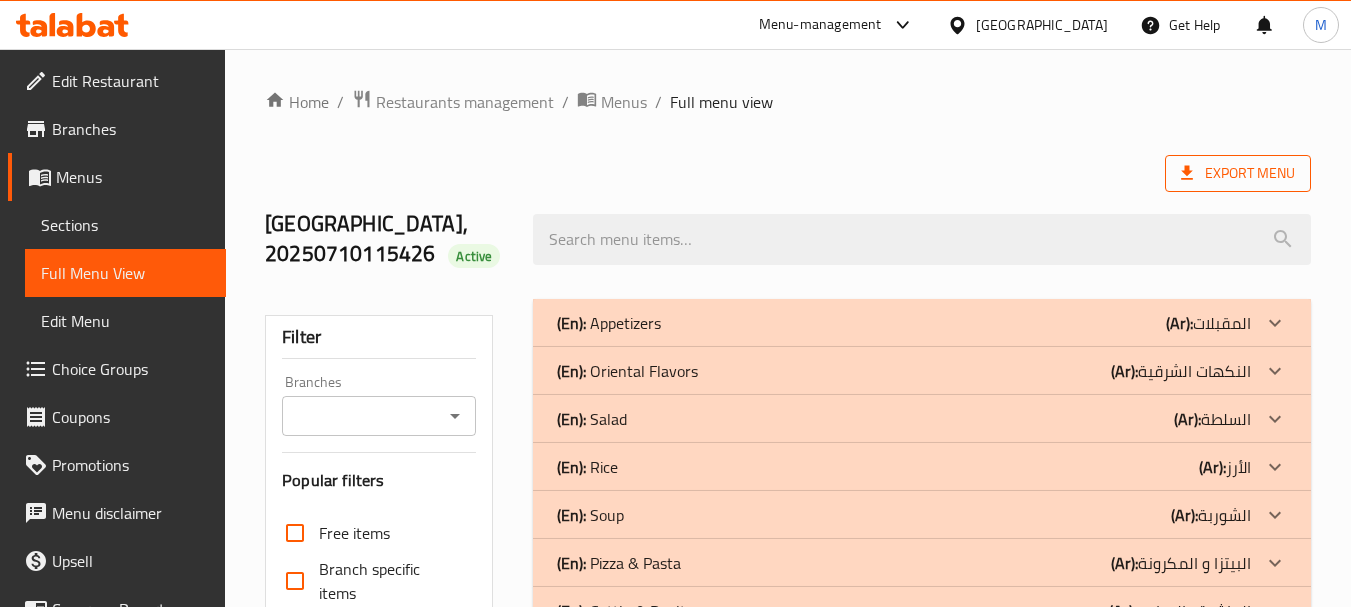 click on "Export Menu" at bounding box center (1238, 173) 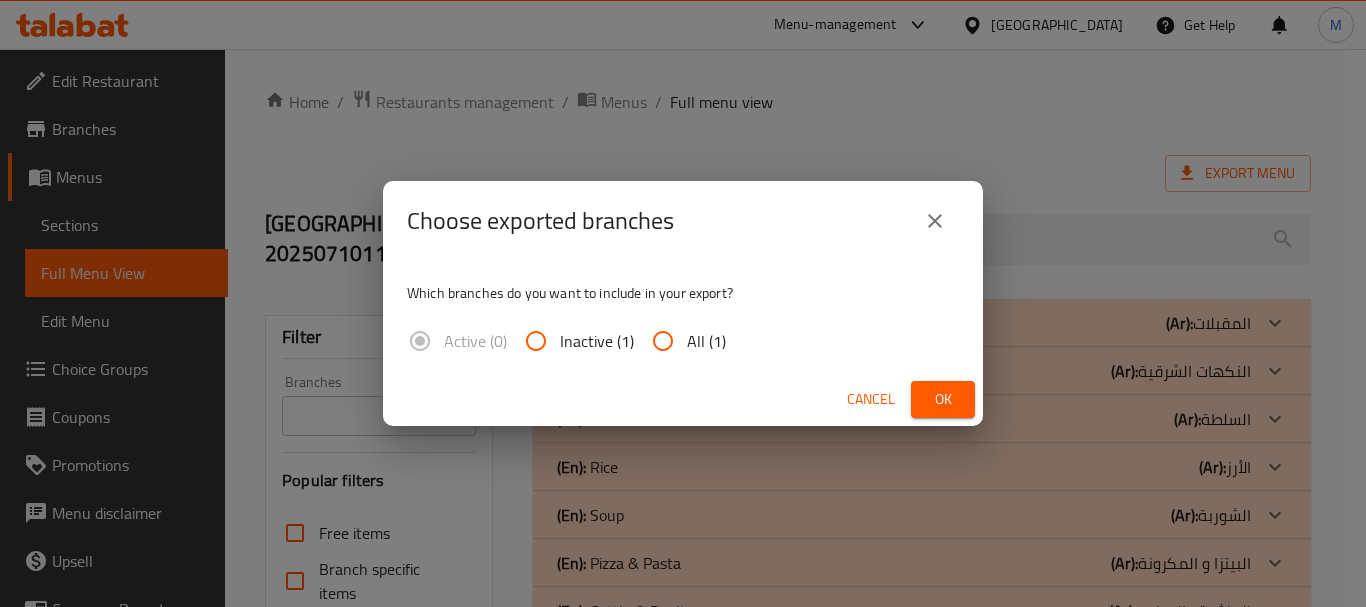 click on "All (1)" at bounding box center [663, 341] 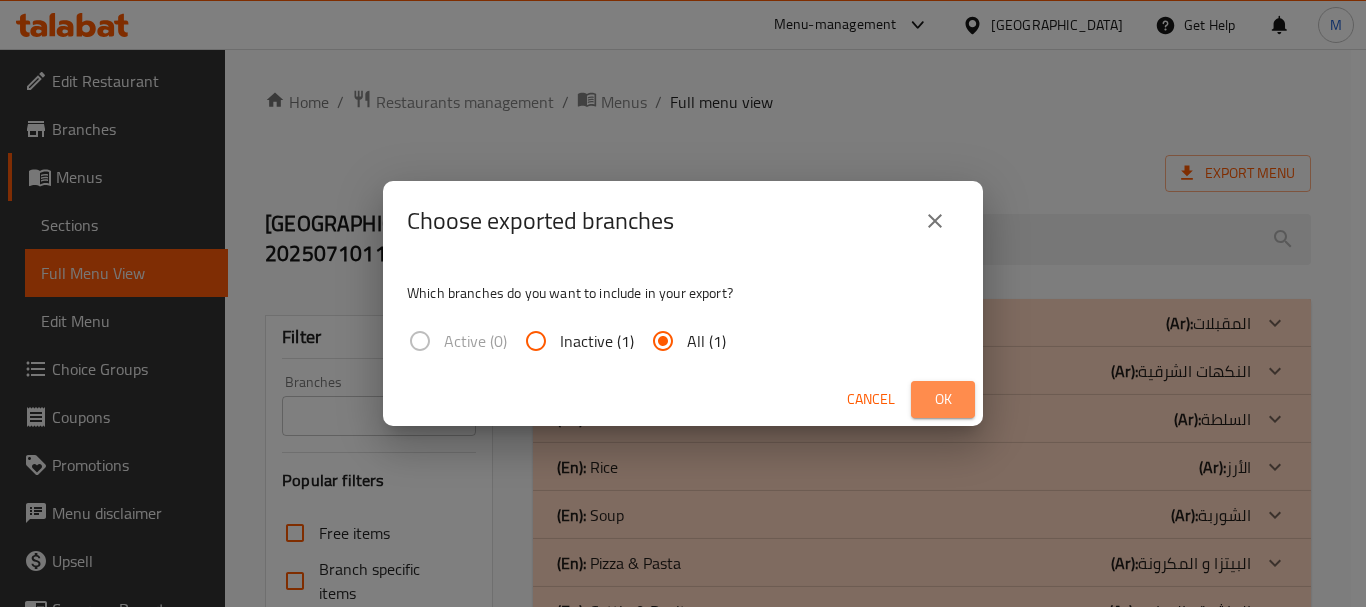 click on "Ok" at bounding box center [943, 399] 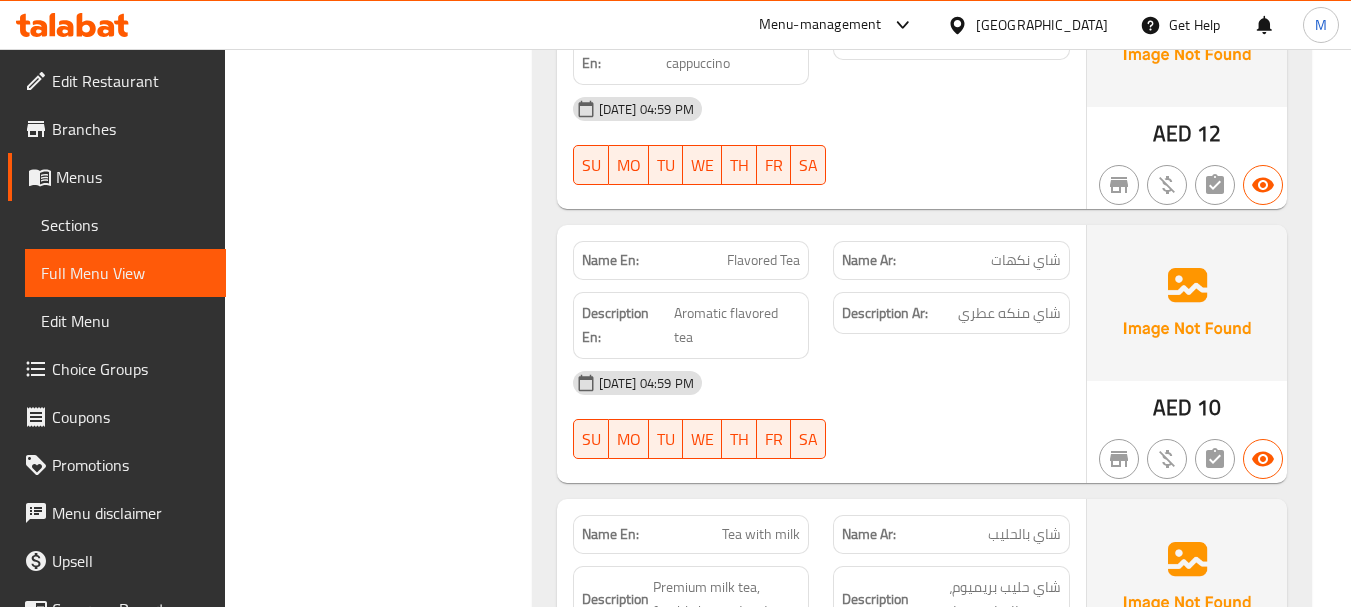 scroll, scrollTop: 1900, scrollLeft: 0, axis: vertical 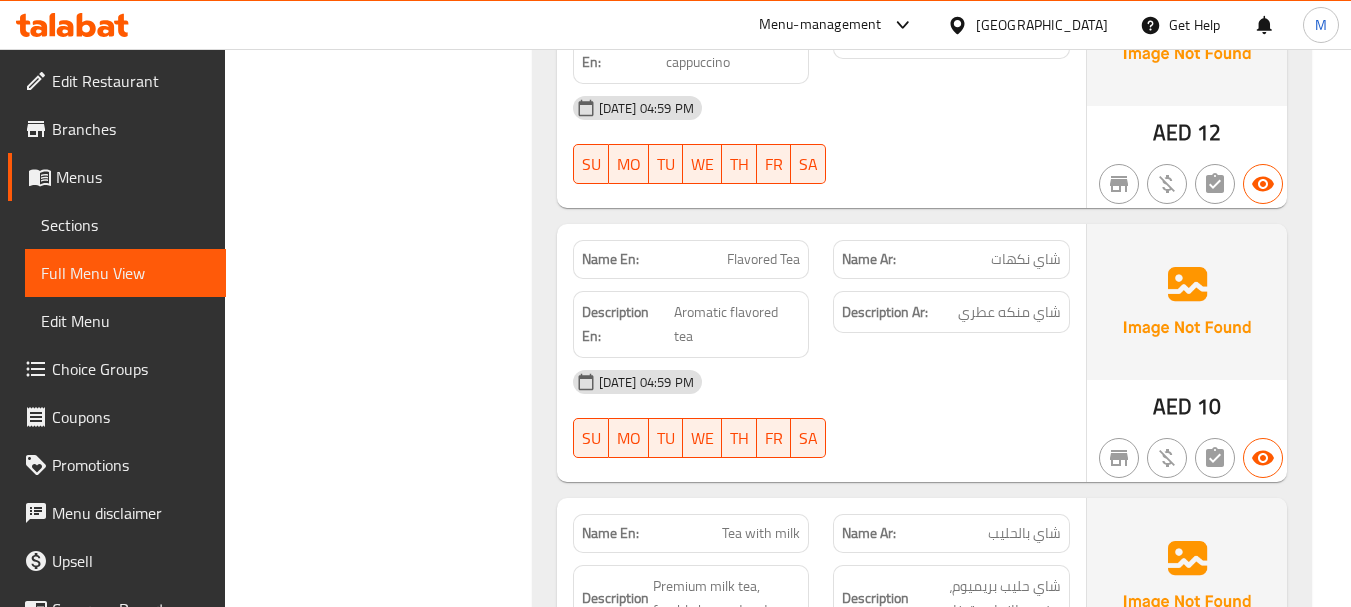 click on "Flavored Tea" at bounding box center [763, 259] 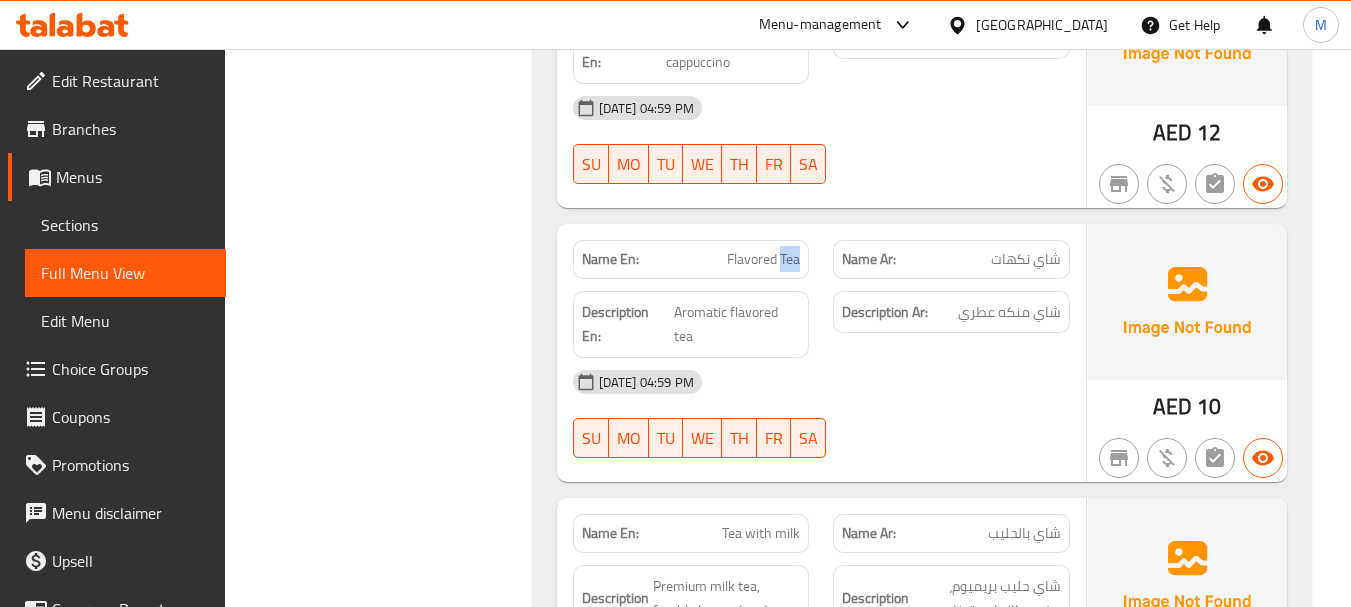 click on "Flavored Tea" at bounding box center [763, 259] 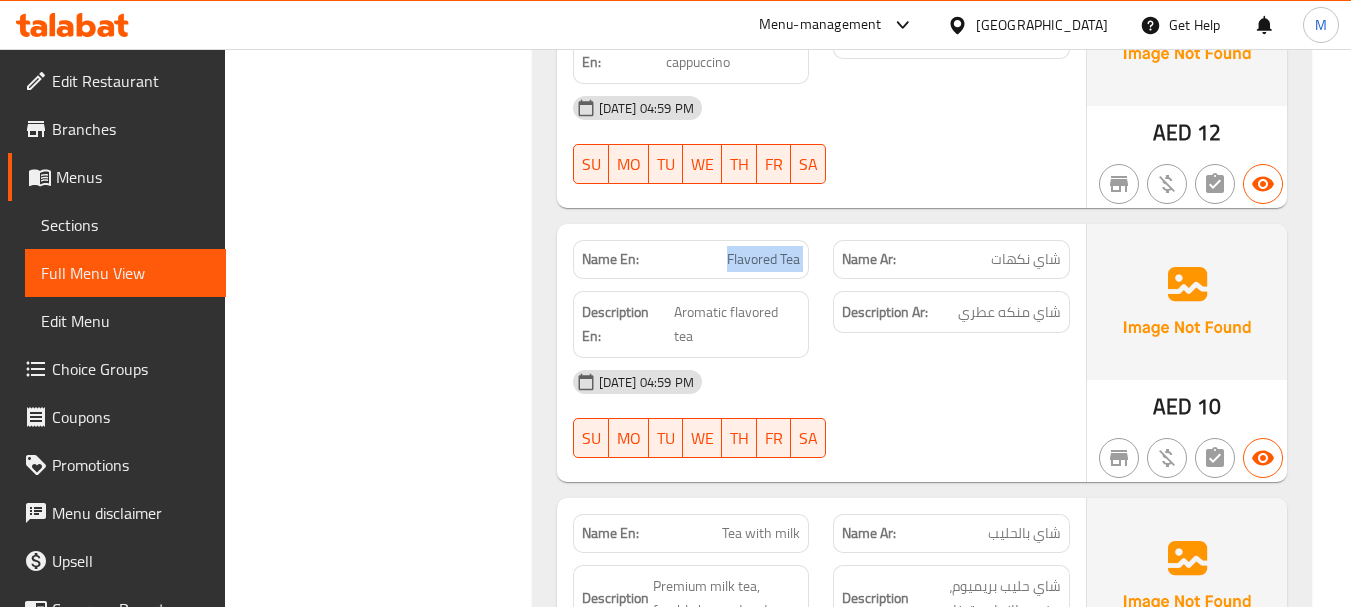 click on "Flavored Tea" at bounding box center (763, 259) 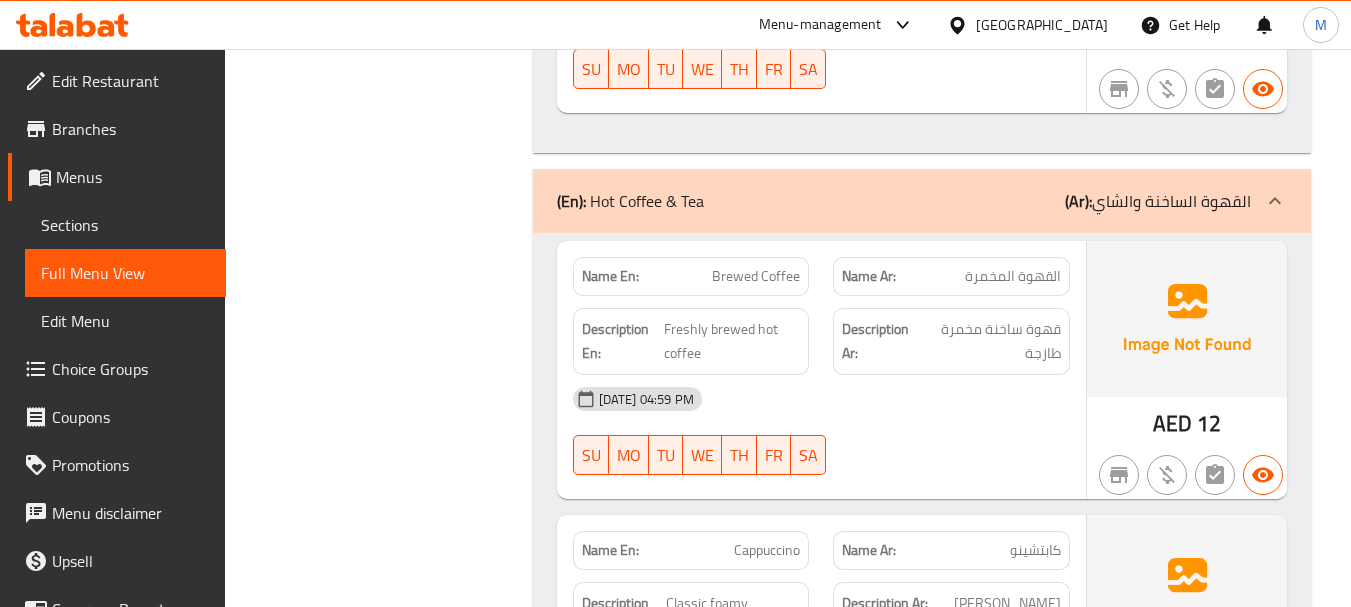 scroll, scrollTop: 1500, scrollLeft: 0, axis: vertical 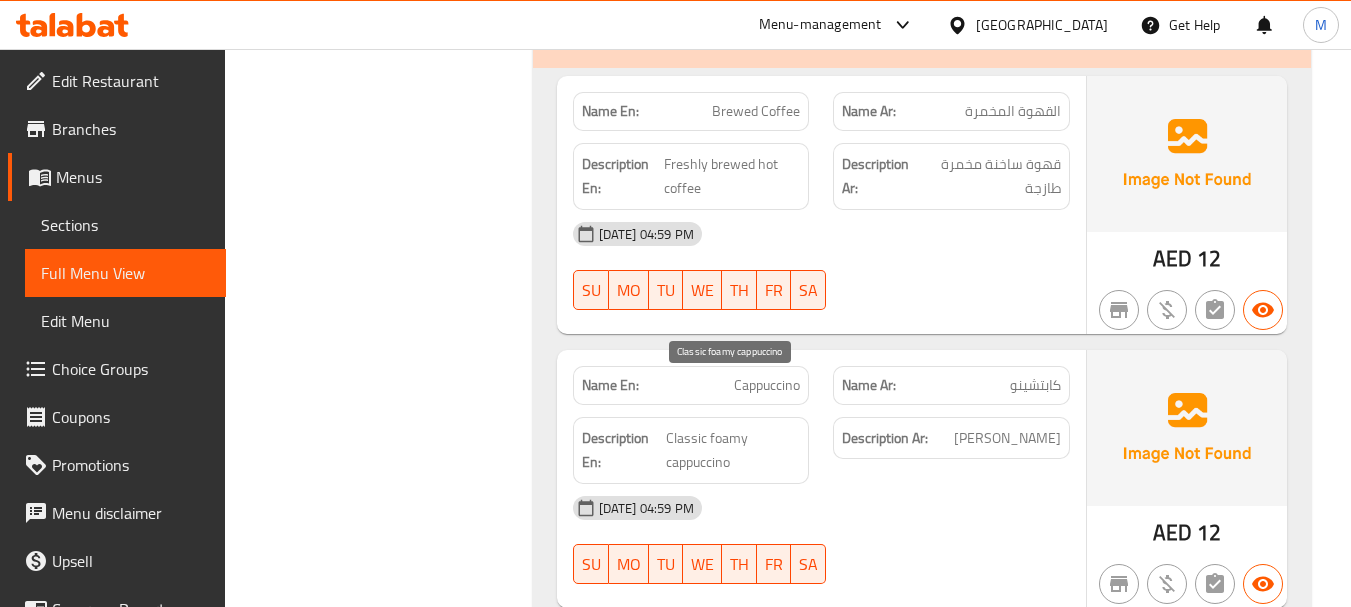 click on "Classic foamy cappuccino" at bounding box center (733, 450) 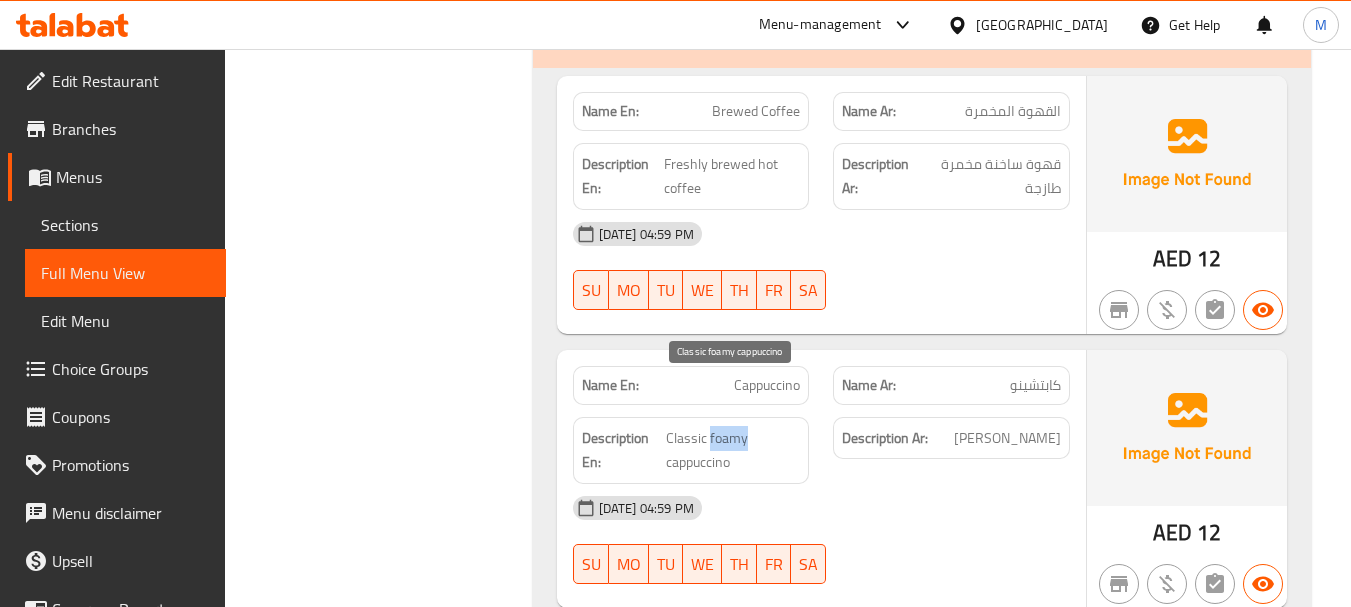 click on "Classic foamy cappuccino" at bounding box center (733, 450) 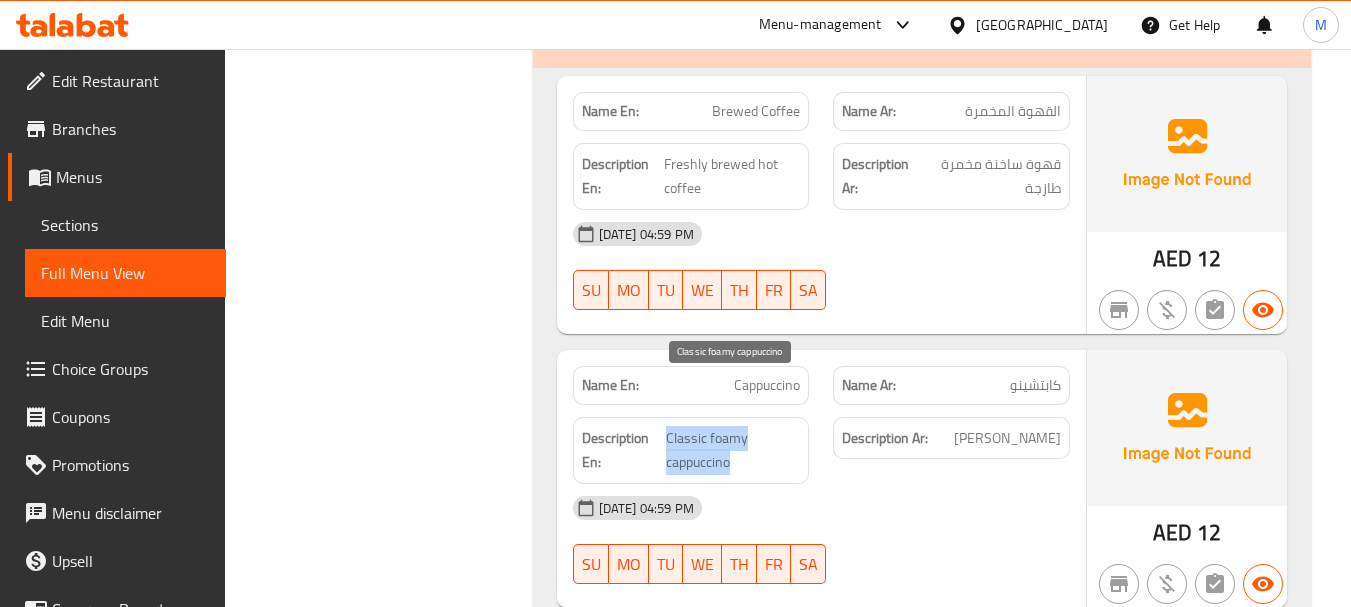 click on "Classic foamy cappuccino" at bounding box center [733, 450] 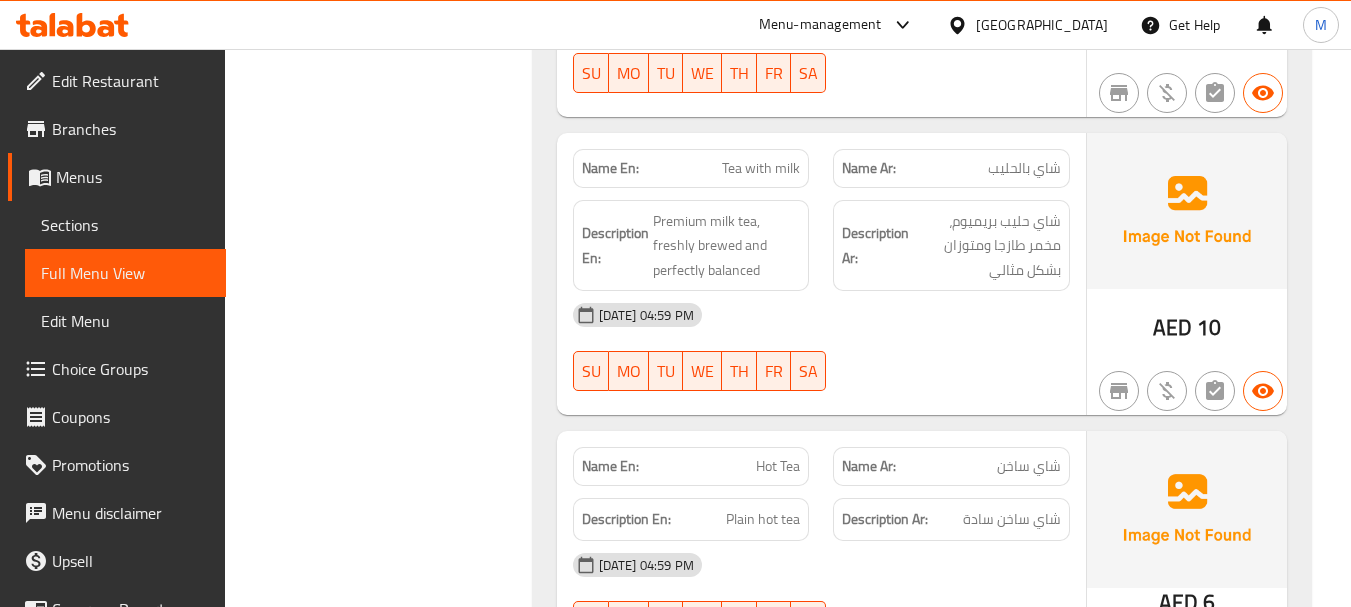 scroll, scrollTop: 2300, scrollLeft: 0, axis: vertical 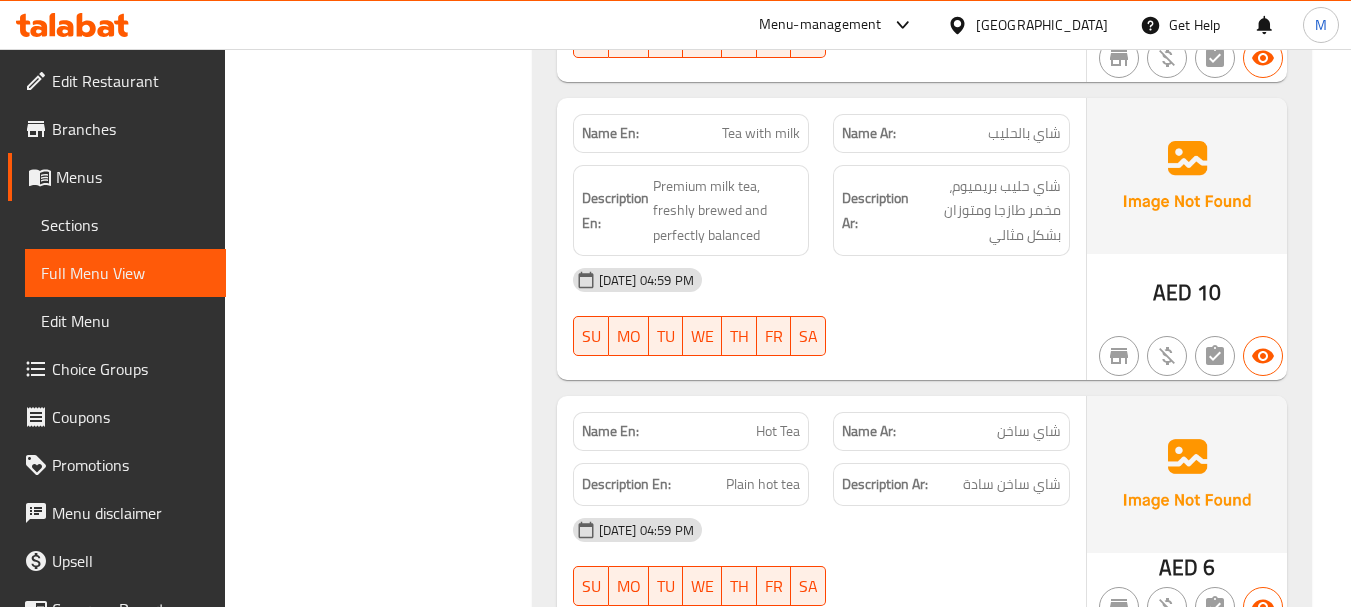 click on "شاي ساخن" at bounding box center [1029, 431] 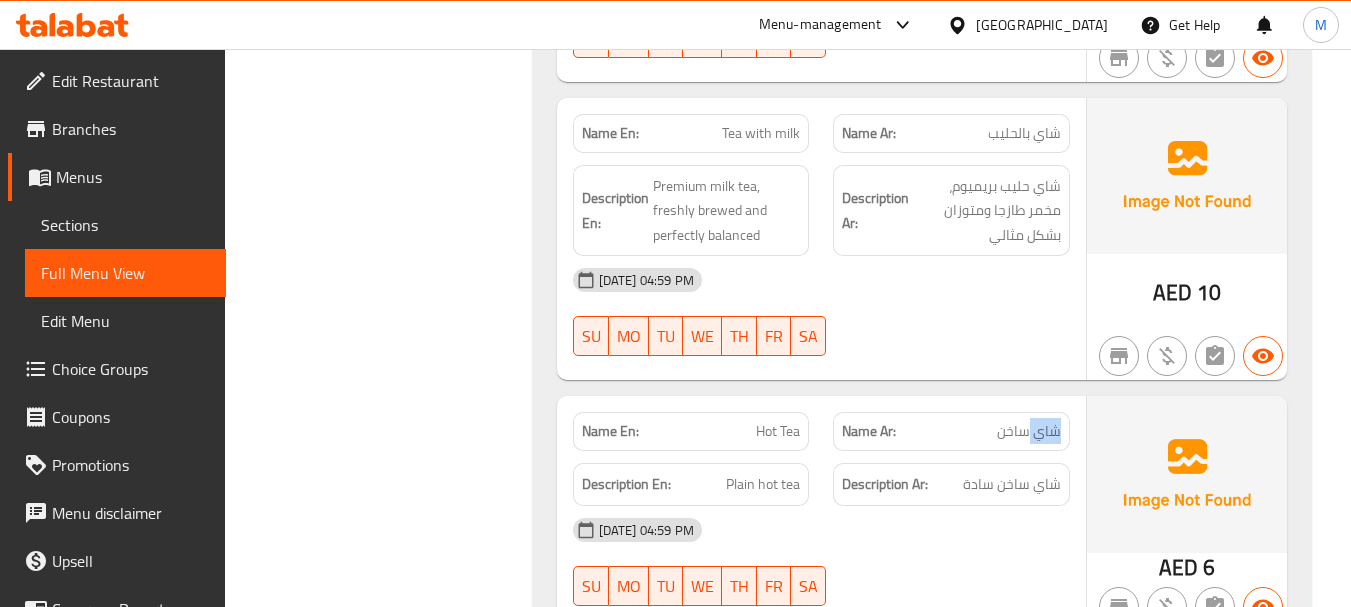 click on "شاي ساخن" at bounding box center (1029, 431) 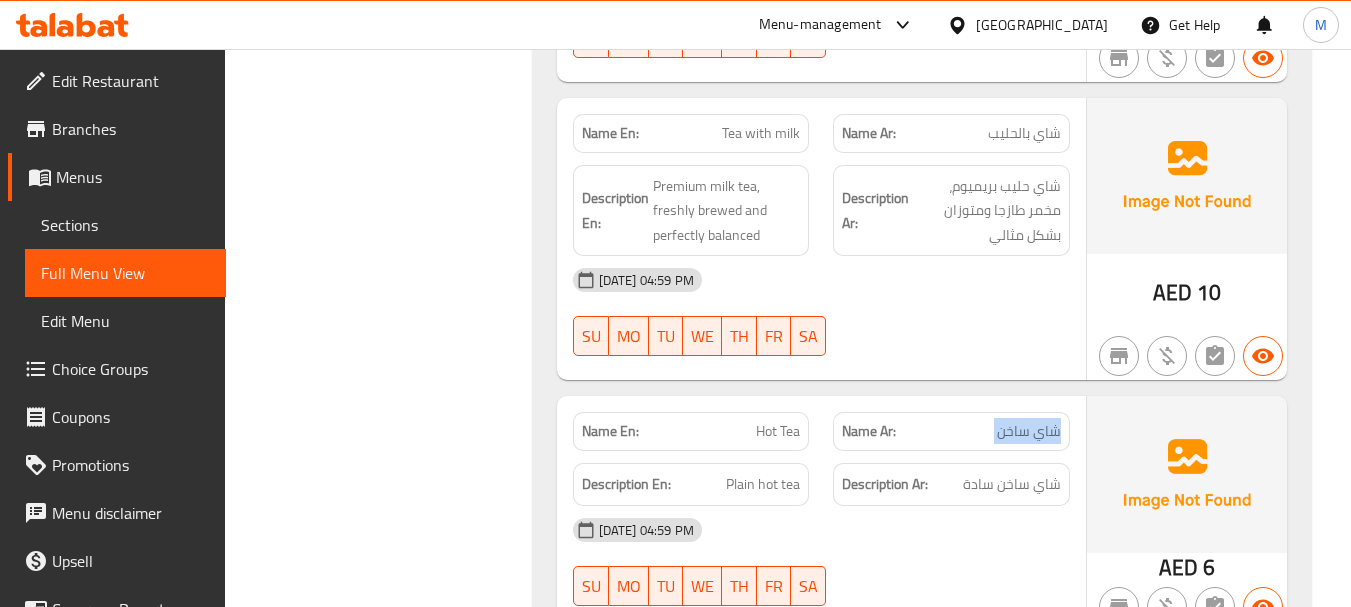 click on "شاي ساخن" at bounding box center [1029, 431] 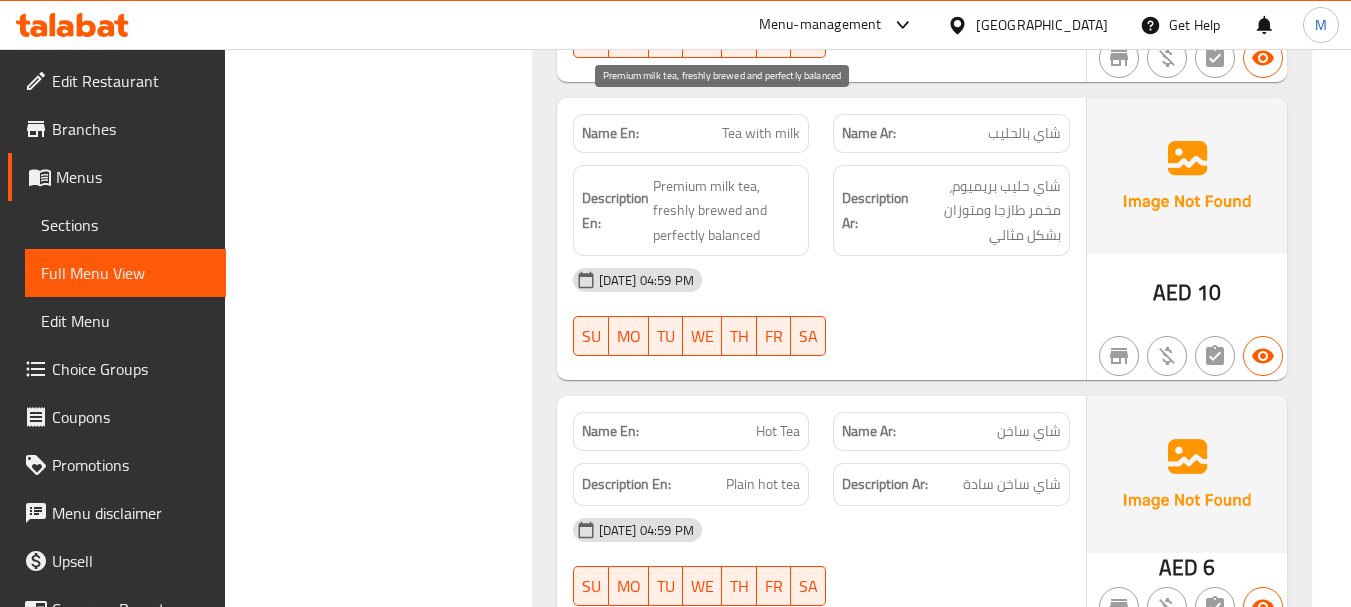 click on "Premium milk tea, freshly brewed and perfectly balanced" at bounding box center [727, 211] 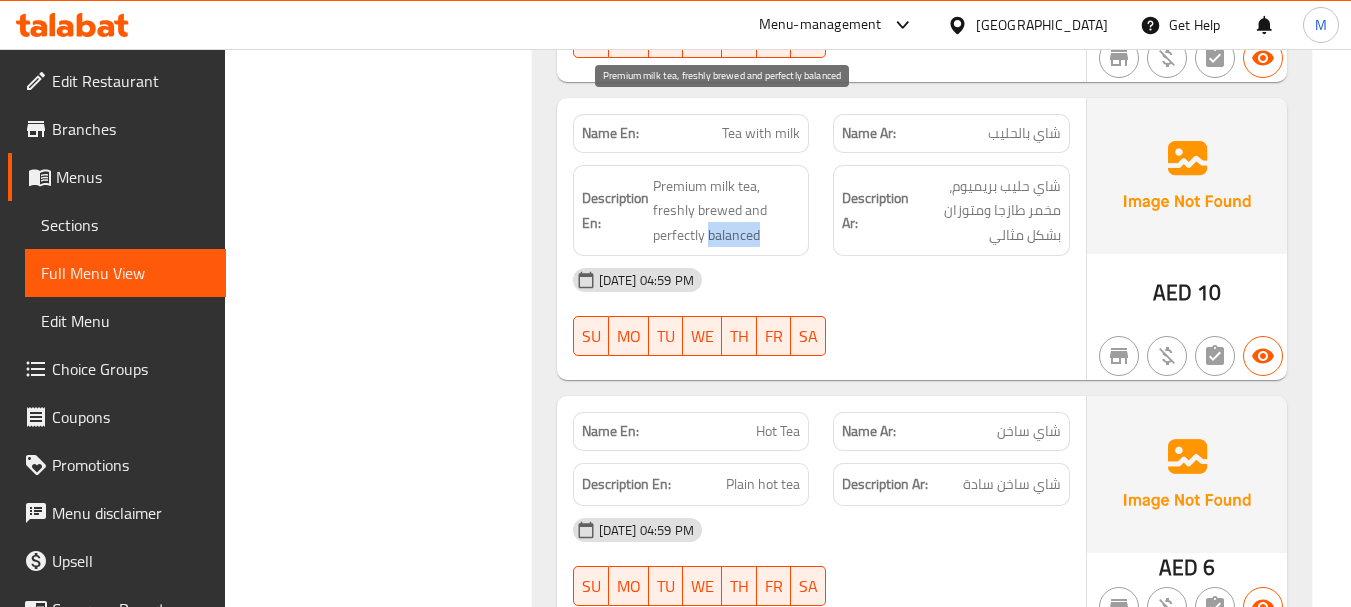 click on "Premium milk tea, freshly brewed and perfectly balanced" at bounding box center [727, 211] 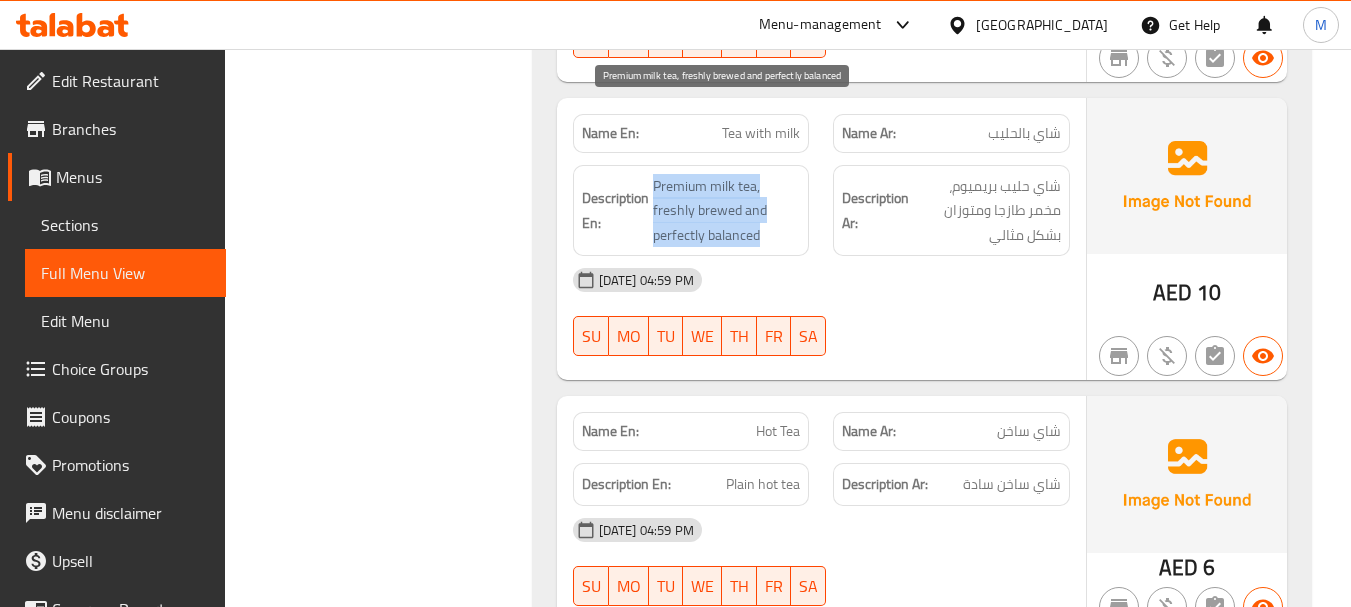 click on "Premium milk tea, freshly brewed and perfectly balanced" at bounding box center (727, 211) 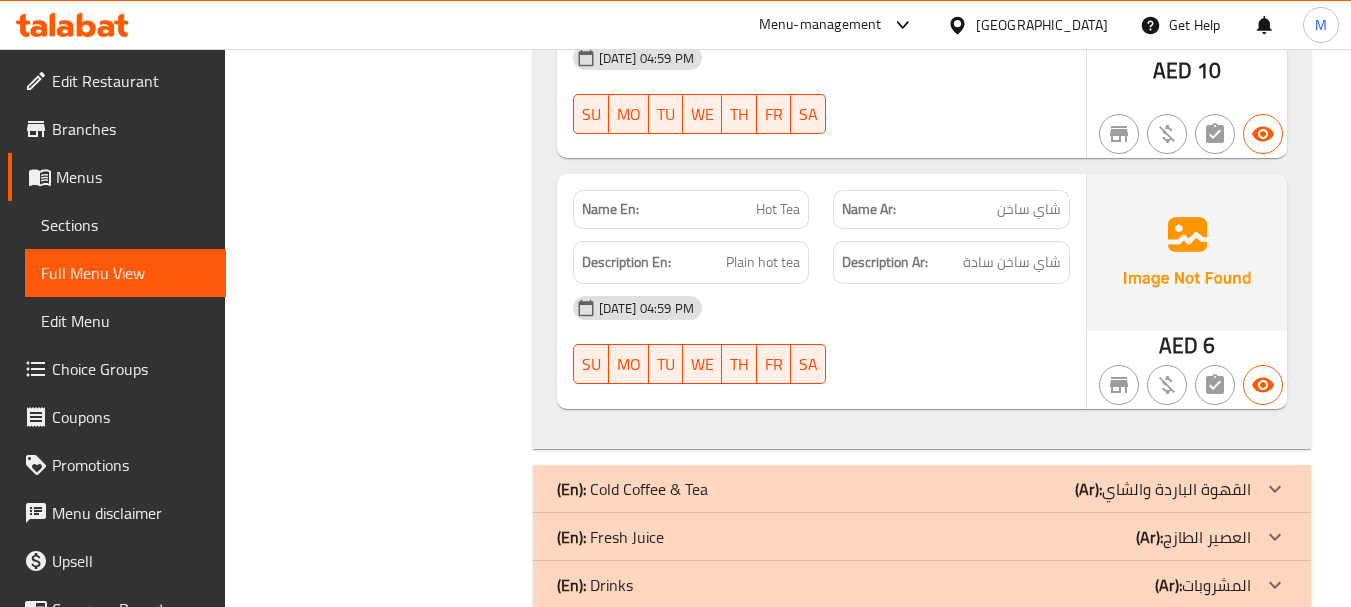 scroll, scrollTop: 2539, scrollLeft: 0, axis: vertical 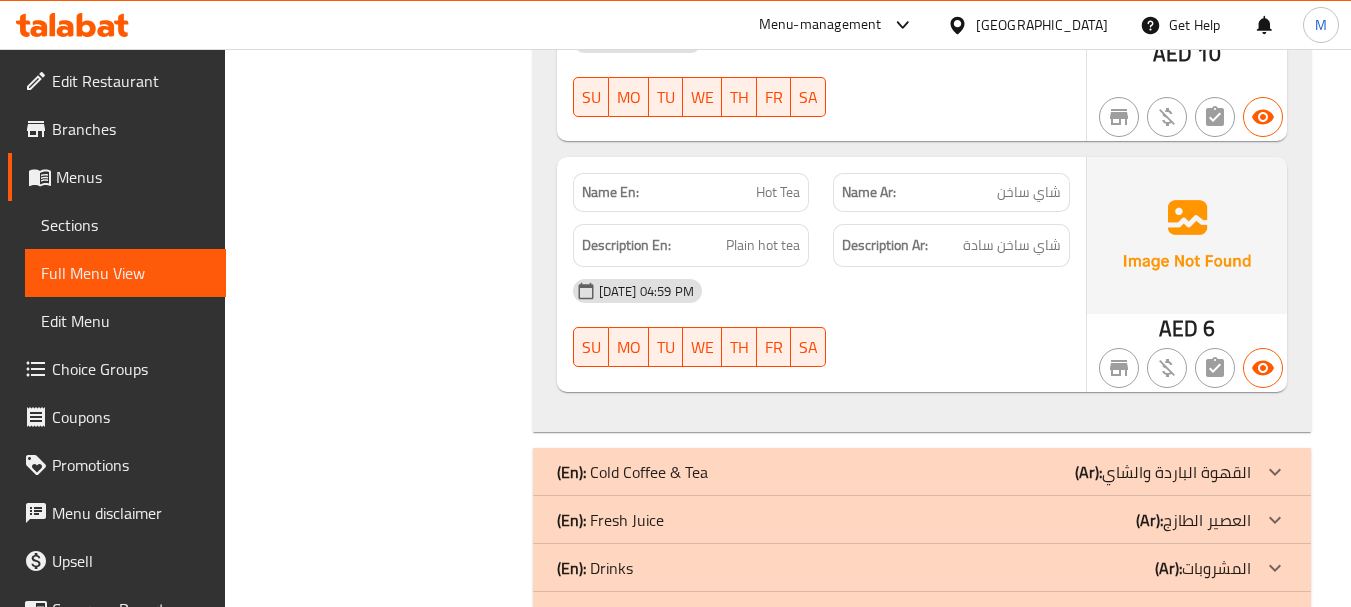 click on "(Ar): القهوة الباردة والشاي" at bounding box center [1208, -2216] 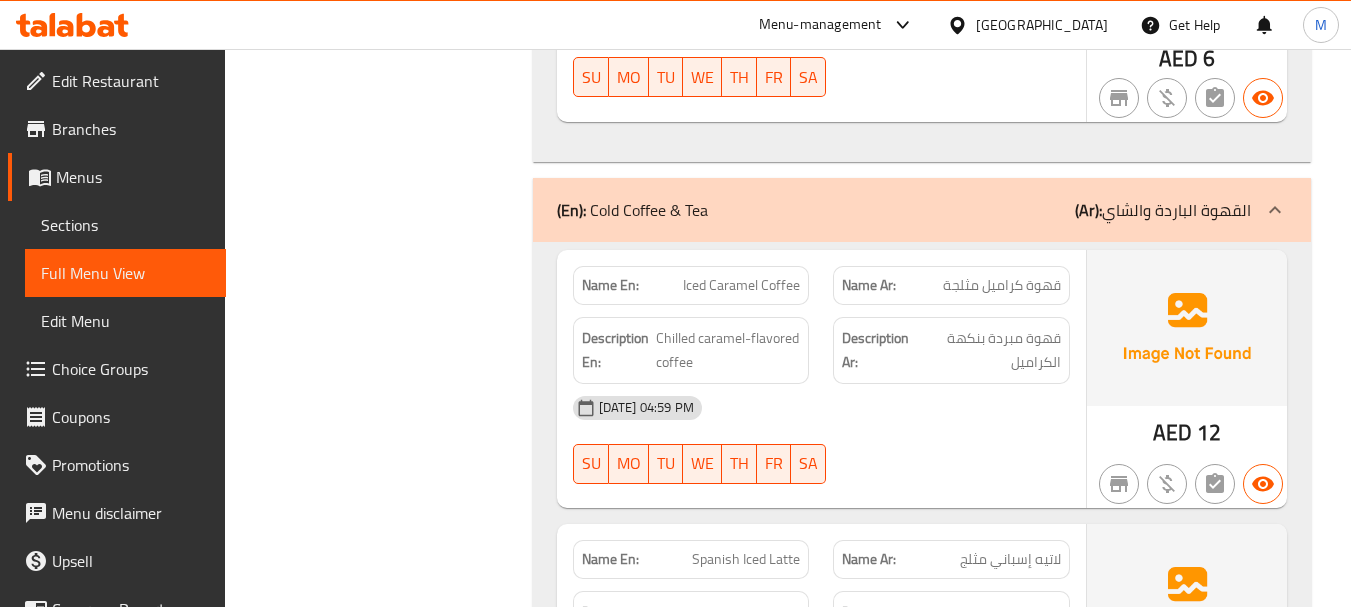scroll, scrollTop: 2844, scrollLeft: 0, axis: vertical 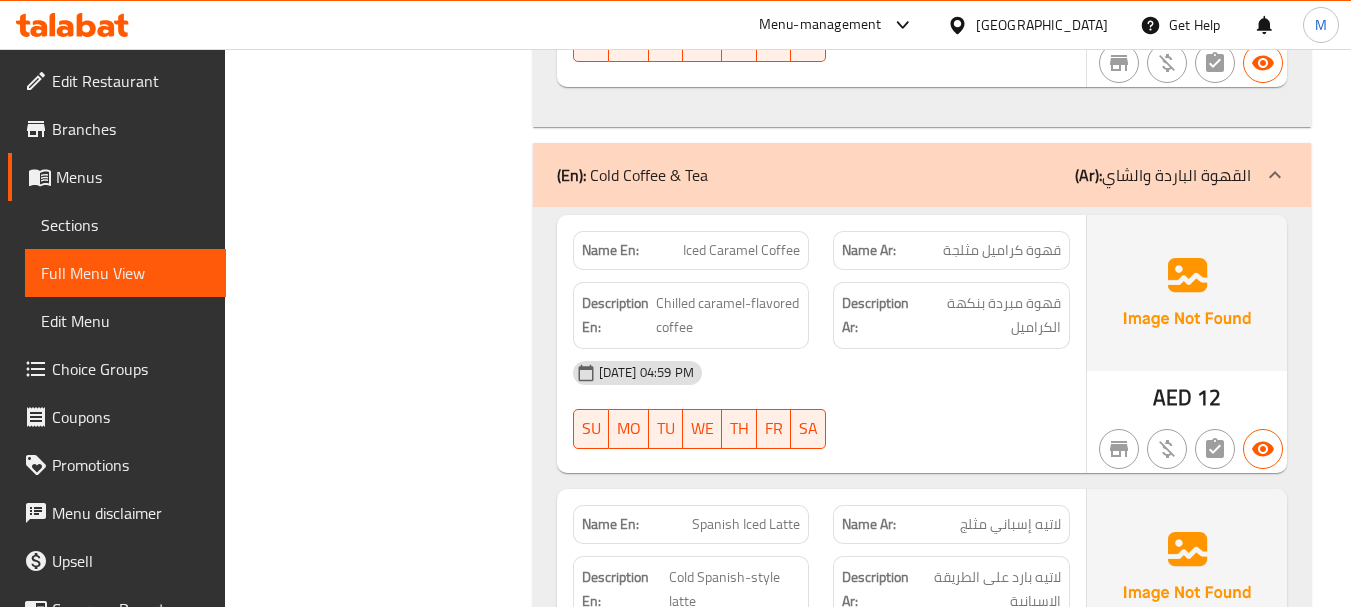 click on "Iced Caramel Coffee" at bounding box center [742, -1942] 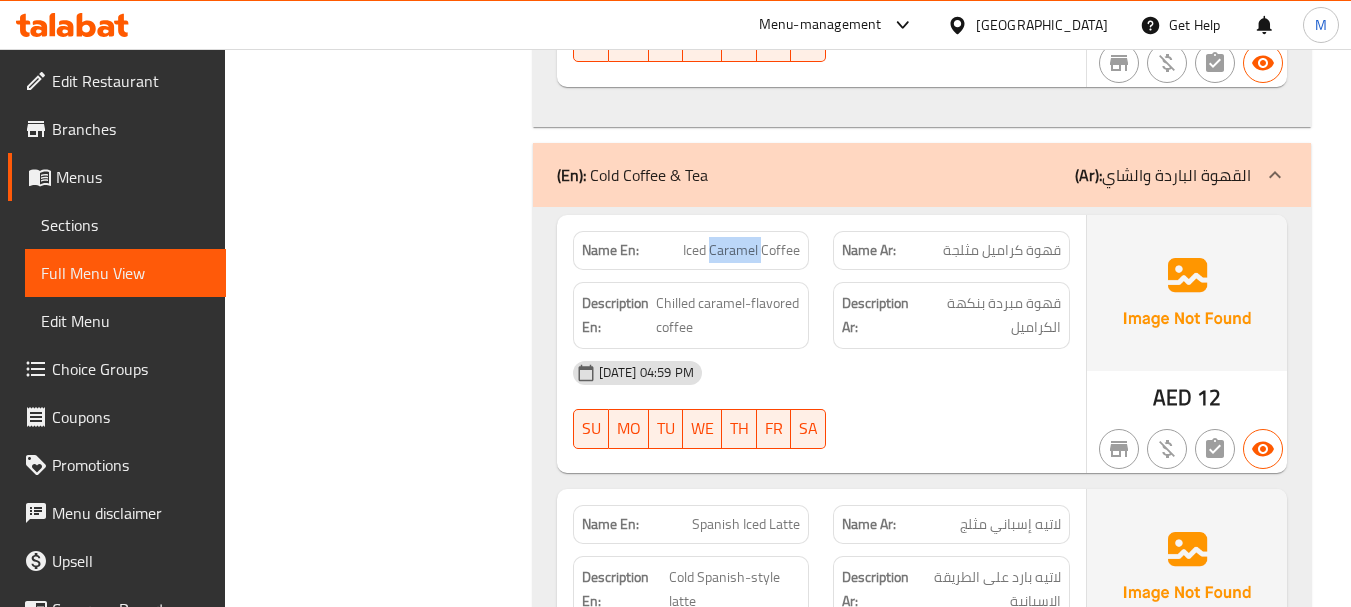 click on "Iced Caramel Coffee" at bounding box center (742, -1942) 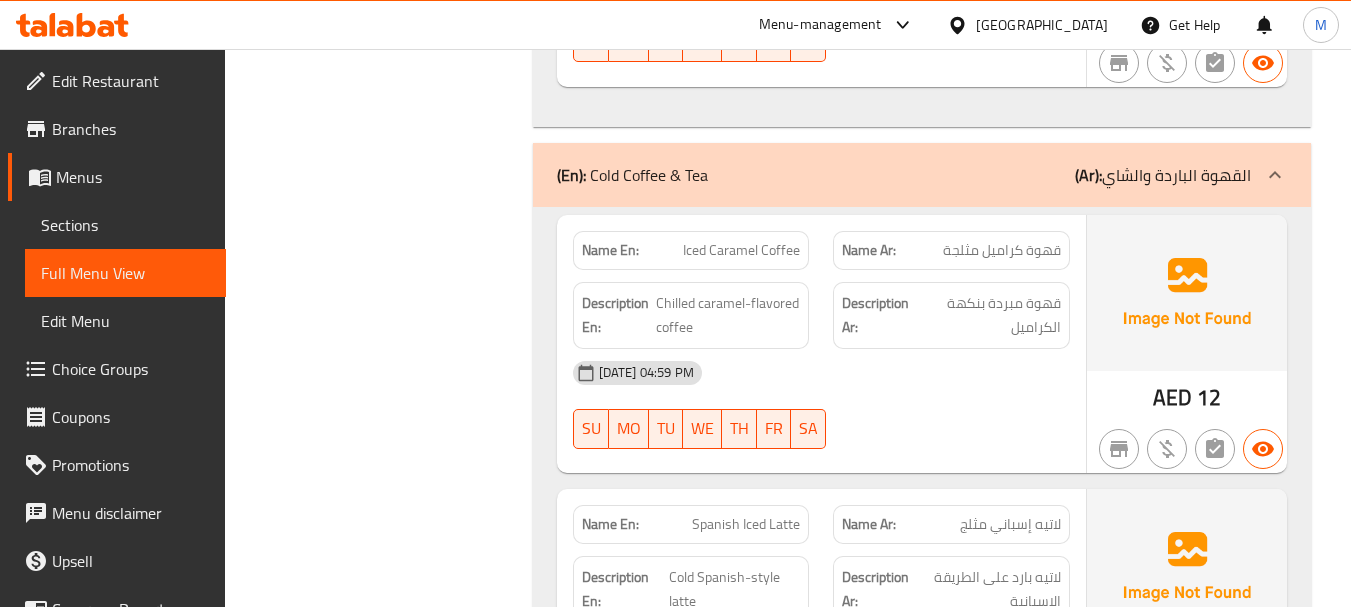click on "Iced Caramel Coffee" at bounding box center [742, -1942] 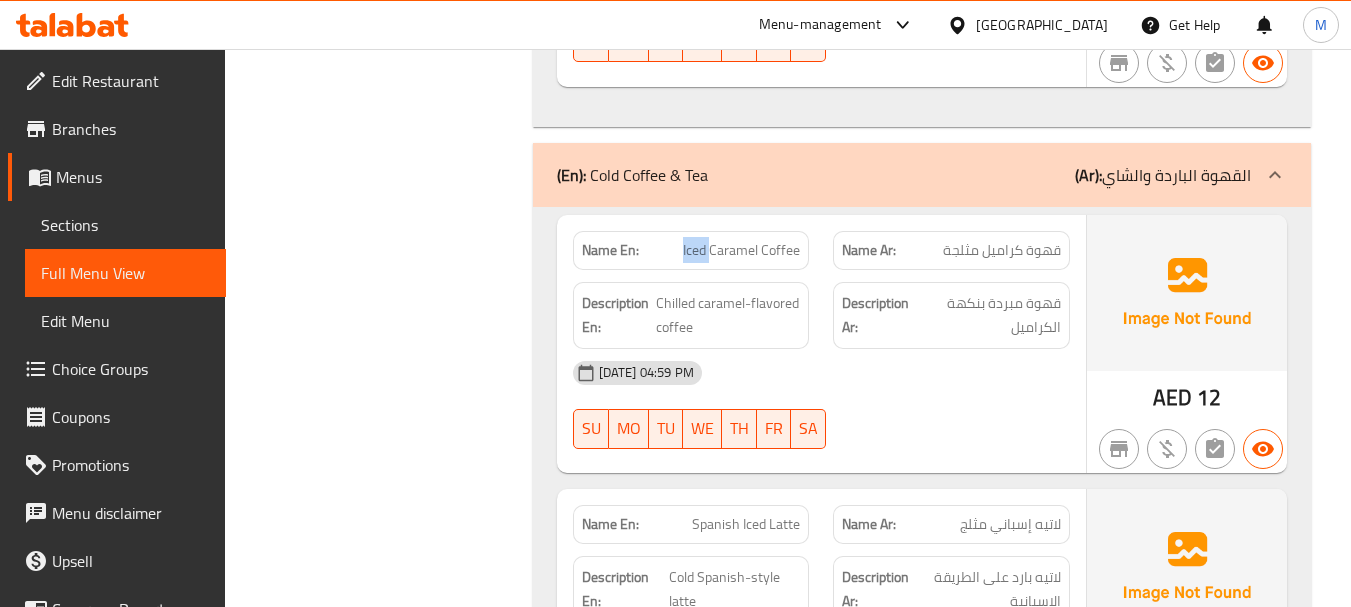 click on "Iced Caramel Coffee" at bounding box center [742, -1942] 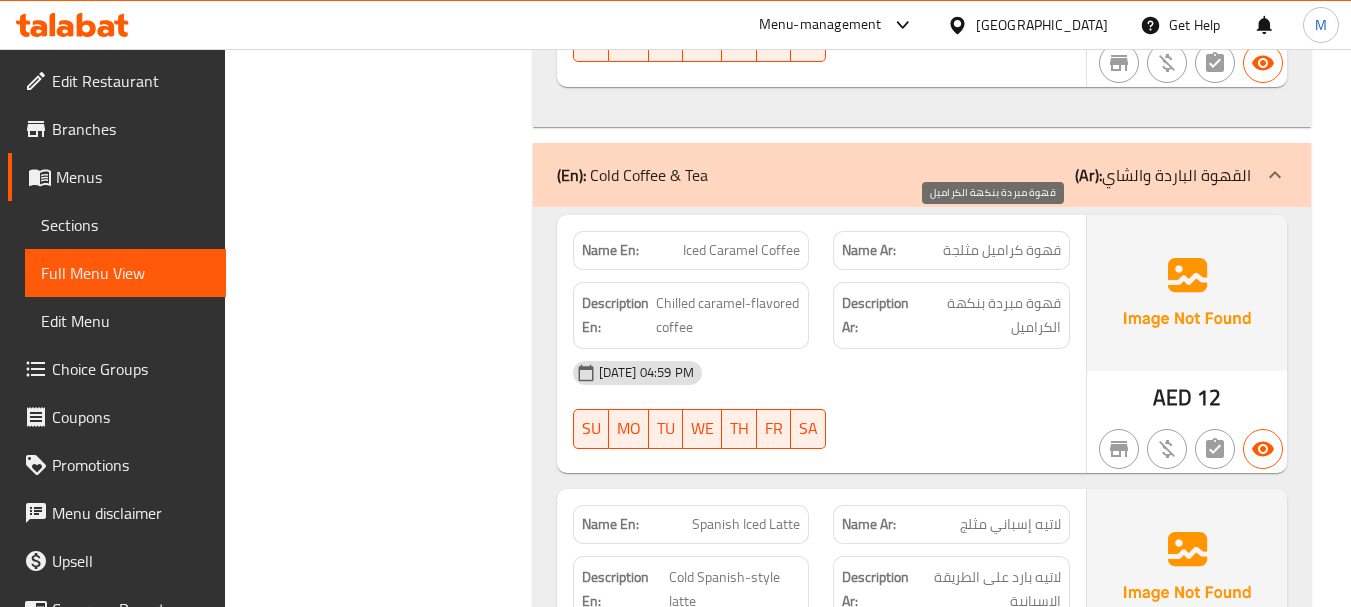 click on "قهوة مبردة بنكهة الكراميل" at bounding box center (990, 315) 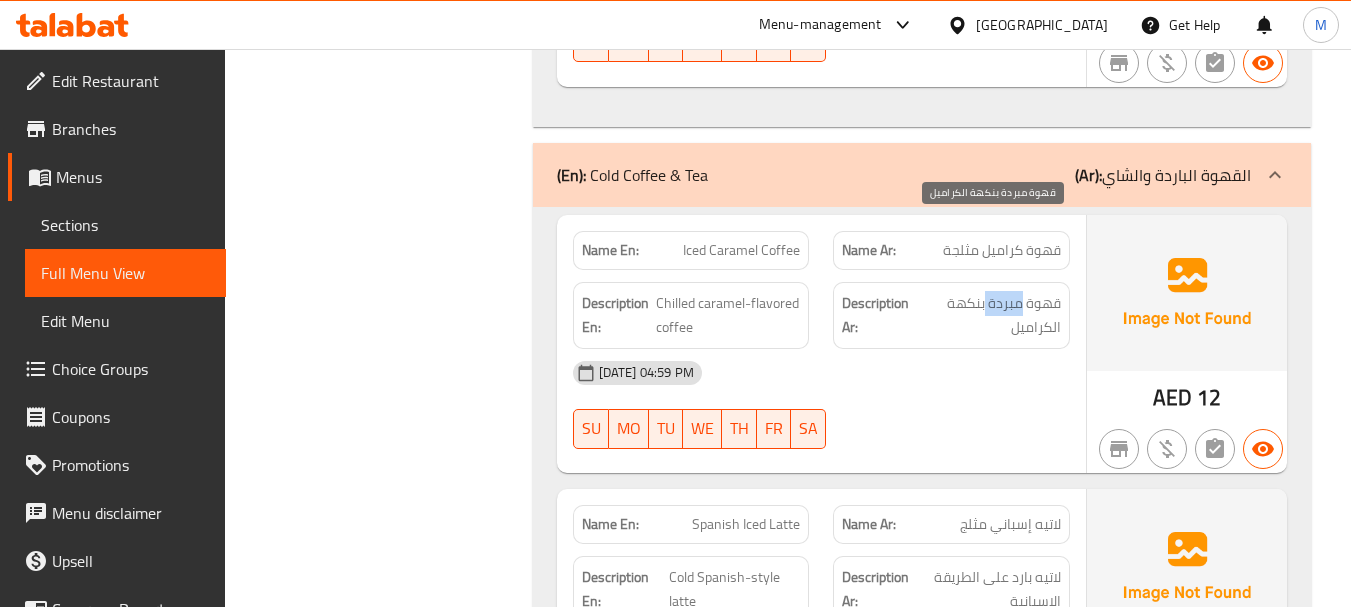 click on "قهوة مبردة بنكهة الكراميل" at bounding box center [990, 315] 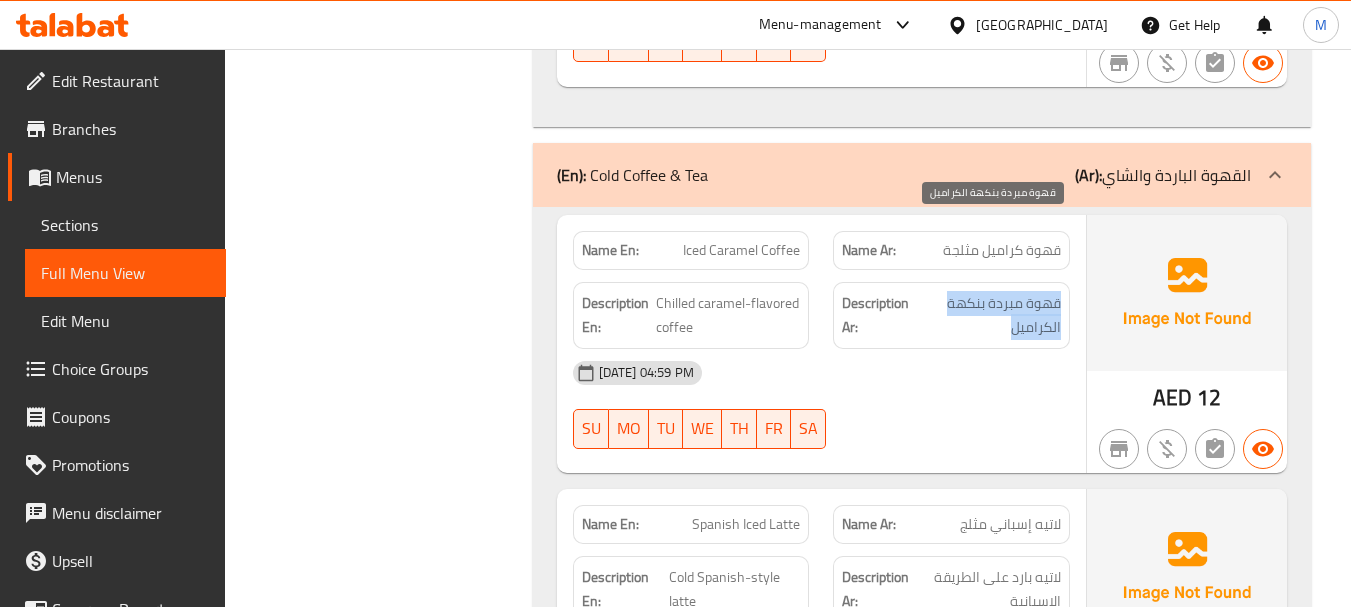 click on "قهوة مبردة بنكهة الكراميل" at bounding box center [990, 315] 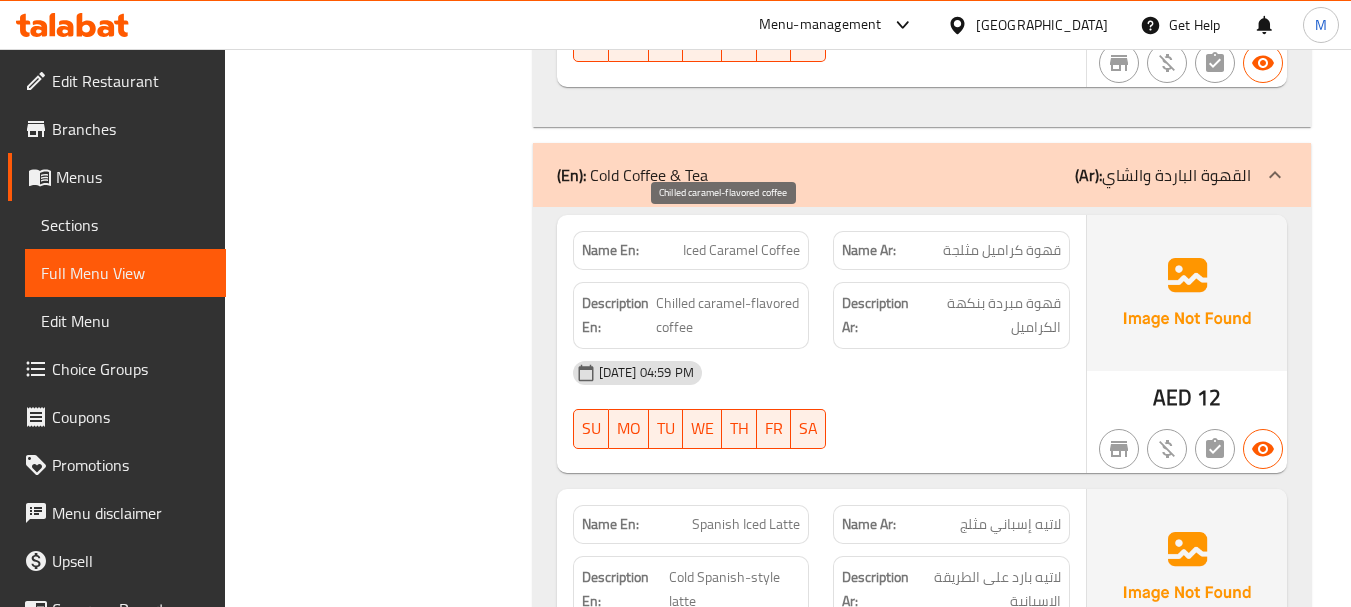 click on "Chilled caramel-flavored coffee" at bounding box center [728, 315] 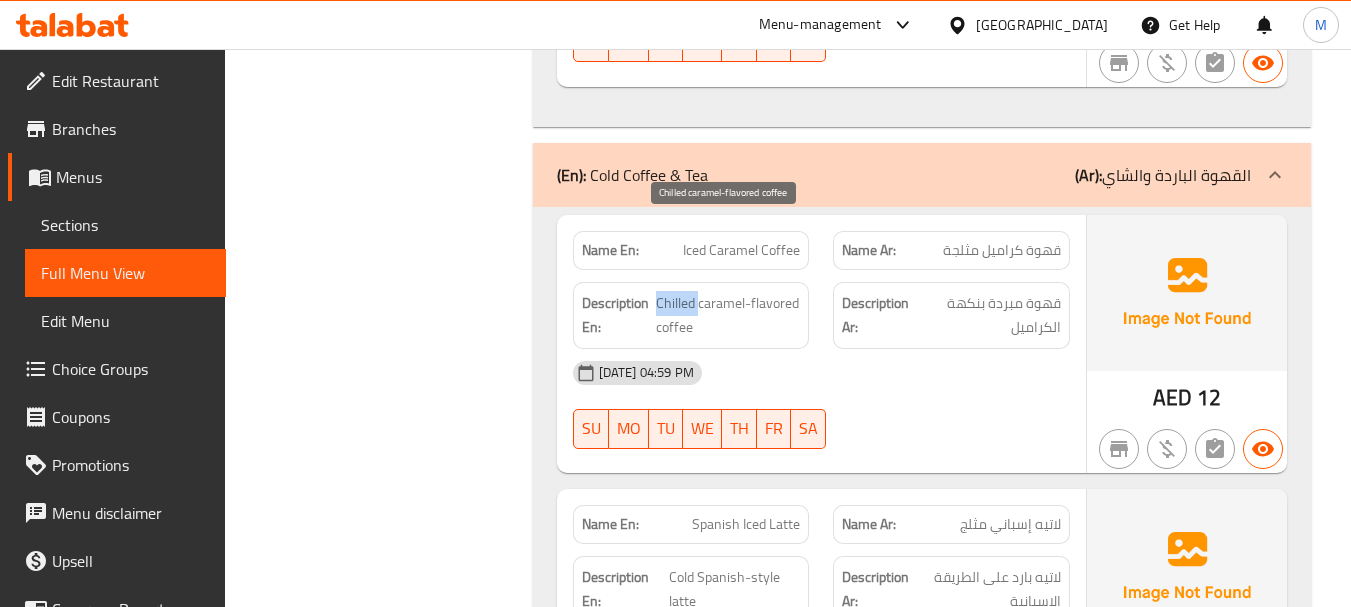 click on "Chilled caramel-flavored coffee" at bounding box center (728, 315) 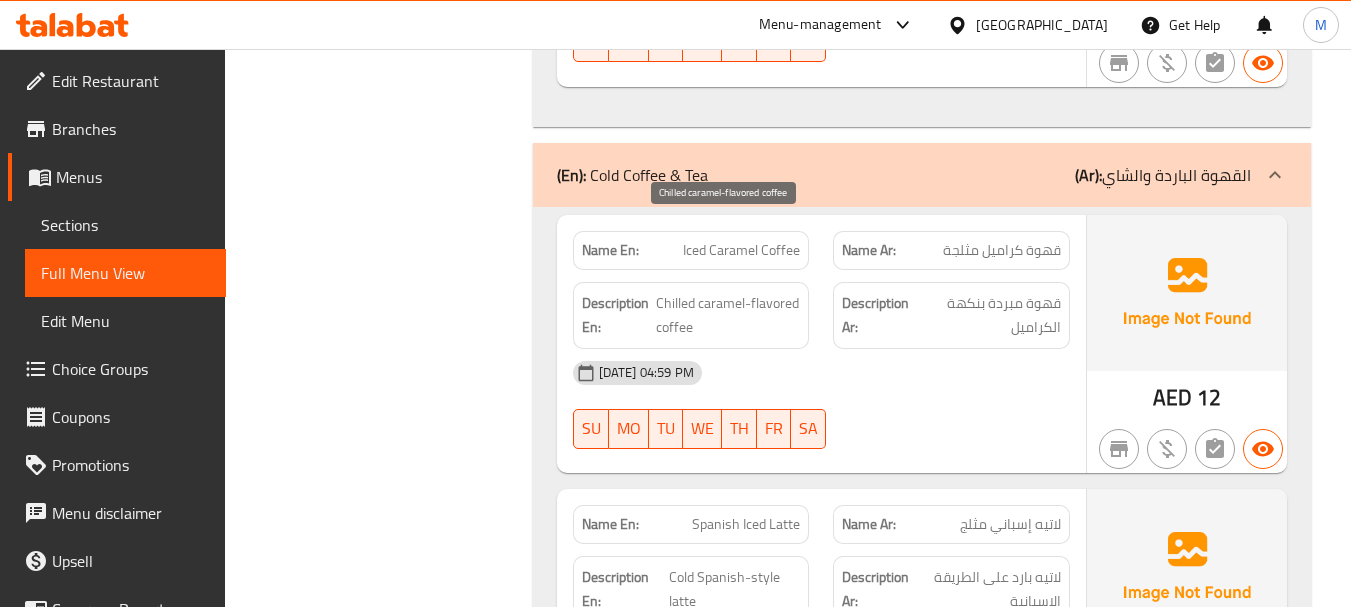 click on "Chilled caramel-flavored coffee" at bounding box center [728, 315] 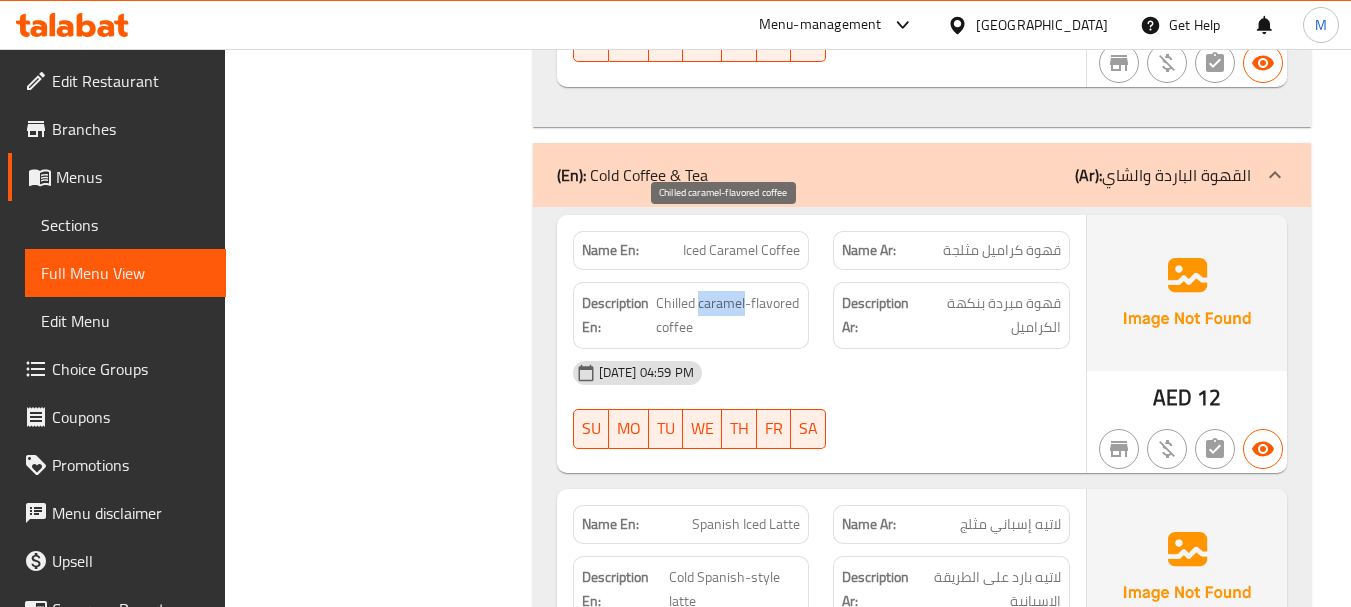 click on "Chilled caramel-flavored coffee" at bounding box center (728, 315) 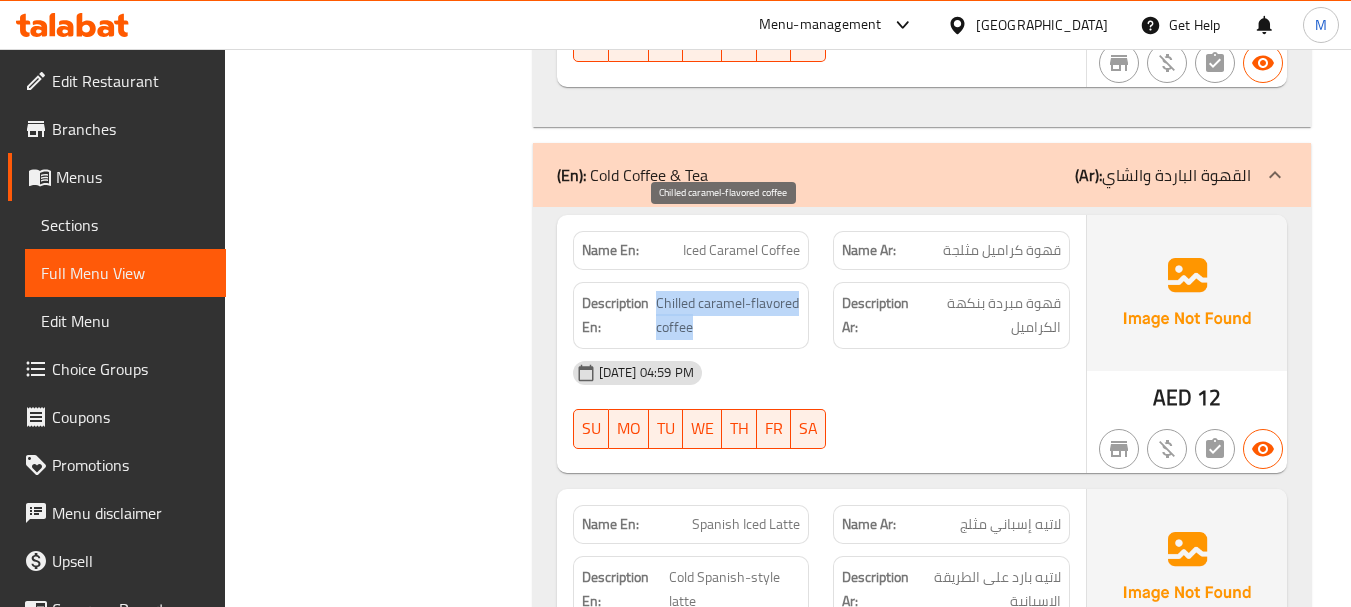 click on "Chilled caramel-flavored coffee" at bounding box center (728, 315) 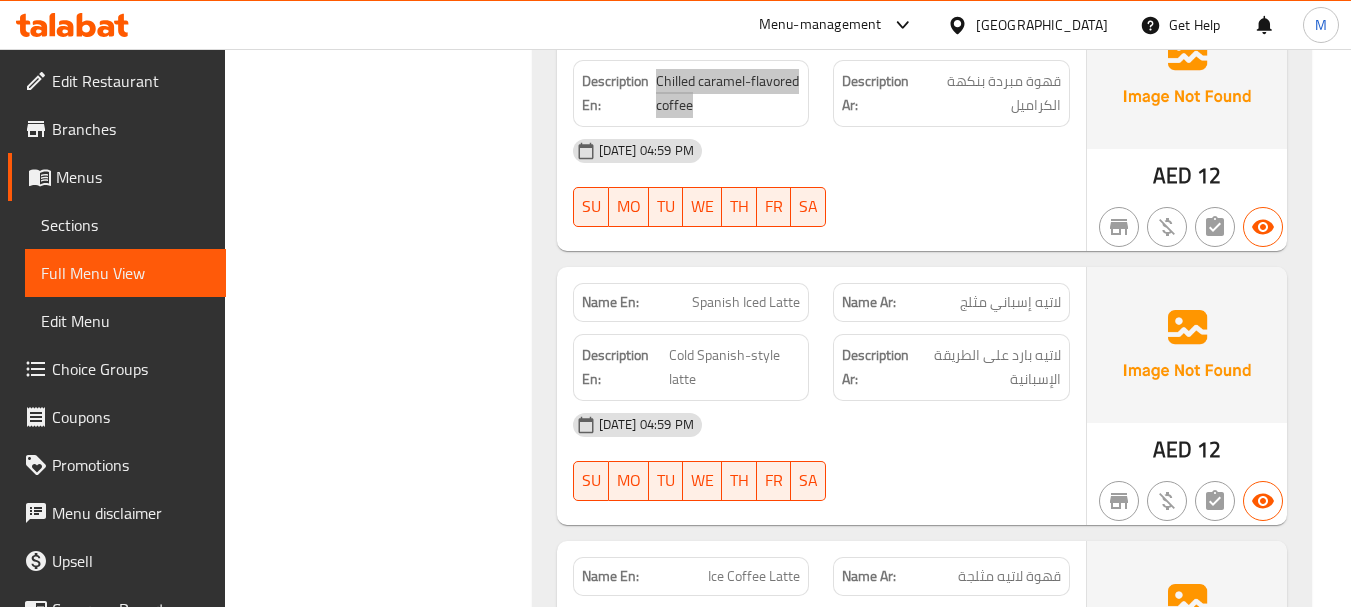 scroll, scrollTop: 3144, scrollLeft: 0, axis: vertical 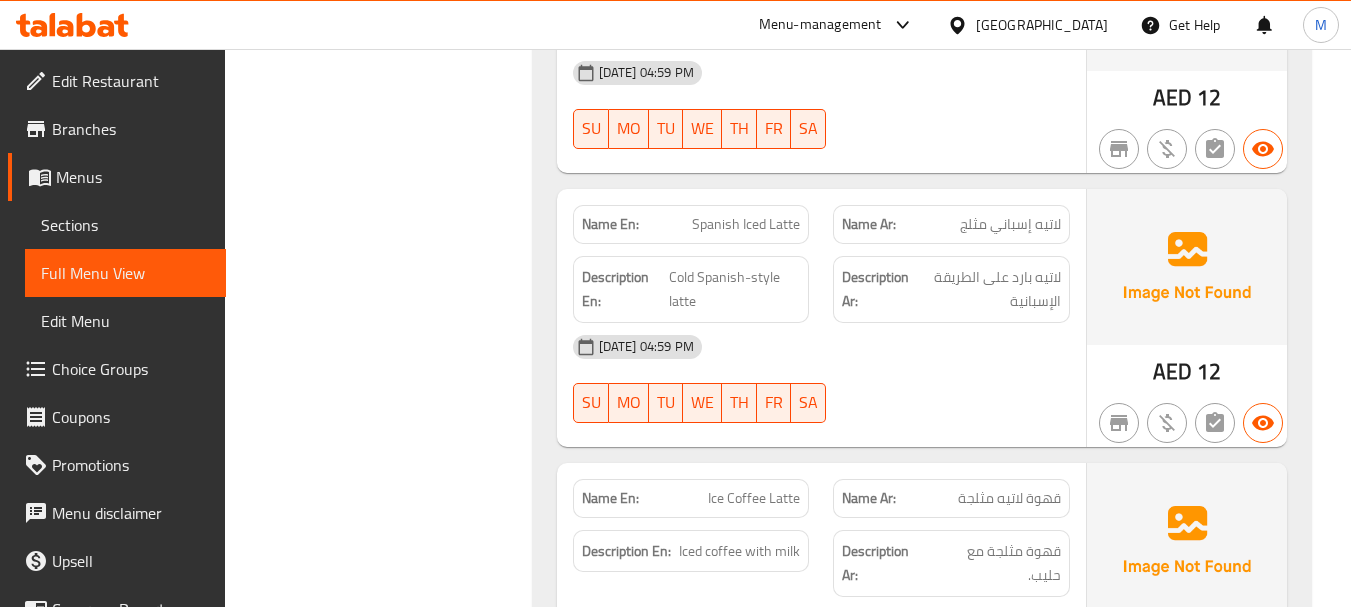 click on "Cold Spanish-style latte" at bounding box center (727, -1879) 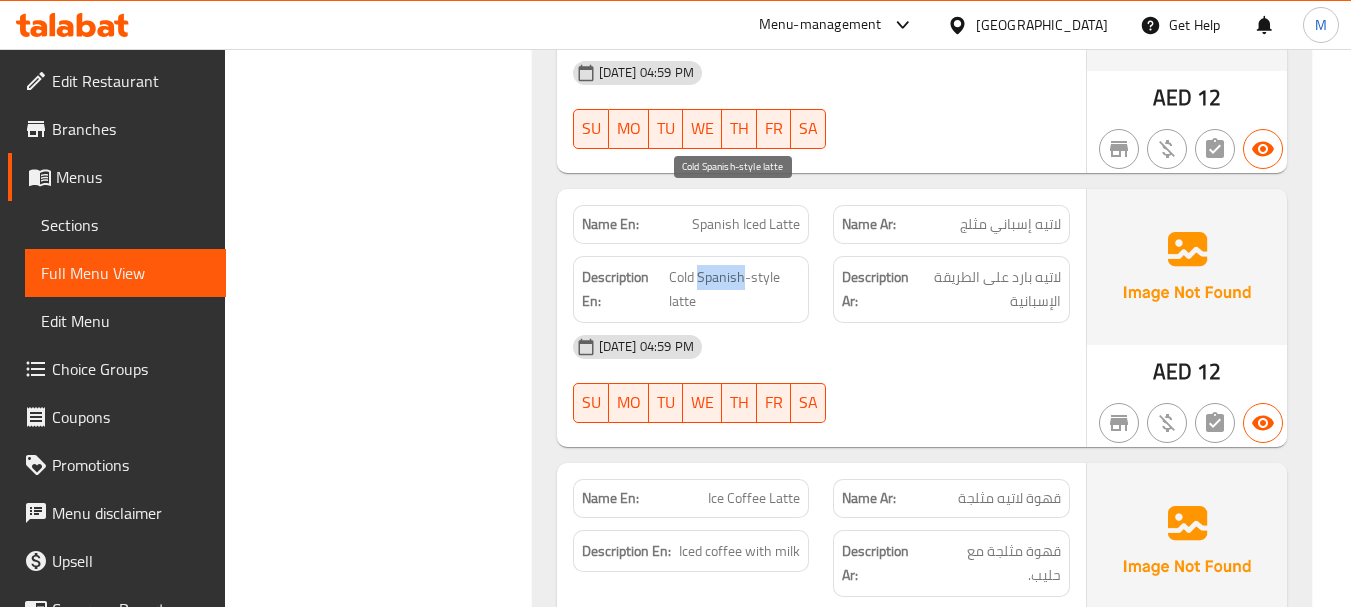 click on "Cold Spanish-style latte" at bounding box center [735, 289] 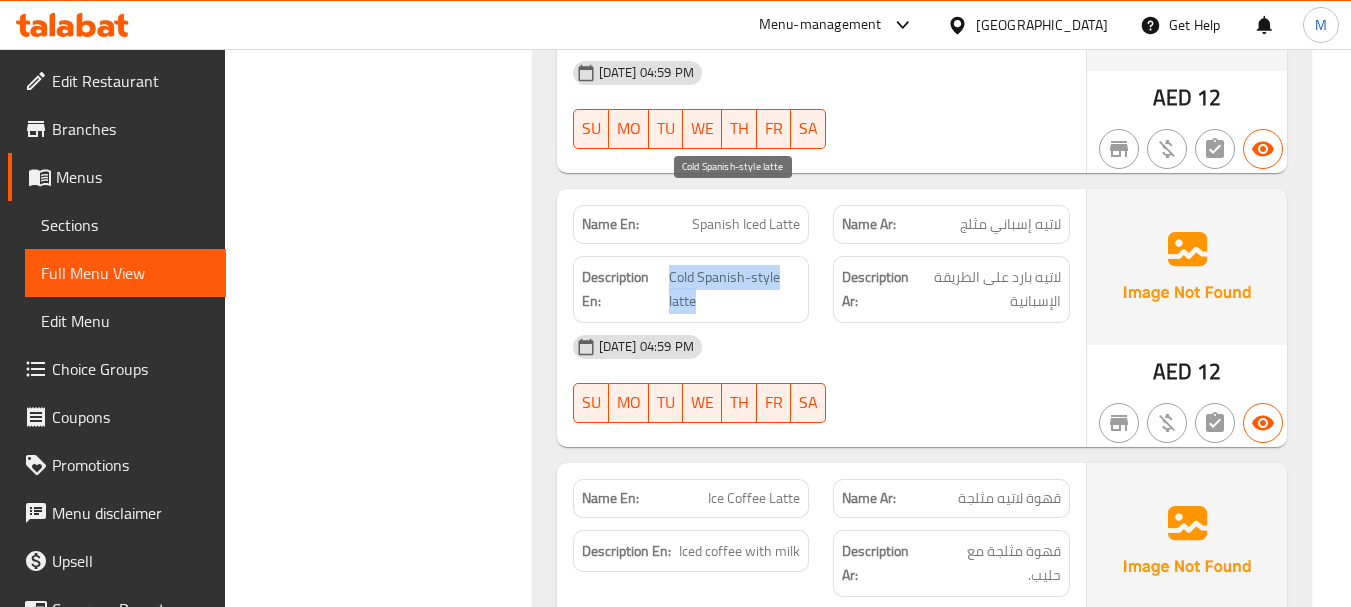 click on "Cold Spanish-style latte" at bounding box center (735, 289) 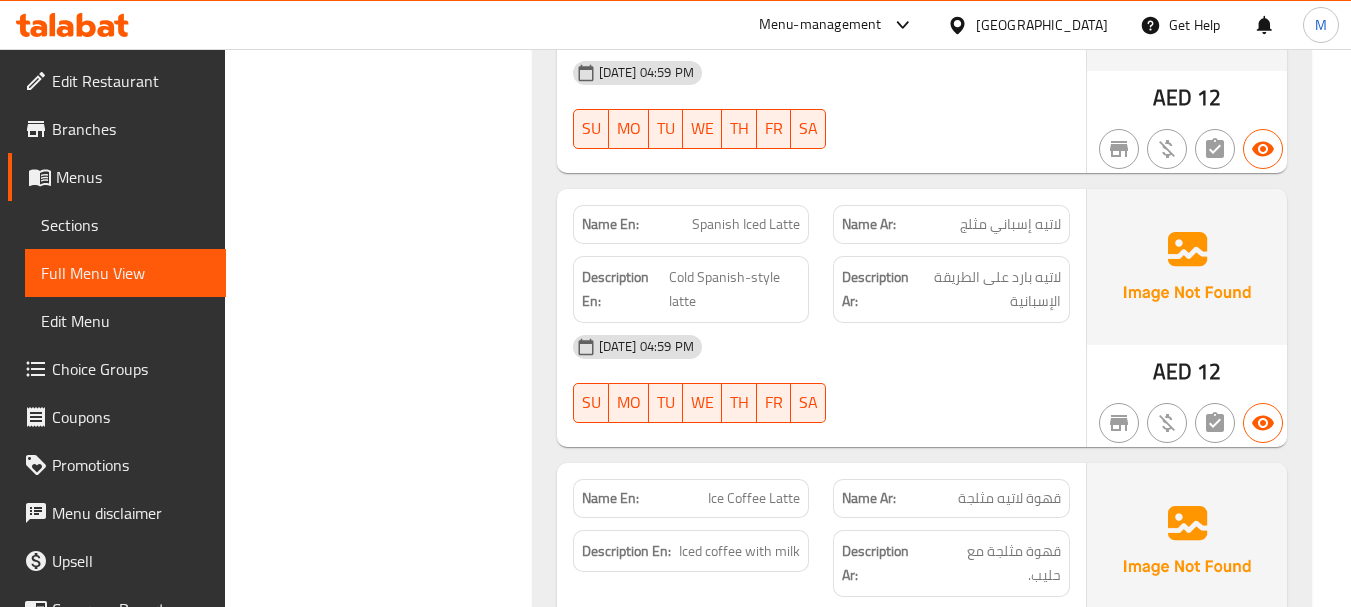 click on "Name En: Spanish Iced Latte" at bounding box center (691, -1944) 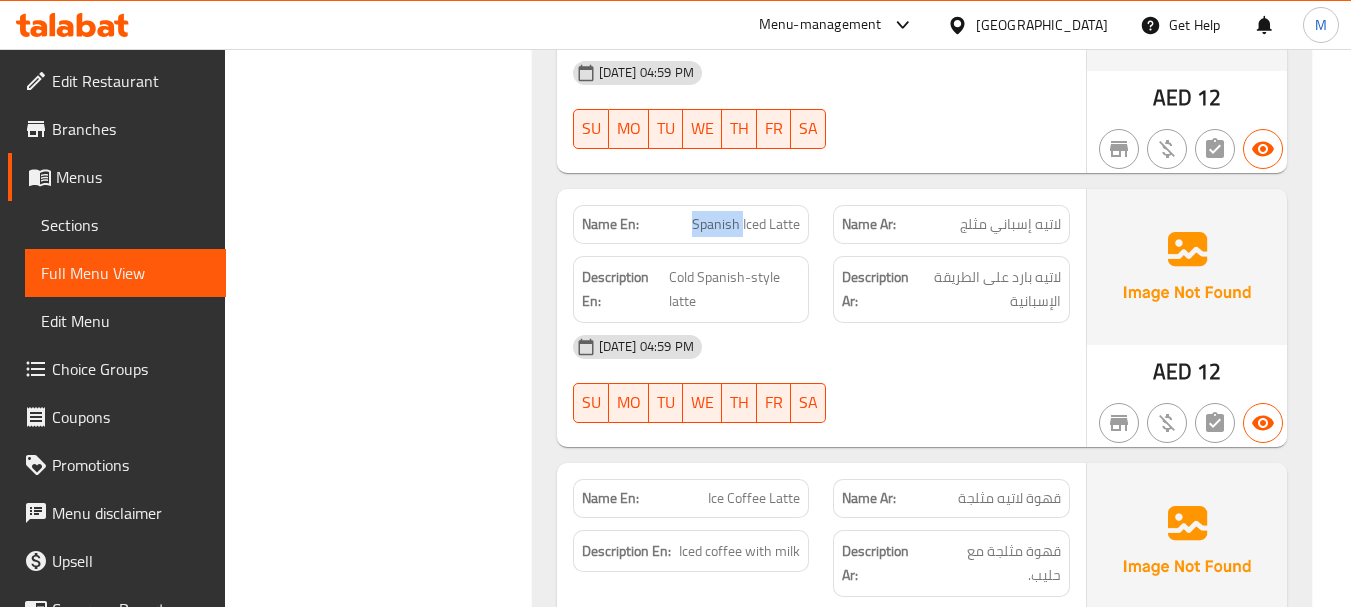 click on "Name En: Spanish Iced Latte" at bounding box center (691, -1944) 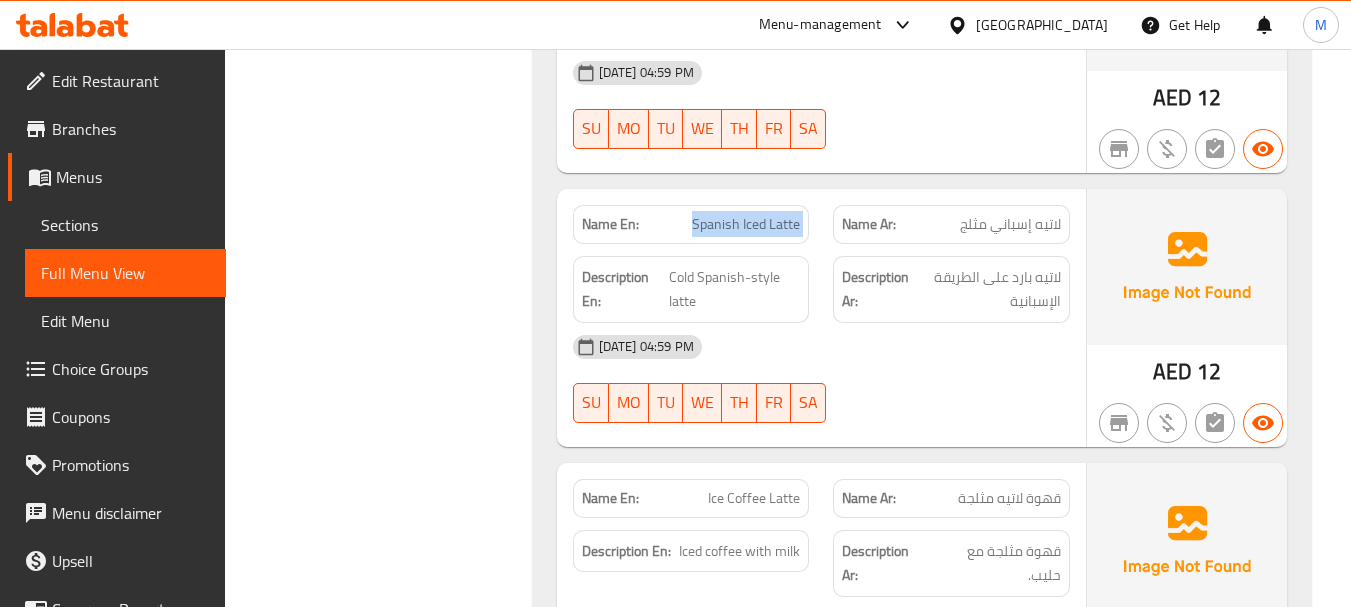 click on "Name En: Spanish Iced Latte" at bounding box center (691, -1944) 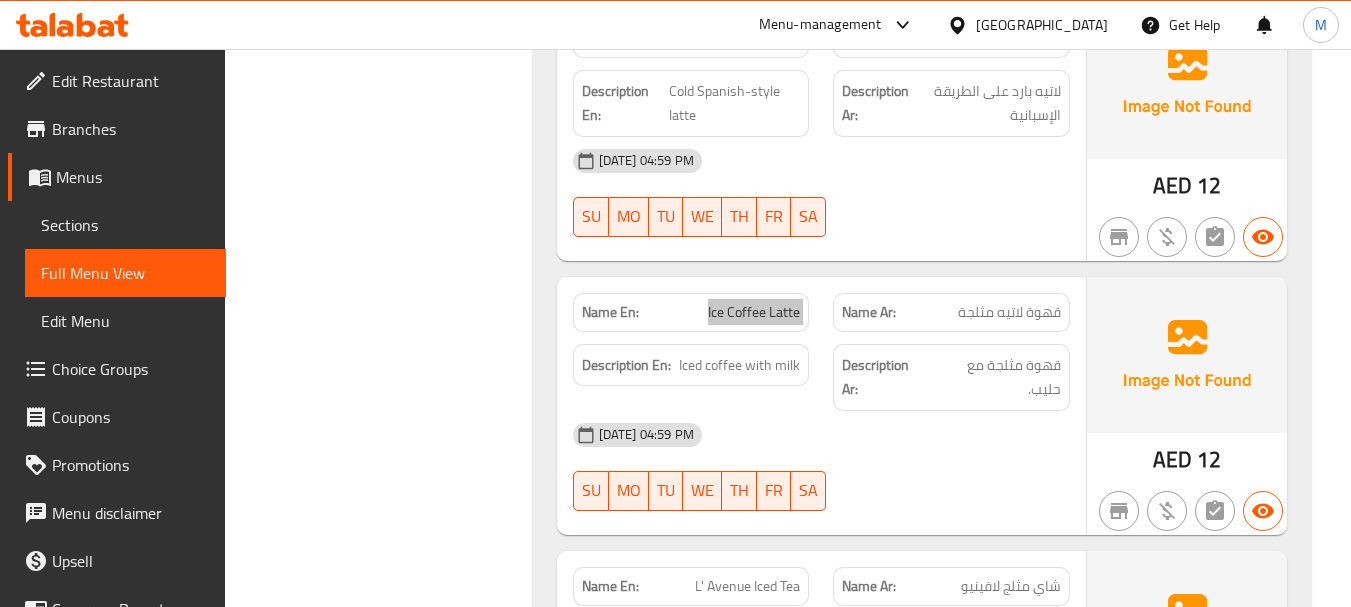 scroll, scrollTop: 3444, scrollLeft: 0, axis: vertical 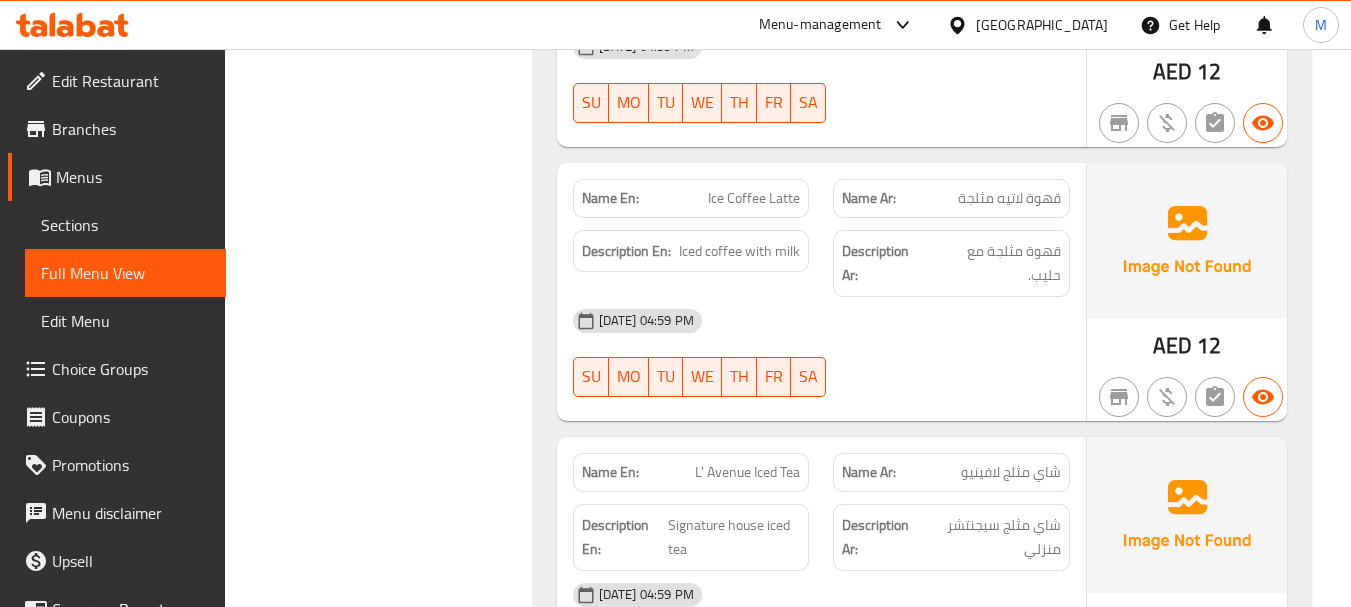 click on "شاي مثلج لافينيو" at bounding box center [1024, -1011] 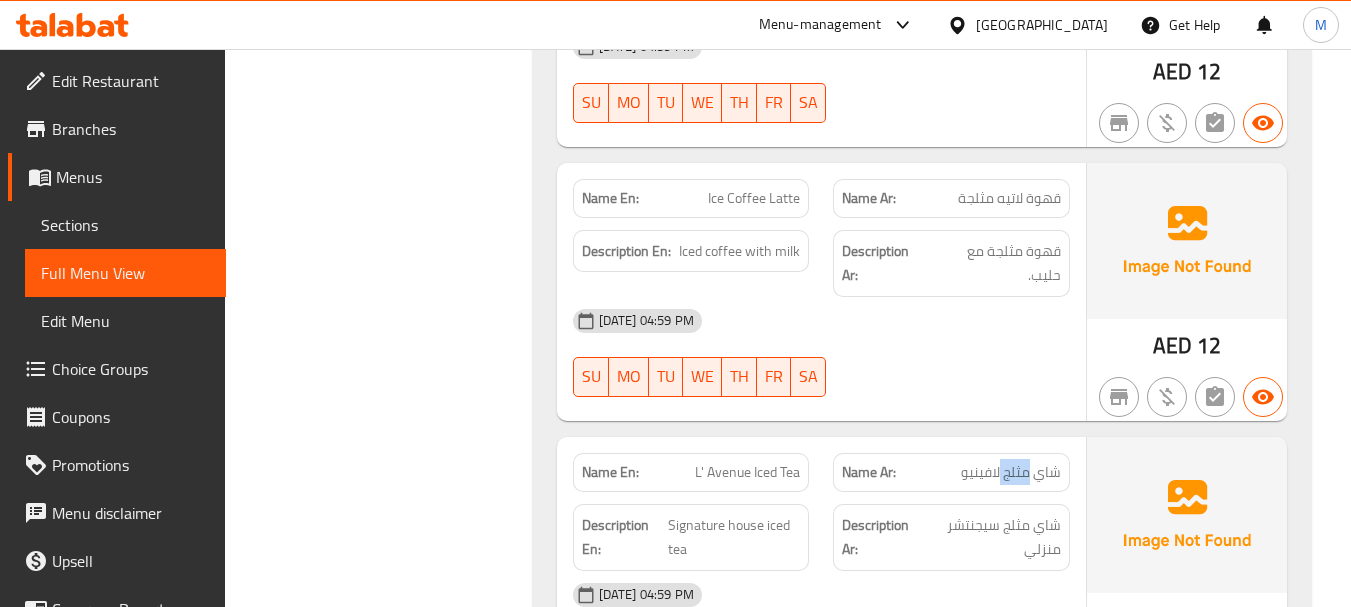 click on "شاي مثلج لافينيو" at bounding box center (1024, -1011) 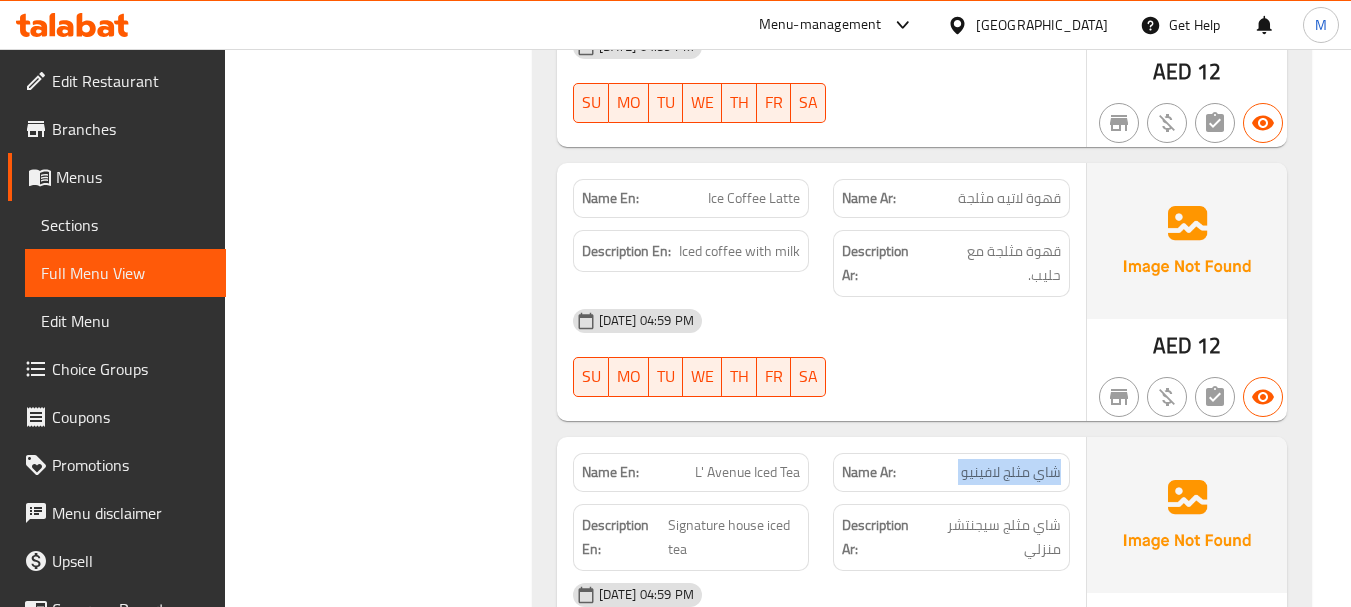 click on "شاي مثلج لافينيو" at bounding box center (1024, -1011) 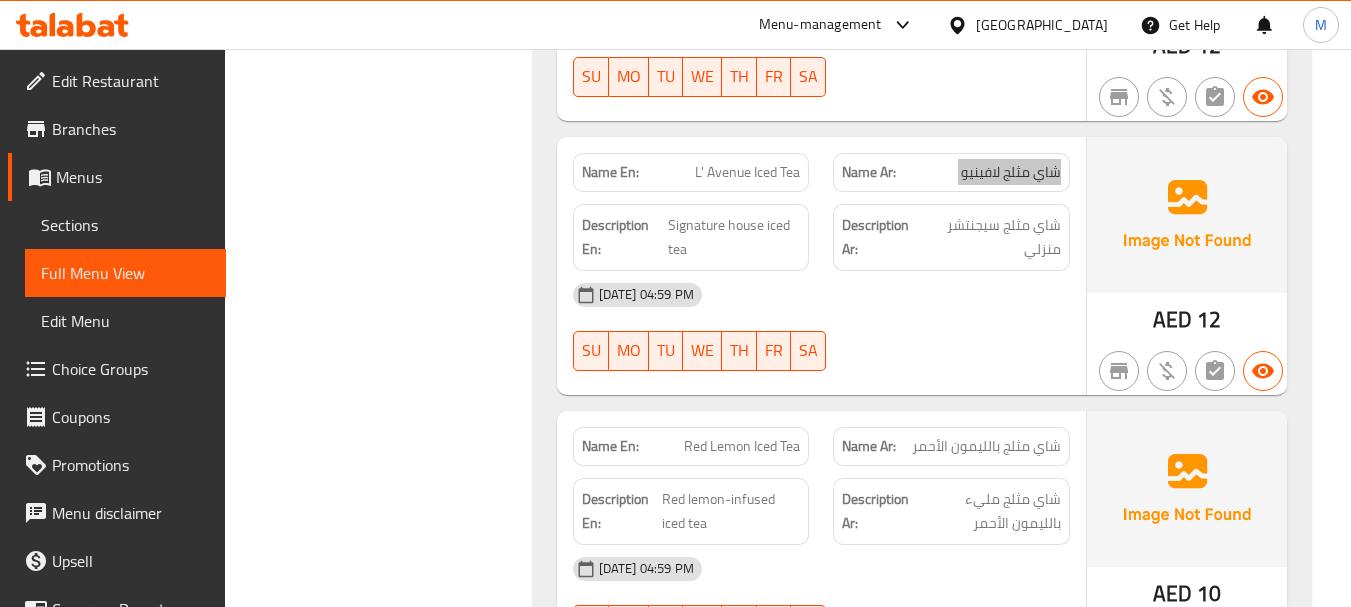 scroll, scrollTop: 3844, scrollLeft: 0, axis: vertical 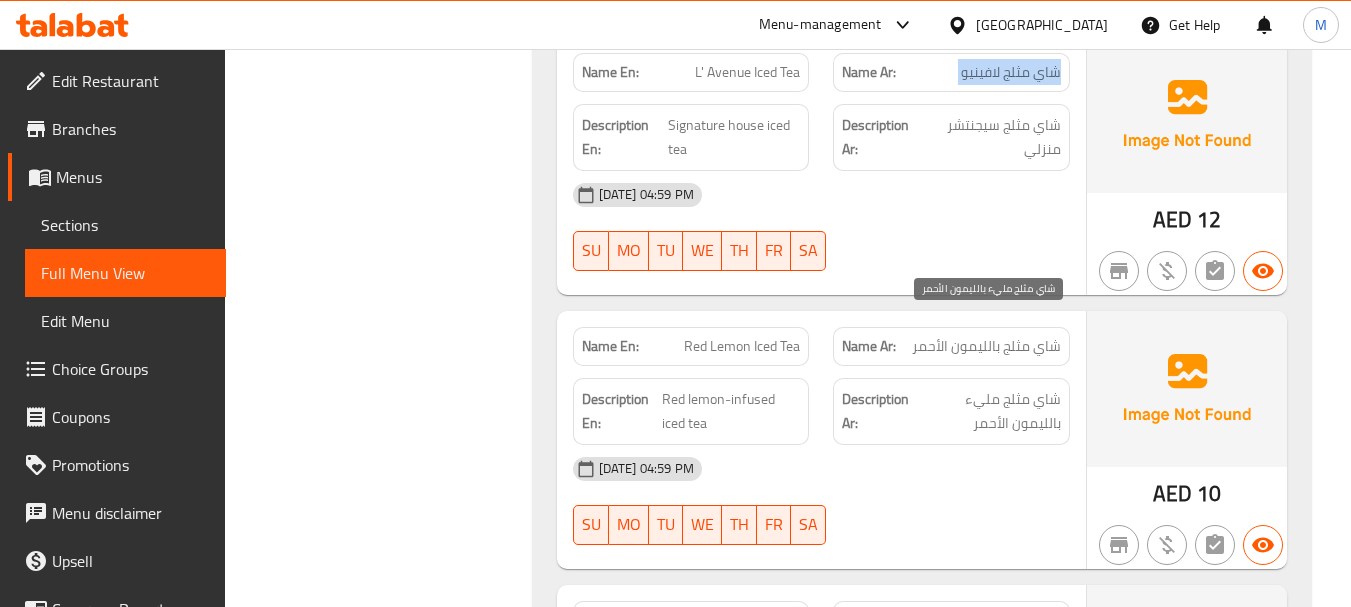 click on "شاي مثلج مليء بالليمون الأحمر" at bounding box center (987, 411) 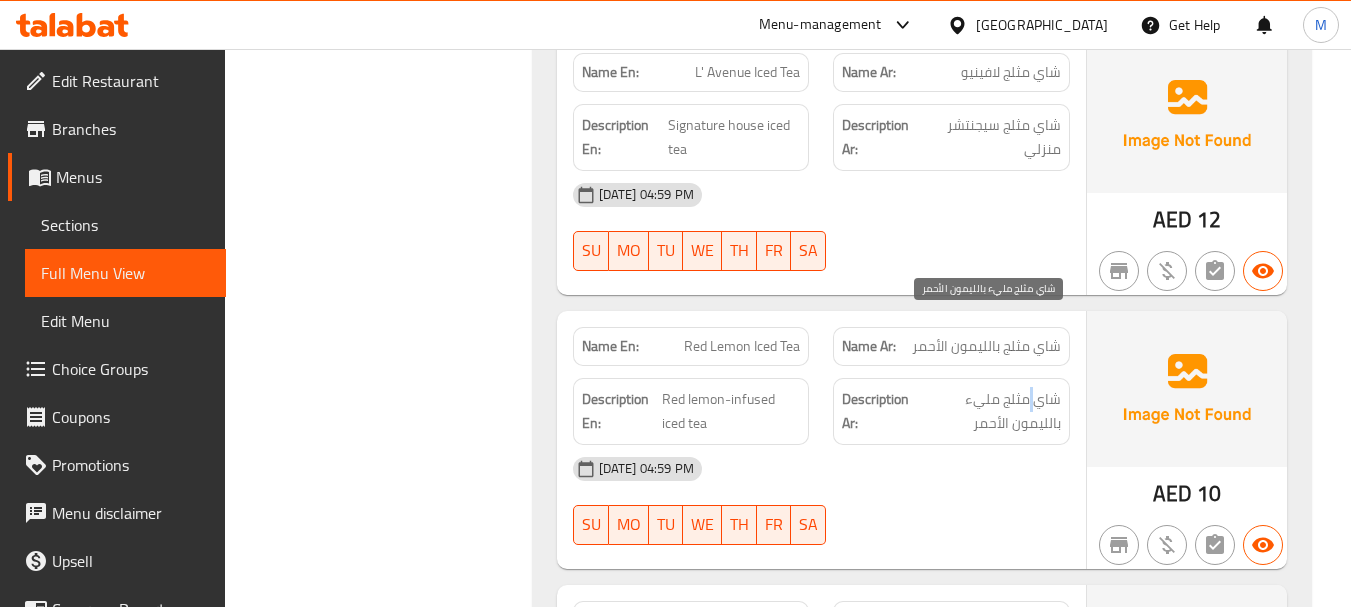 click on "شاي مثلج مليء بالليمون الأحمر" at bounding box center [987, 411] 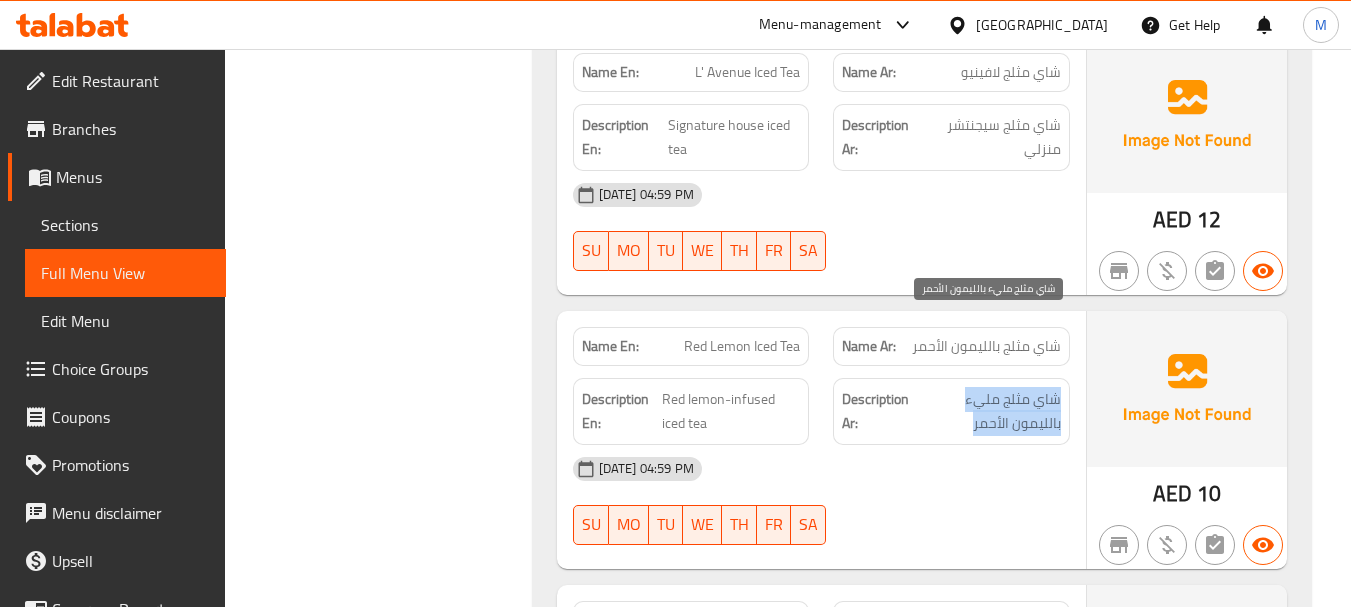 click on "شاي مثلج مليء بالليمون الأحمر" at bounding box center (987, 411) 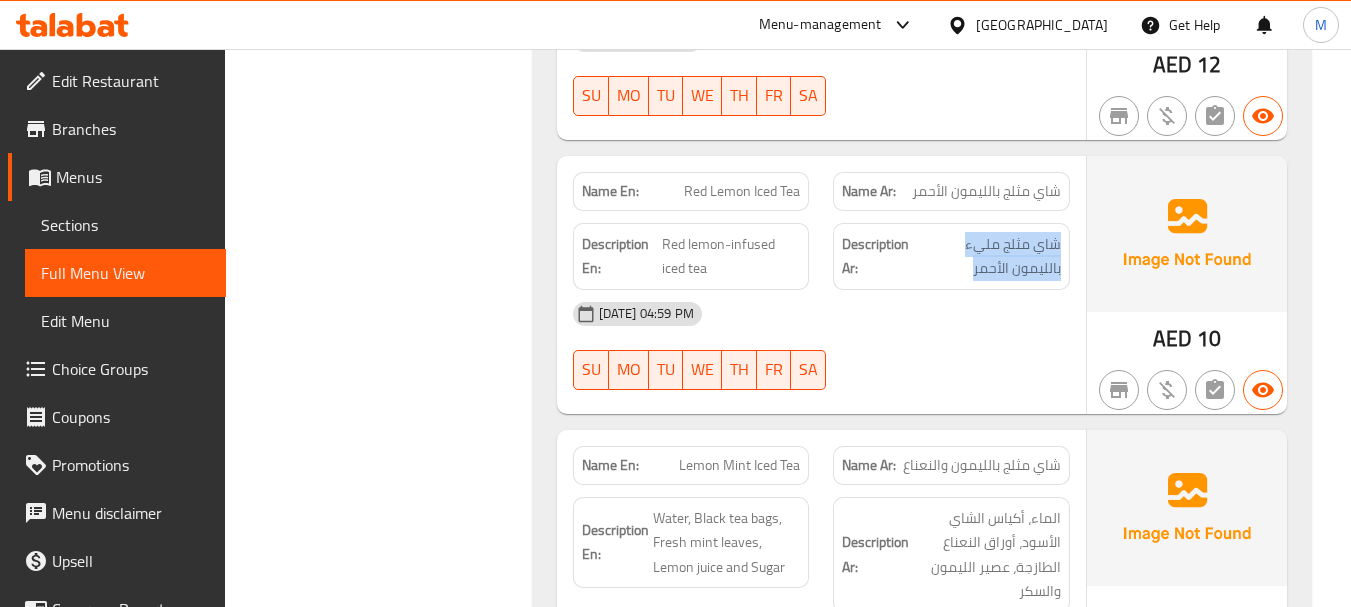 scroll, scrollTop: 4044, scrollLeft: 0, axis: vertical 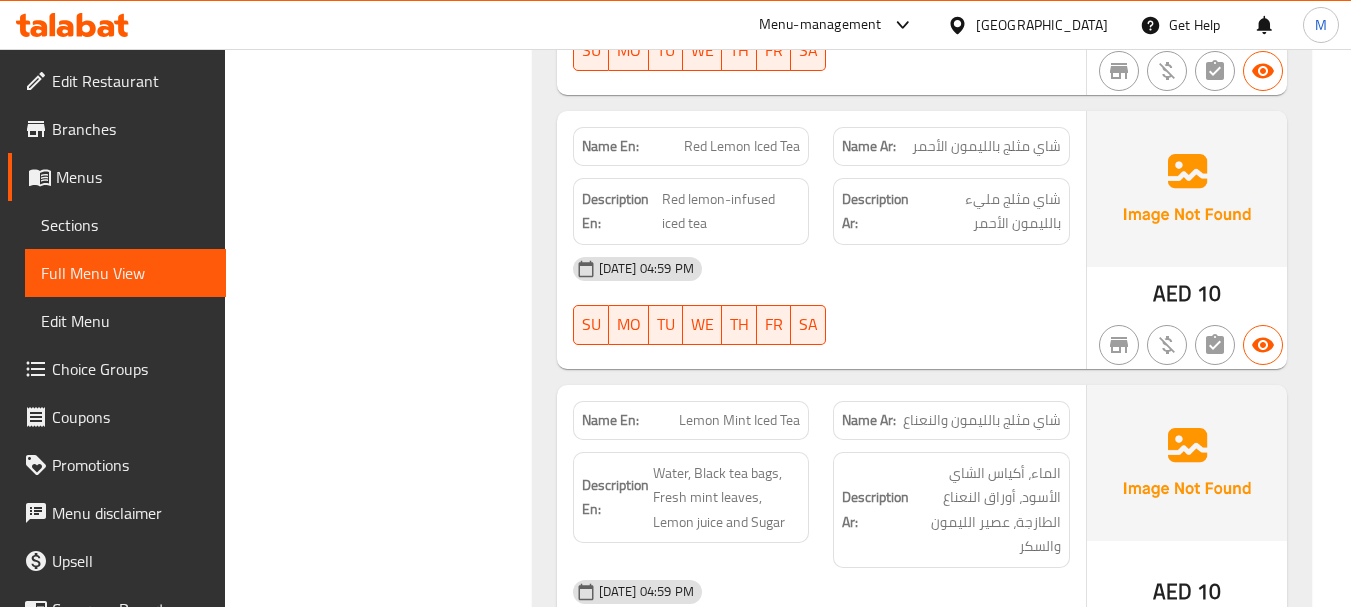 click on "شاي مثلج بالليمون والنعناع" at bounding box center [982, 420] 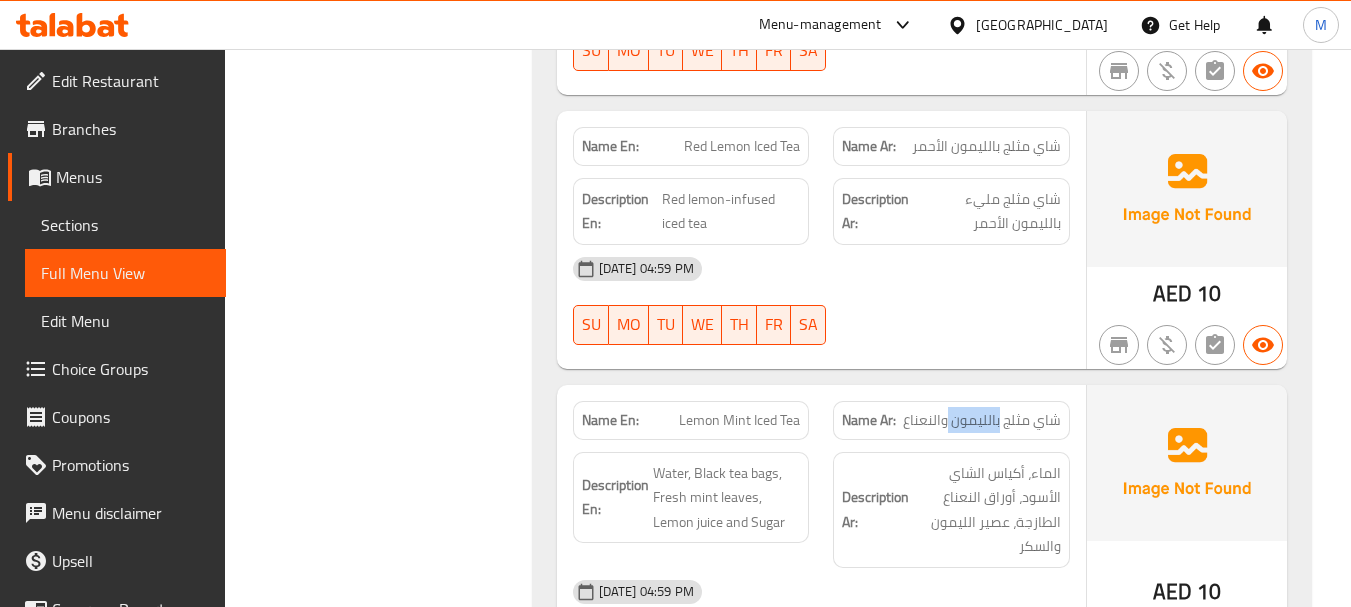 click on "شاي مثلج بالليمون والنعناع" at bounding box center [982, 420] 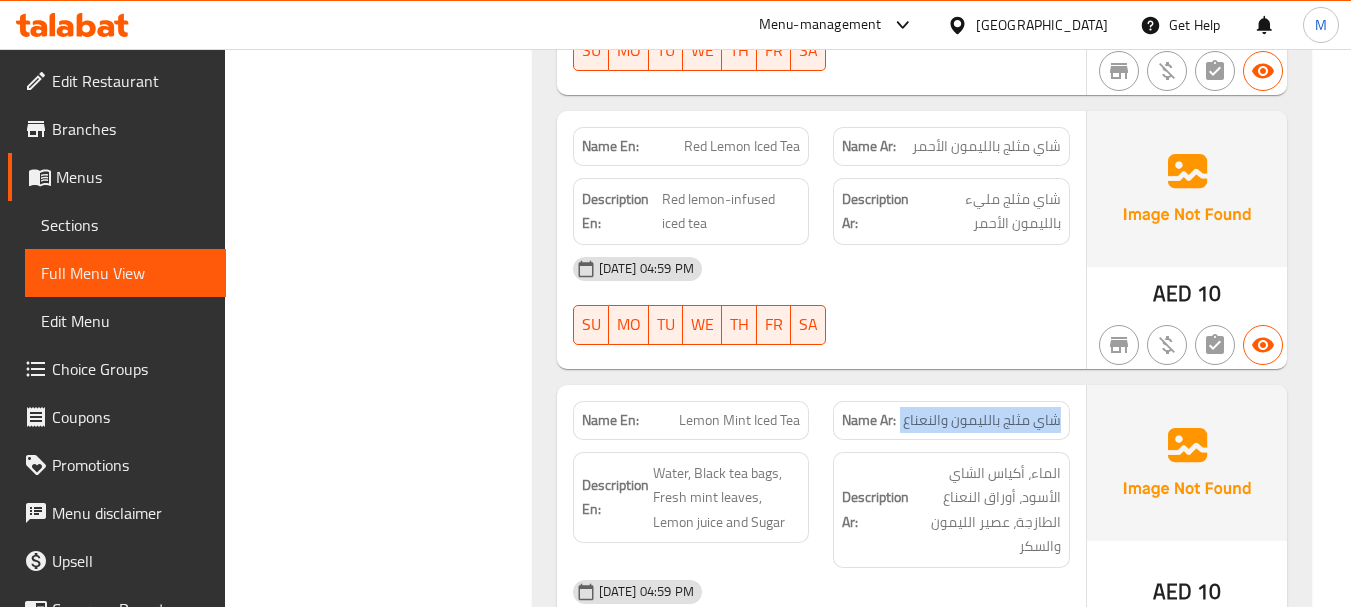 click on "شاي مثلج بالليمون والنعناع" at bounding box center (982, 420) 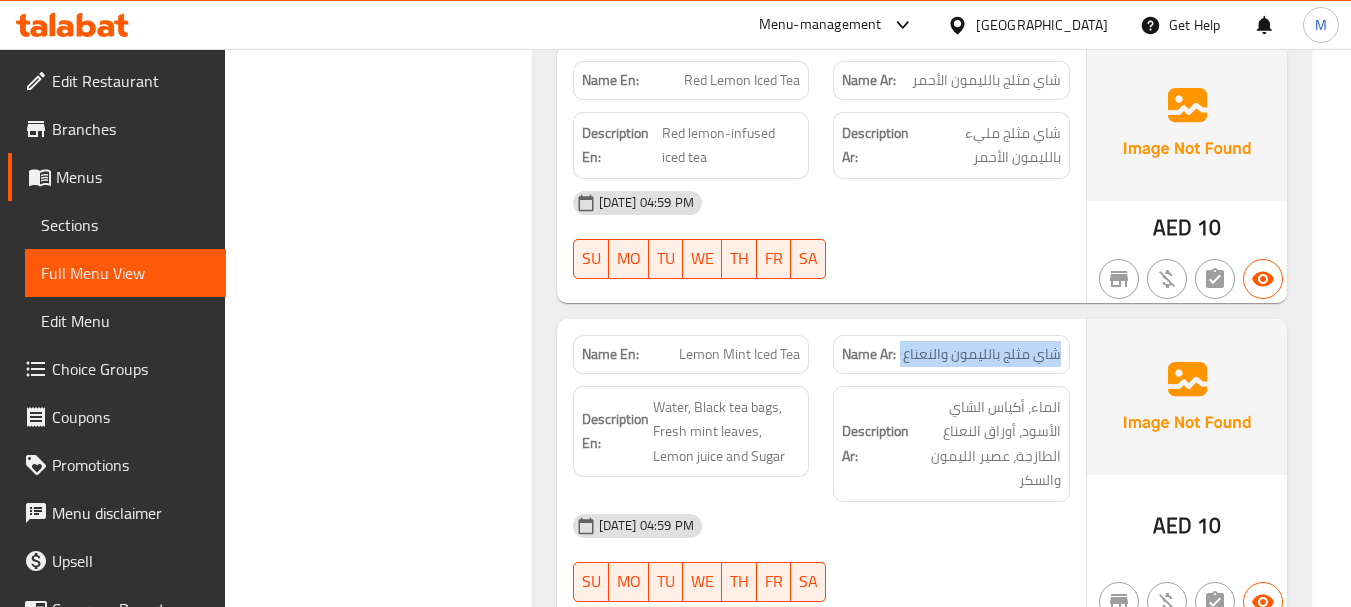 scroll, scrollTop: 4144, scrollLeft: 0, axis: vertical 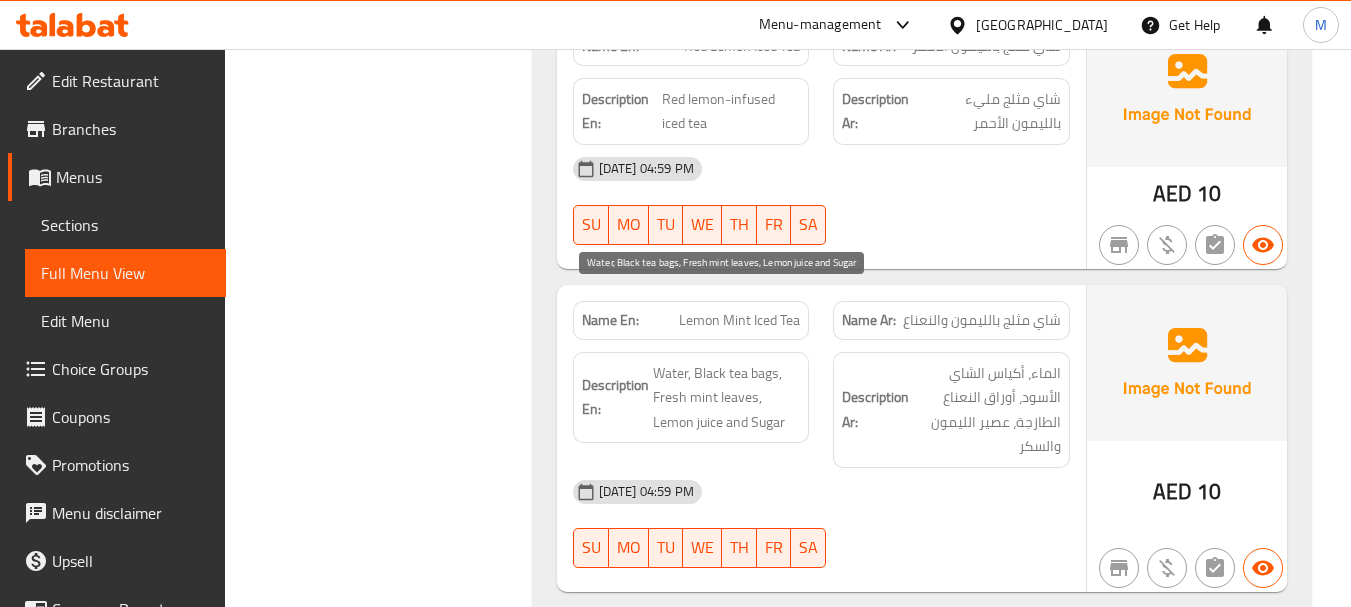 click on "Water, Black tea bags, Fresh mint leaves, Lemon juice and Sugar" at bounding box center [727, 398] 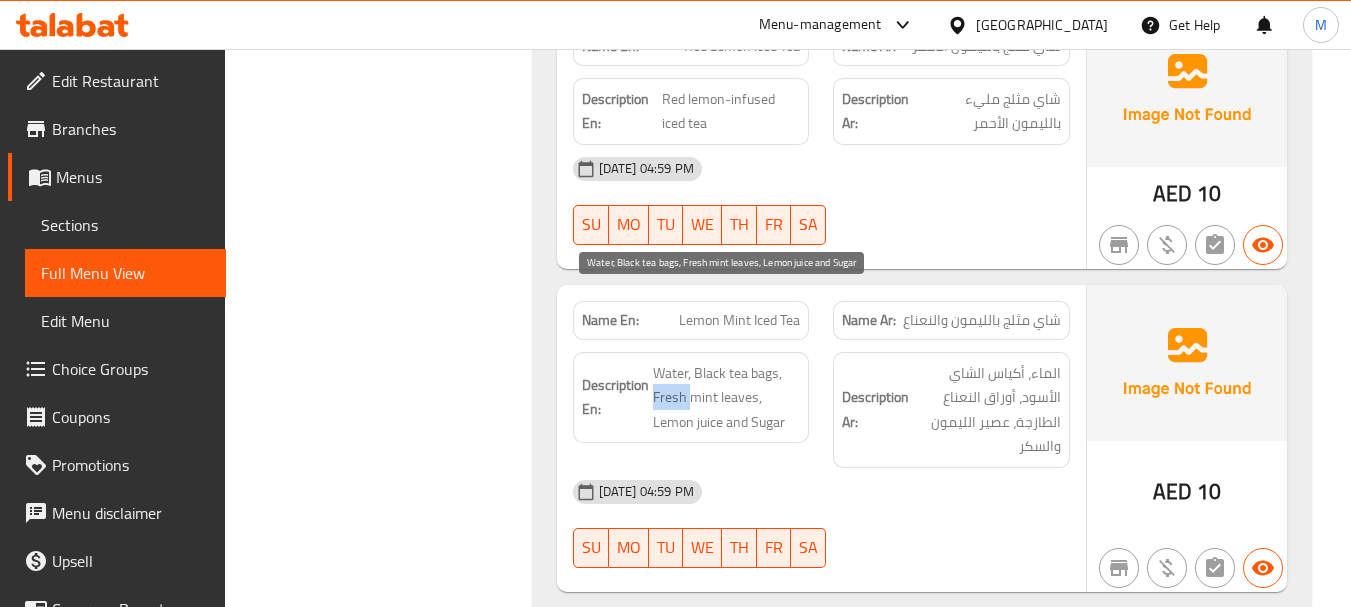 click on "Water, Black tea bags, Fresh mint leaves, Lemon juice and Sugar" at bounding box center [727, 398] 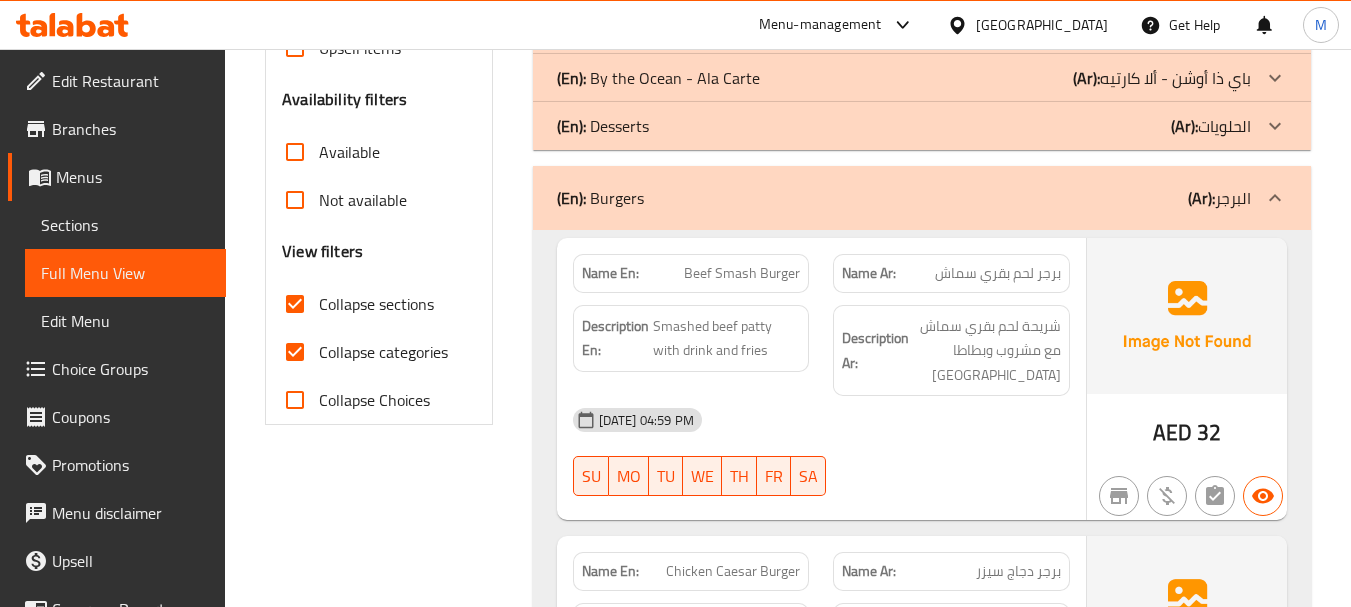 scroll, scrollTop: 496, scrollLeft: 0, axis: vertical 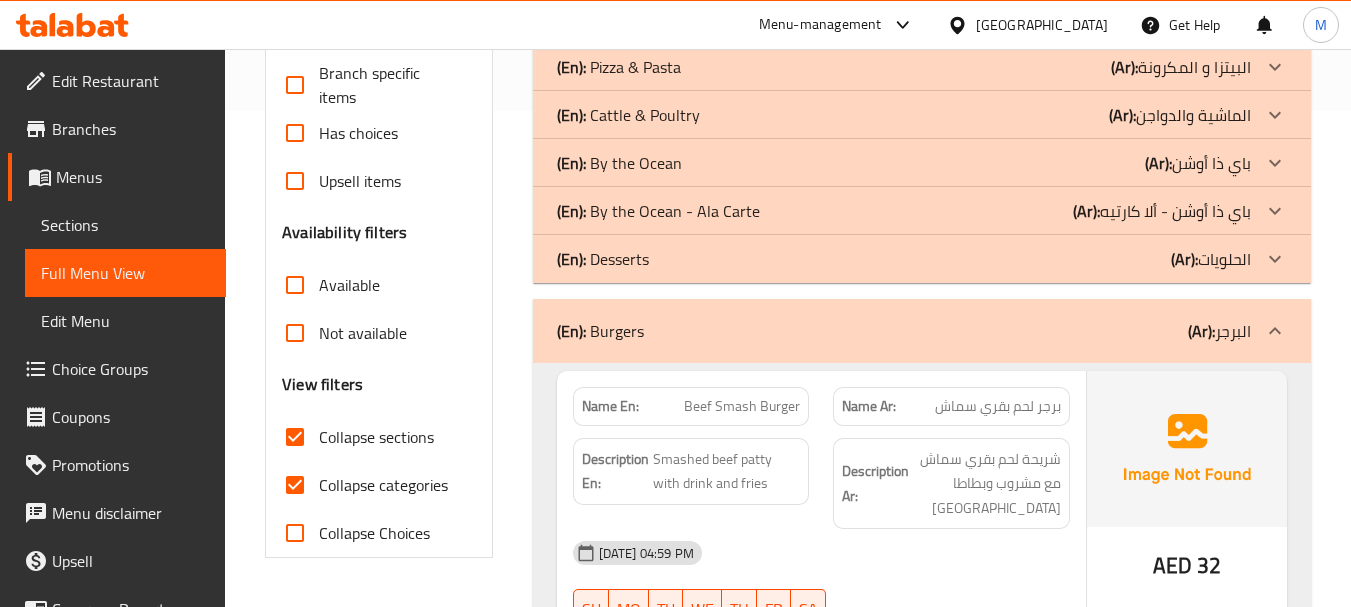 click on "(Ar): الحلويات" at bounding box center [1208, -173] 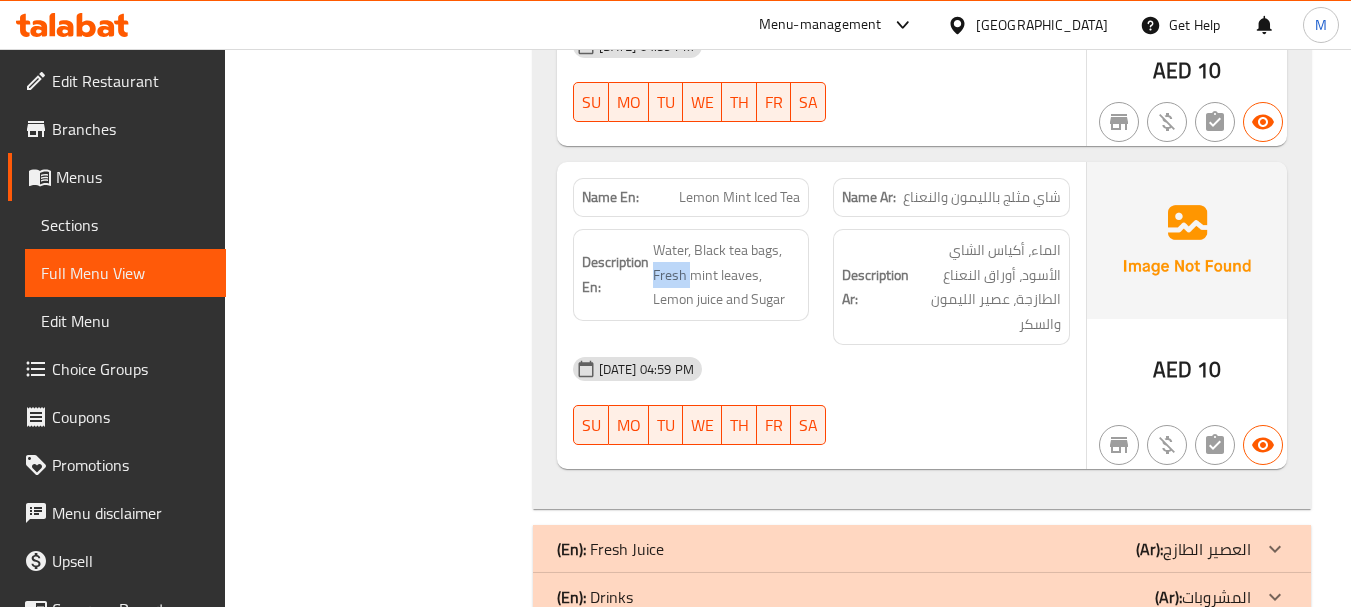 scroll, scrollTop: 5231, scrollLeft: 0, axis: vertical 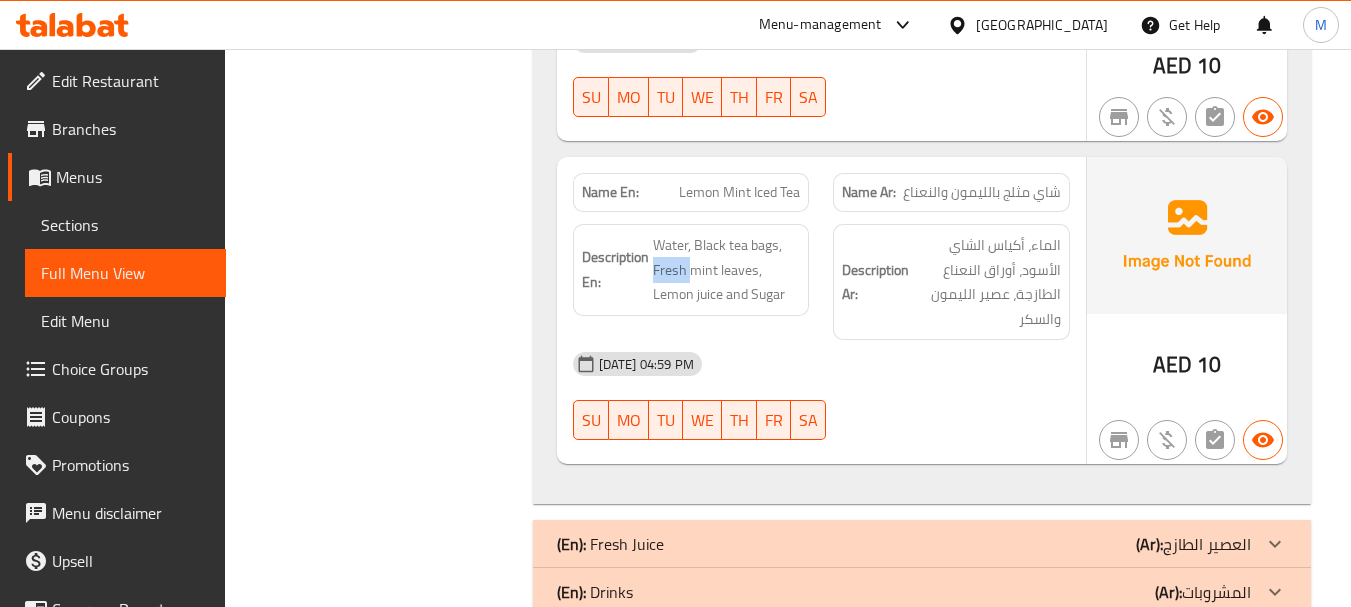 click on "(Ar): العصير الطازج" at bounding box center [1208, -4908] 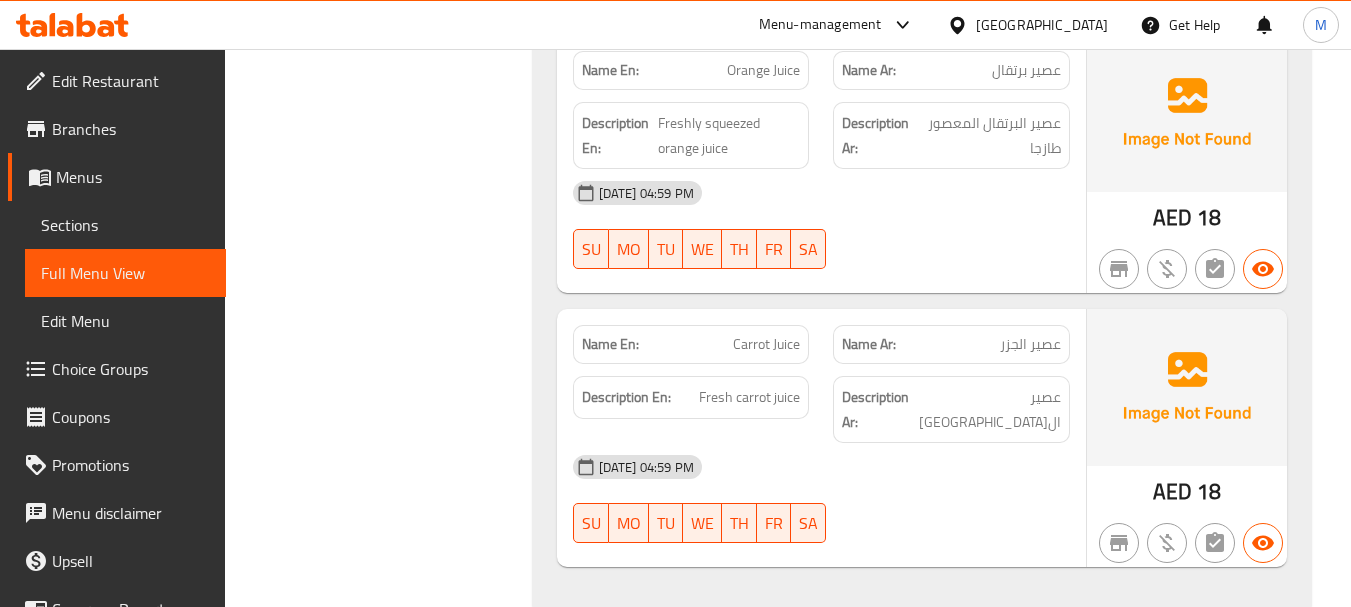 scroll, scrollTop: 5819, scrollLeft: 0, axis: vertical 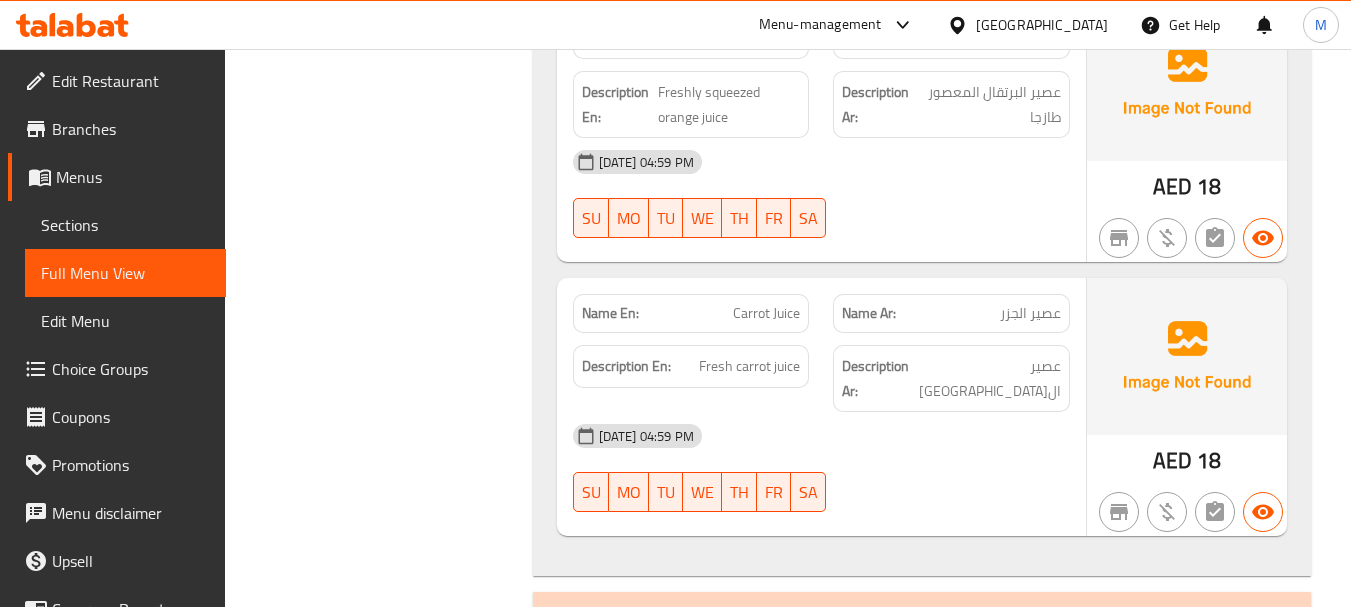 click at bounding box center (1275, -5496) 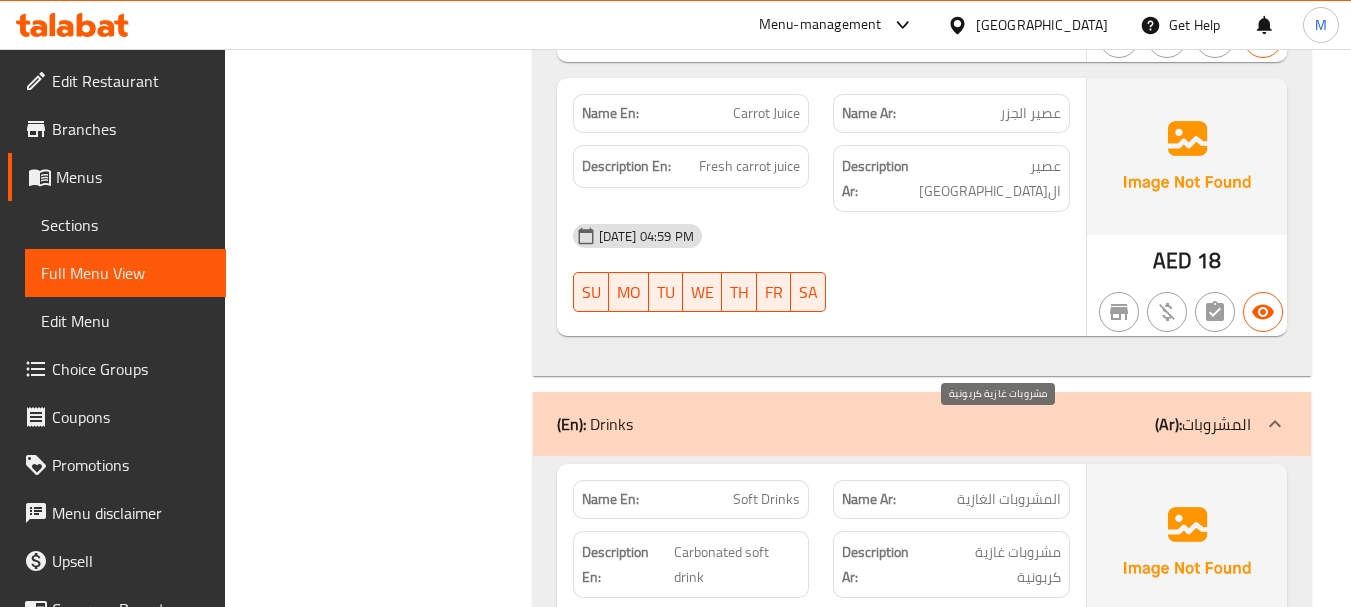 scroll, scrollTop: 6219, scrollLeft: 0, axis: vertical 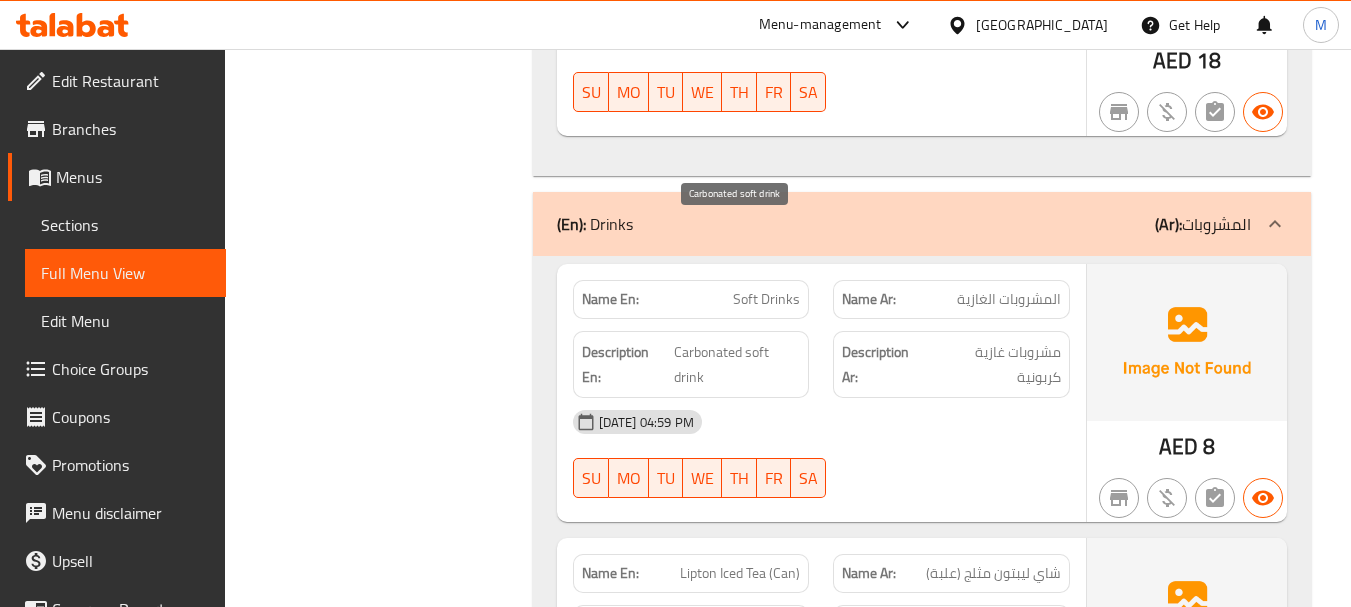 click on "Carbonated soft drink" at bounding box center (737, 364) 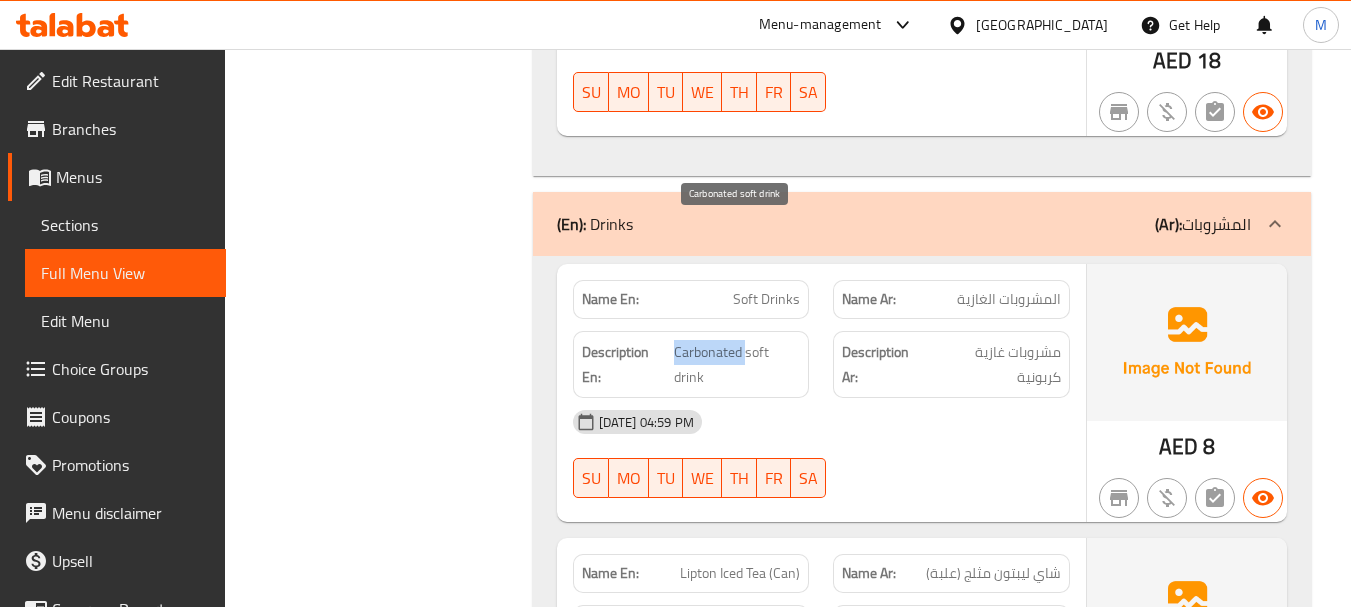 click on "Carbonated soft drink" at bounding box center (737, 364) 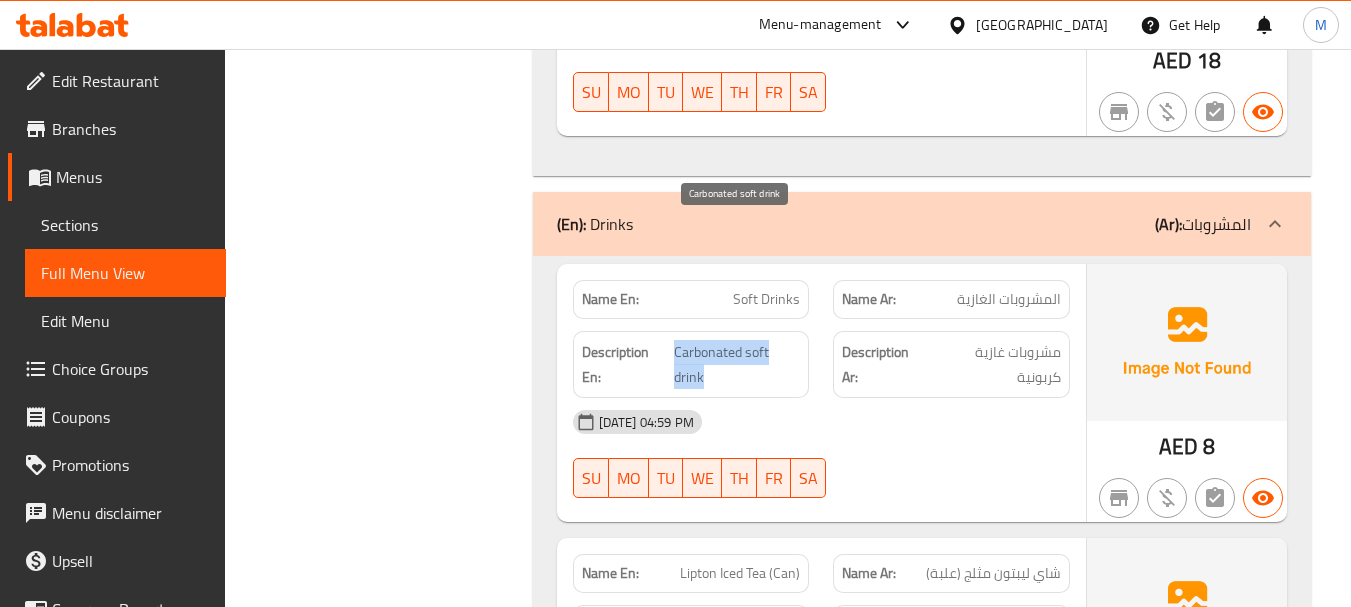 click on "Carbonated soft drink" at bounding box center (737, 364) 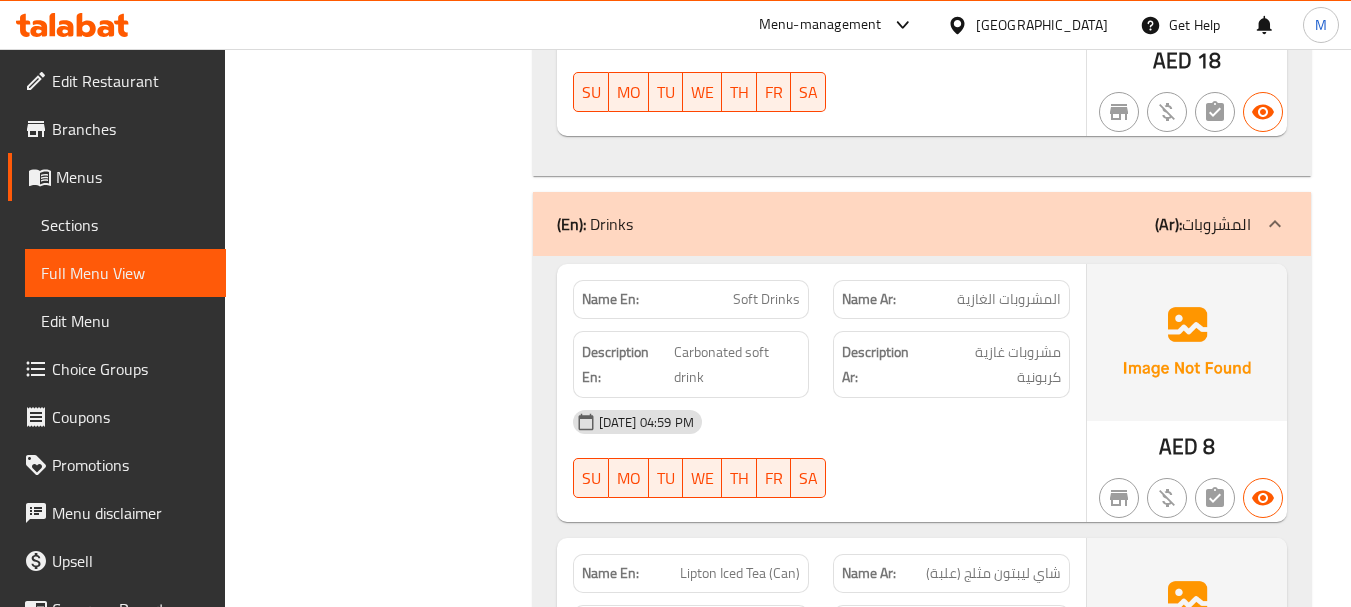 click on "Soft Drinks" at bounding box center [754, -5365] 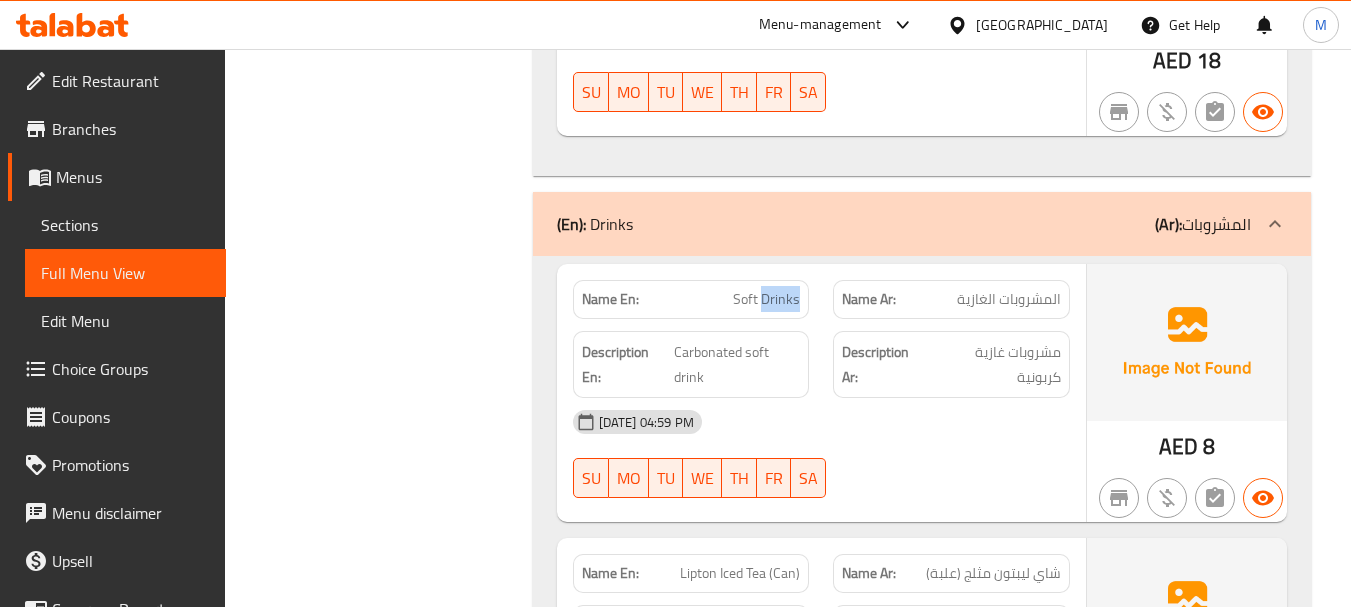 click on "Soft Drinks" at bounding box center (754, -5365) 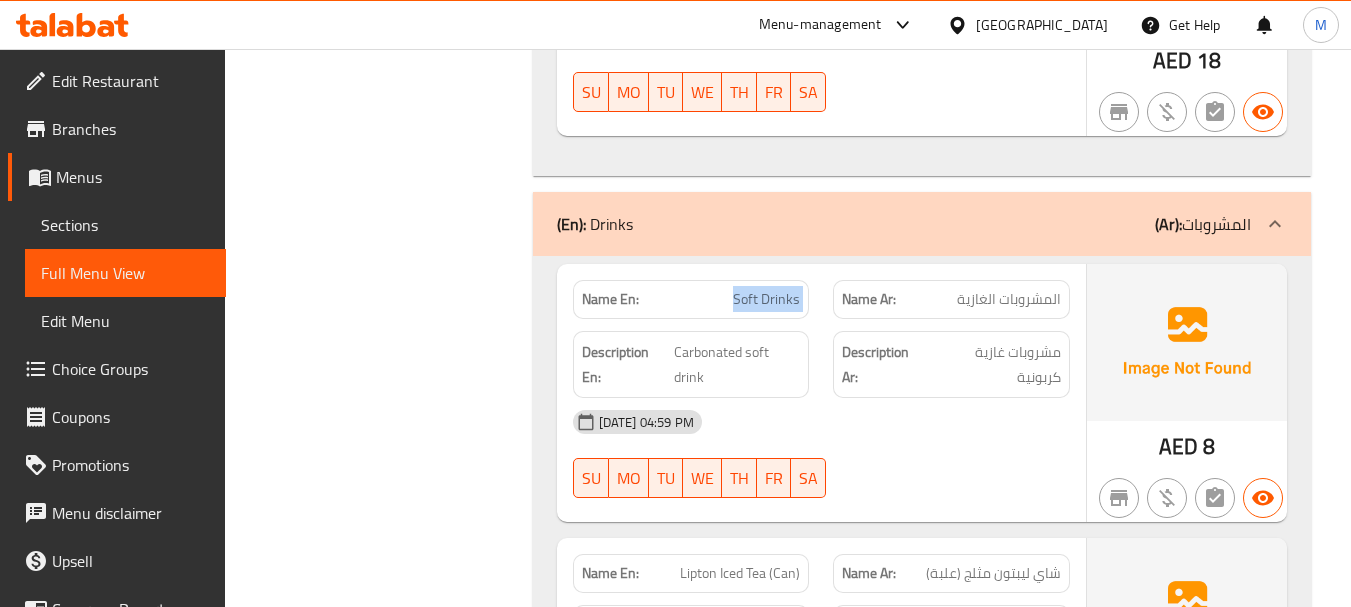 click on "Soft Drinks" at bounding box center [754, -5365] 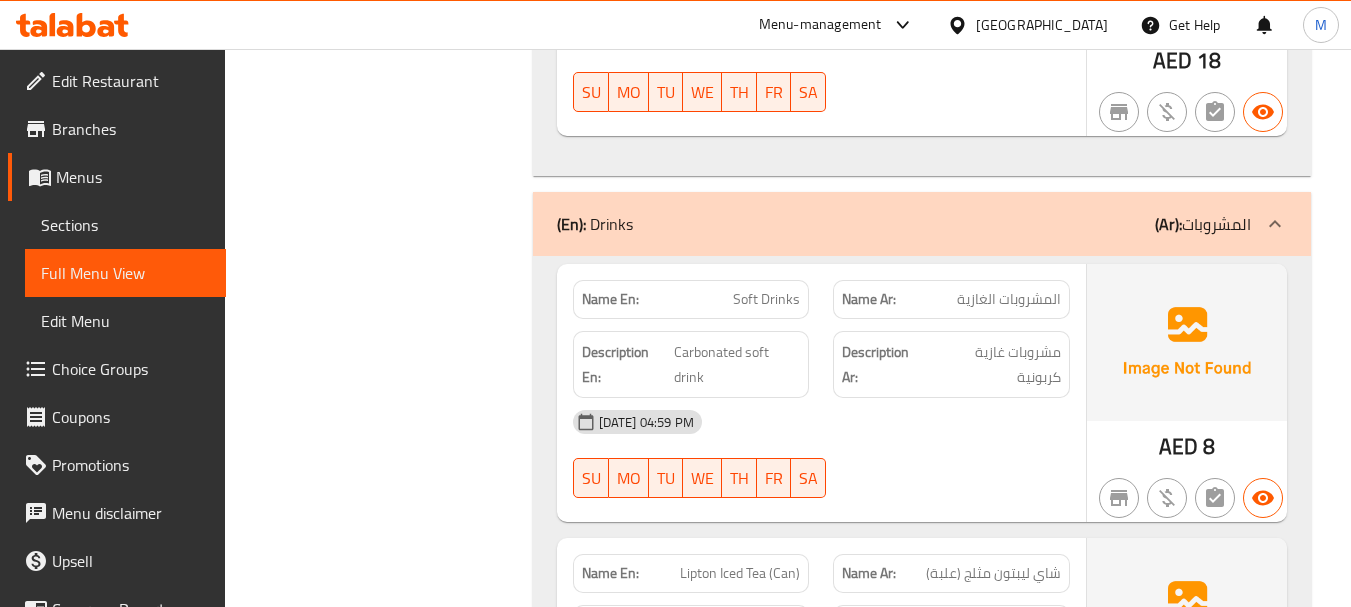 click on "شاي ليبتون مثلج (علبة)" at bounding box center [1003, -5067] 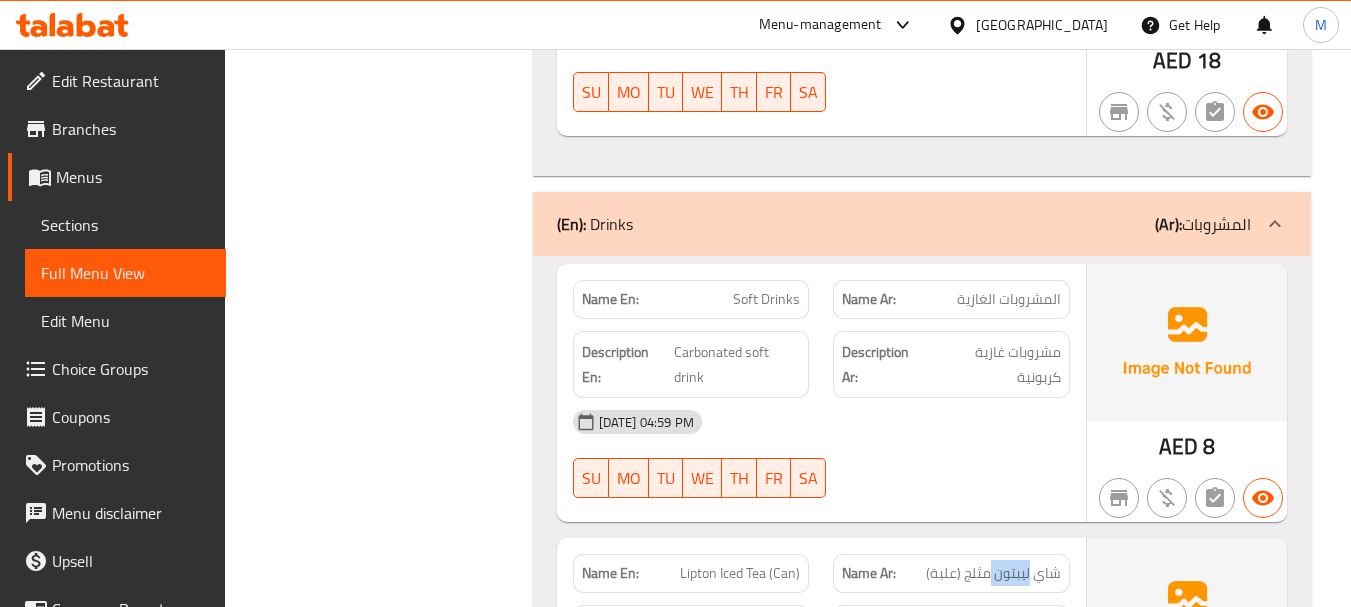 click on "شاي ليبتون مثلج (علبة)" at bounding box center [1003, -5067] 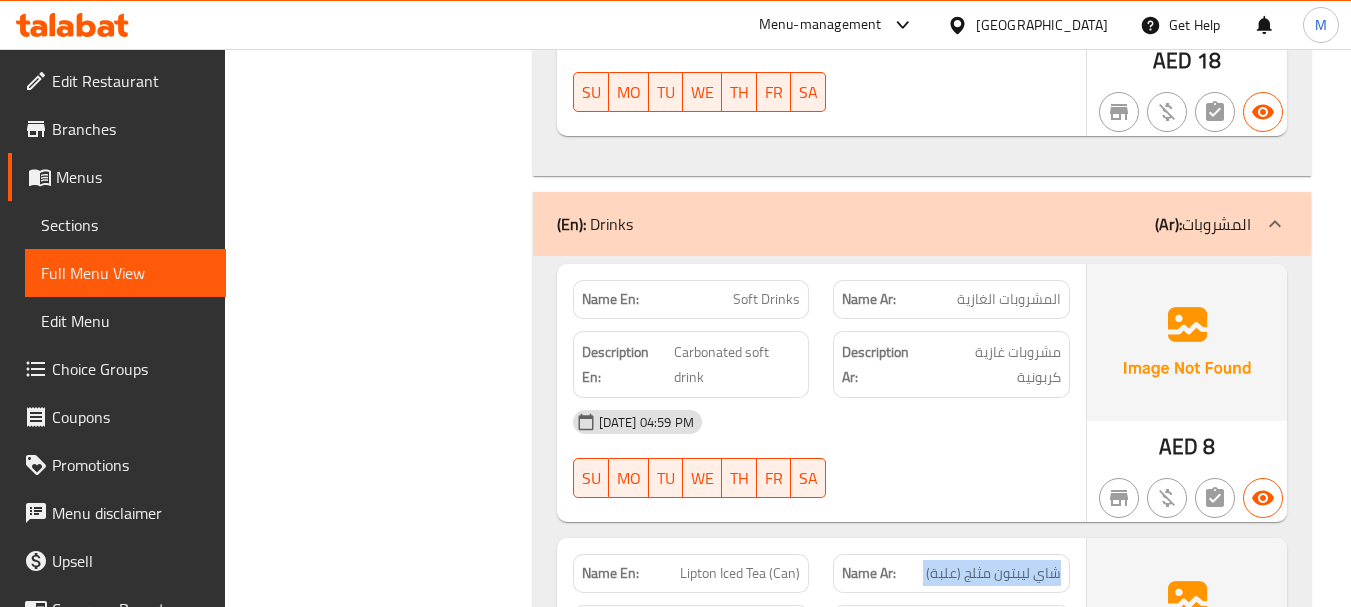 click on "شاي ليبتون مثلج (علبة)" at bounding box center [1003, -5067] 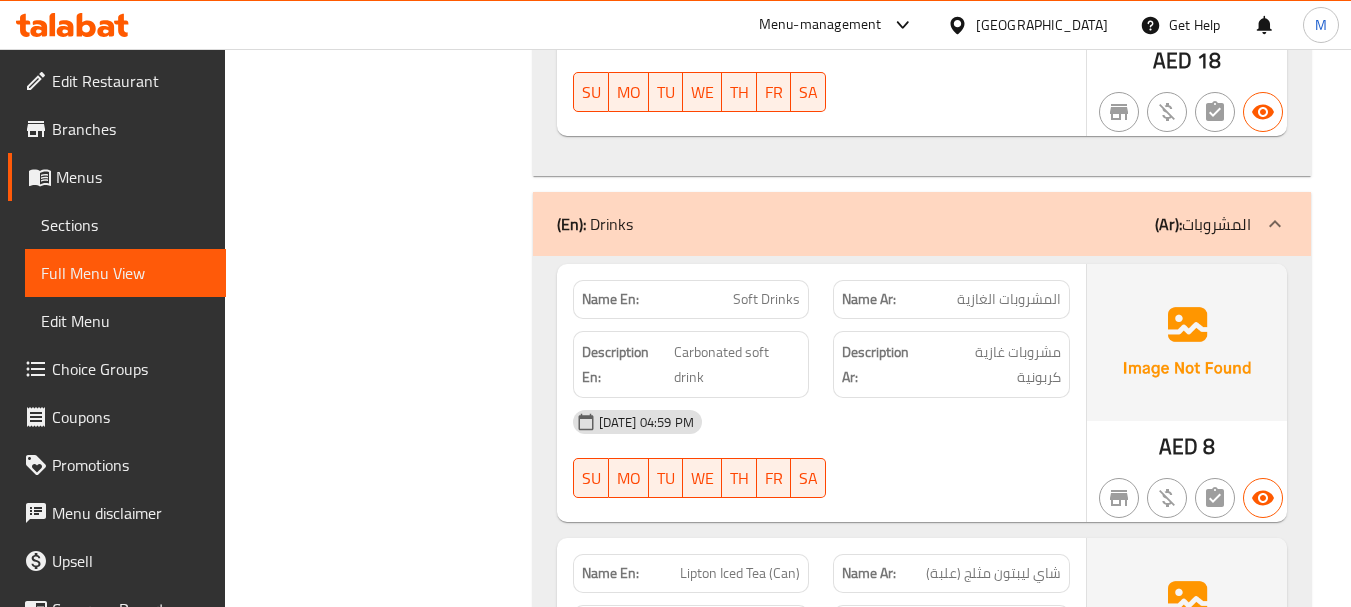 click on "Description Ar:" at bounding box center (951, -5002) 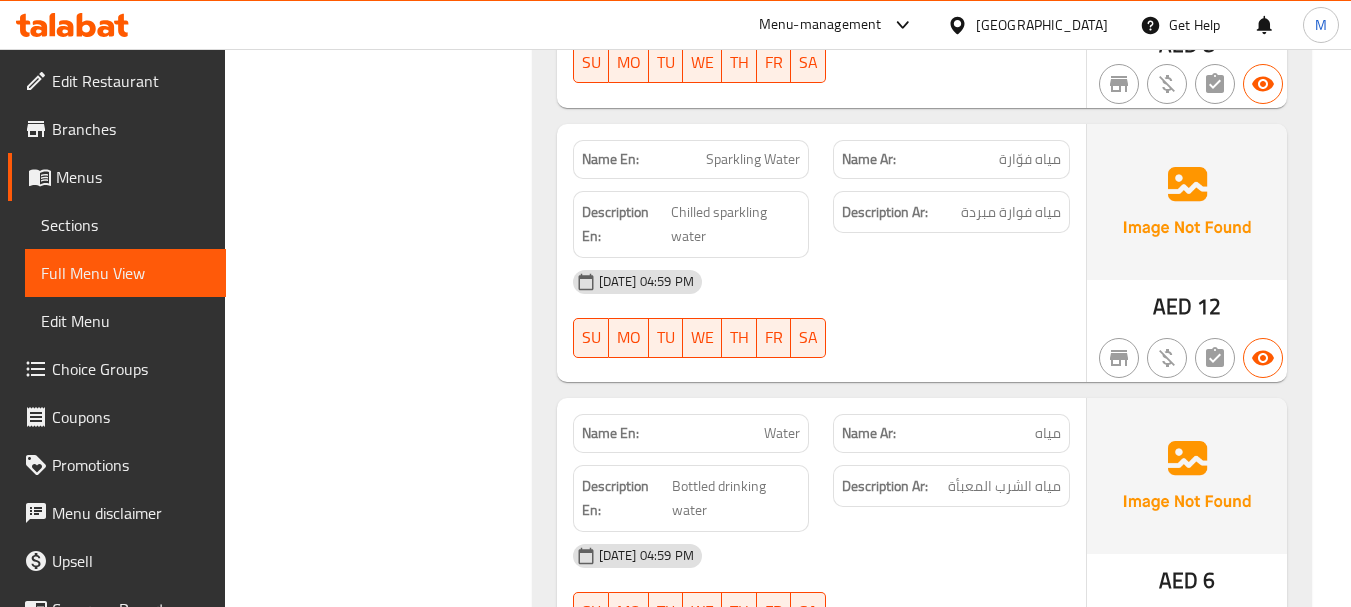 scroll, scrollTop: 6919, scrollLeft: 0, axis: vertical 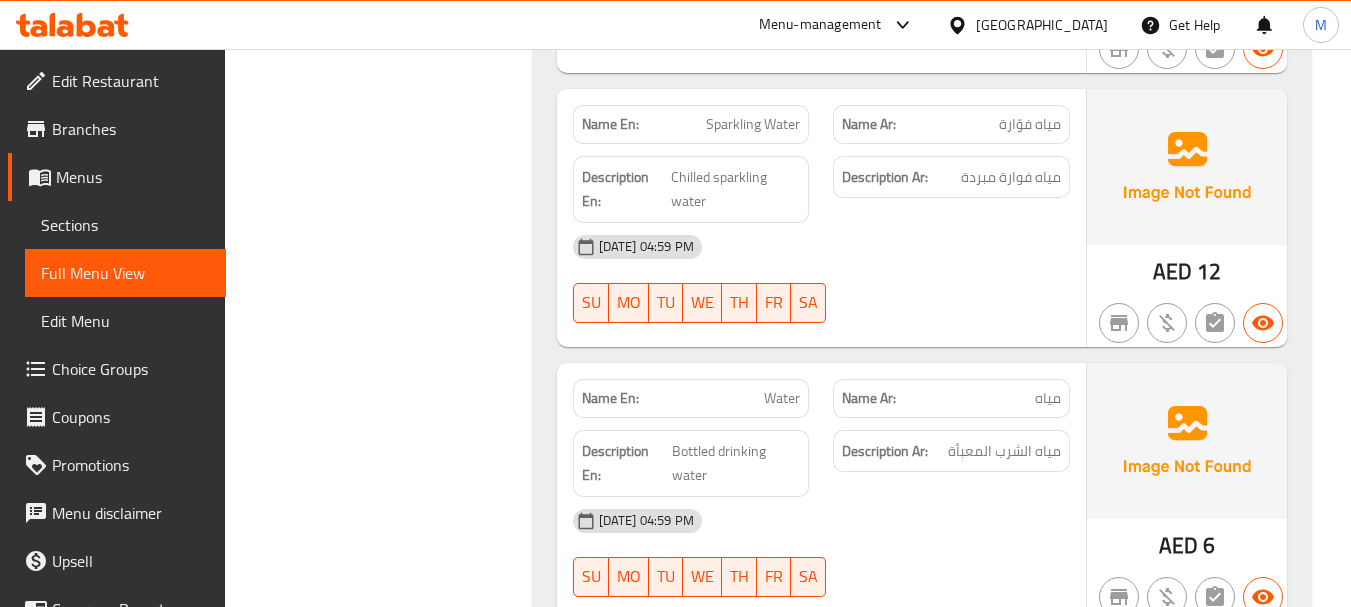 click on "Name En: Water" at bounding box center (691, -3527) 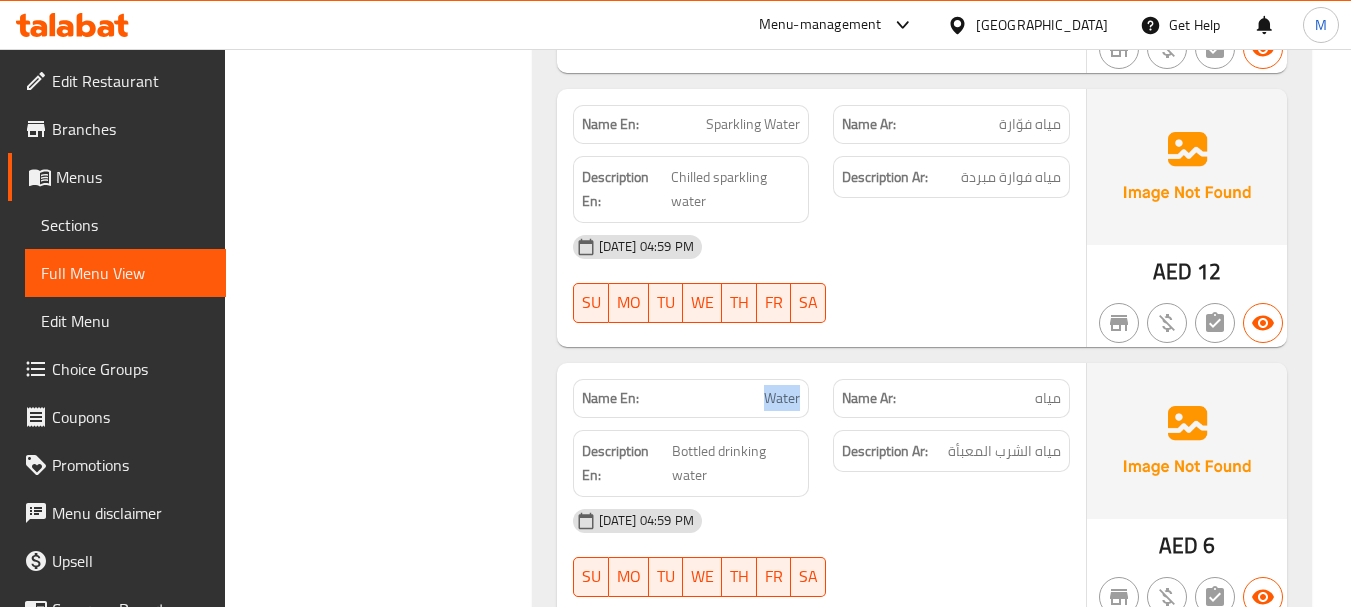 click on "Name En: Water" at bounding box center [691, -3527] 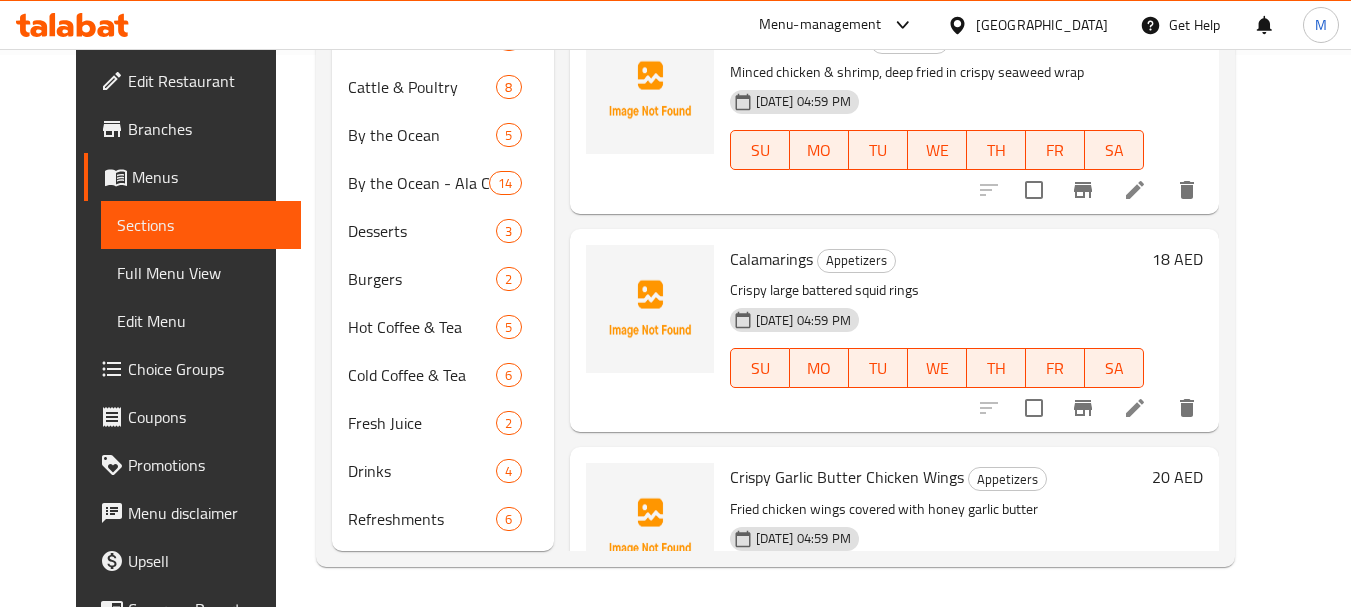 scroll, scrollTop: 312, scrollLeft: 0, axis: vertical 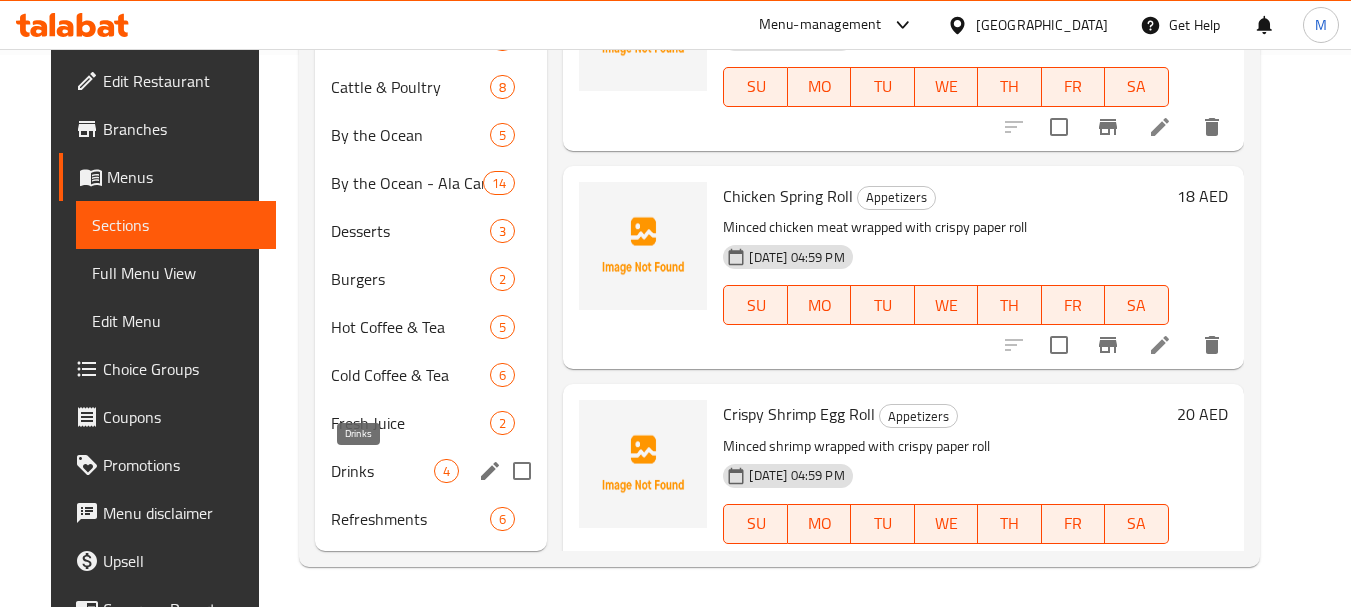 click on "Drinks" at bounding box center (382, 471) 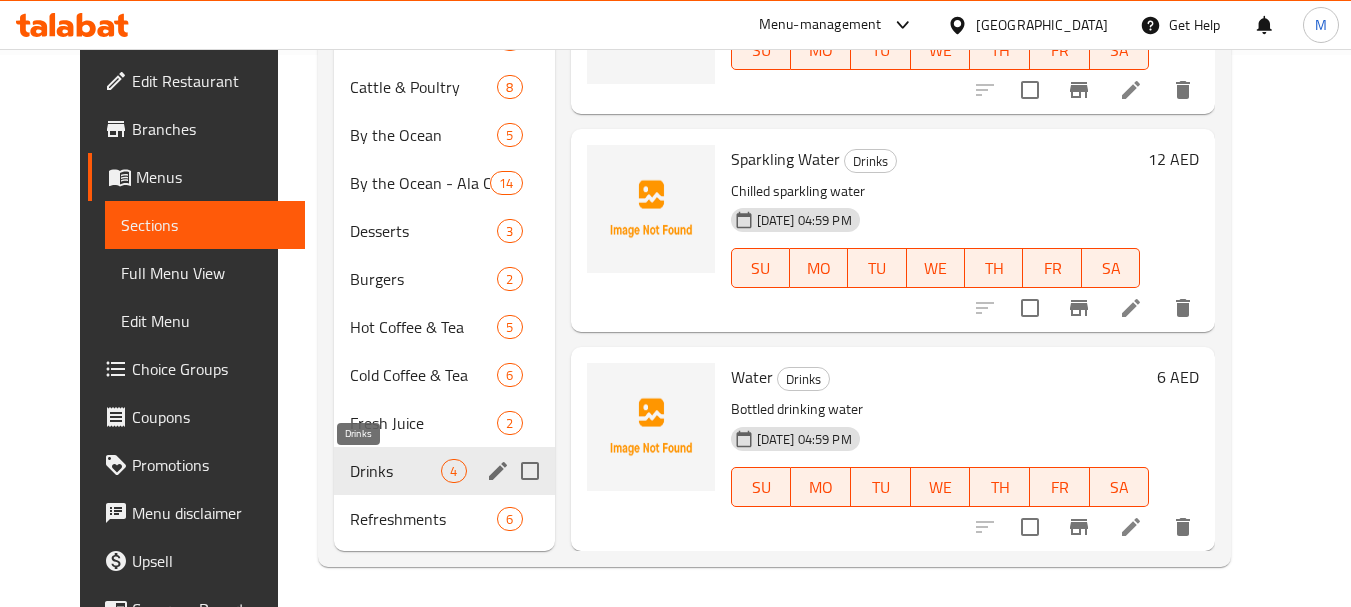 scroll, scrollTop: 45, scrollLeft: 0, axis: vertical 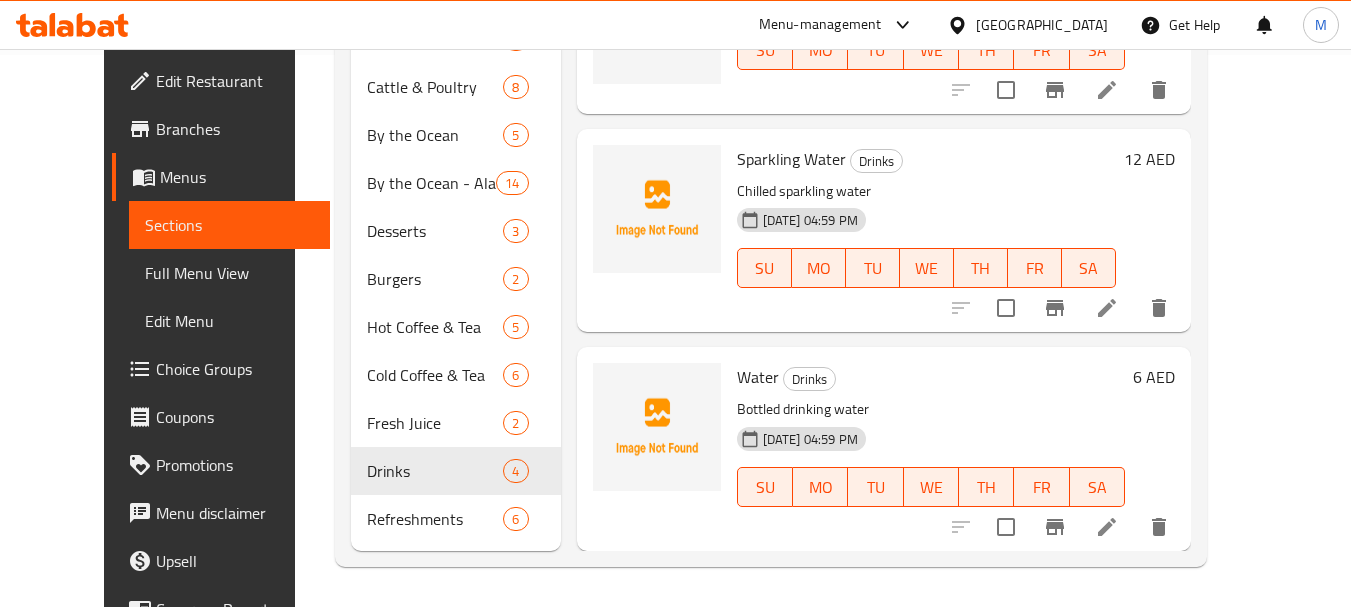 click on "6   AED" at bounding box center [1150, 377] 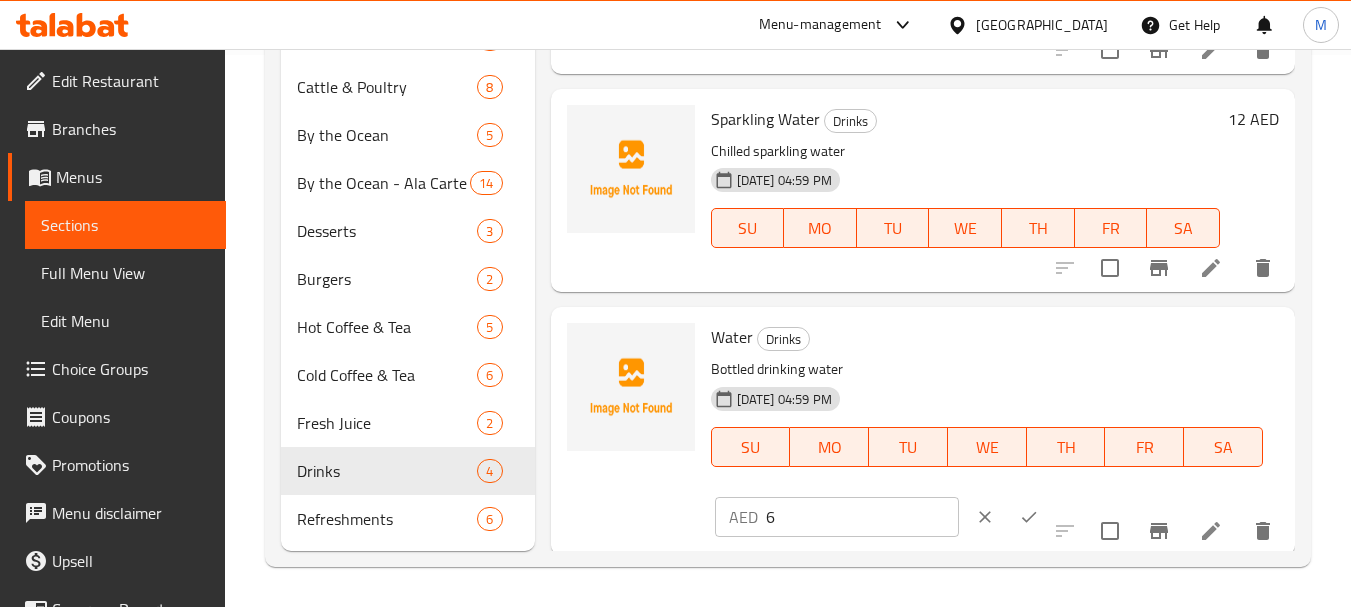 scroll, scrollTop: 89, scrollLeft: 0, axis: vertical 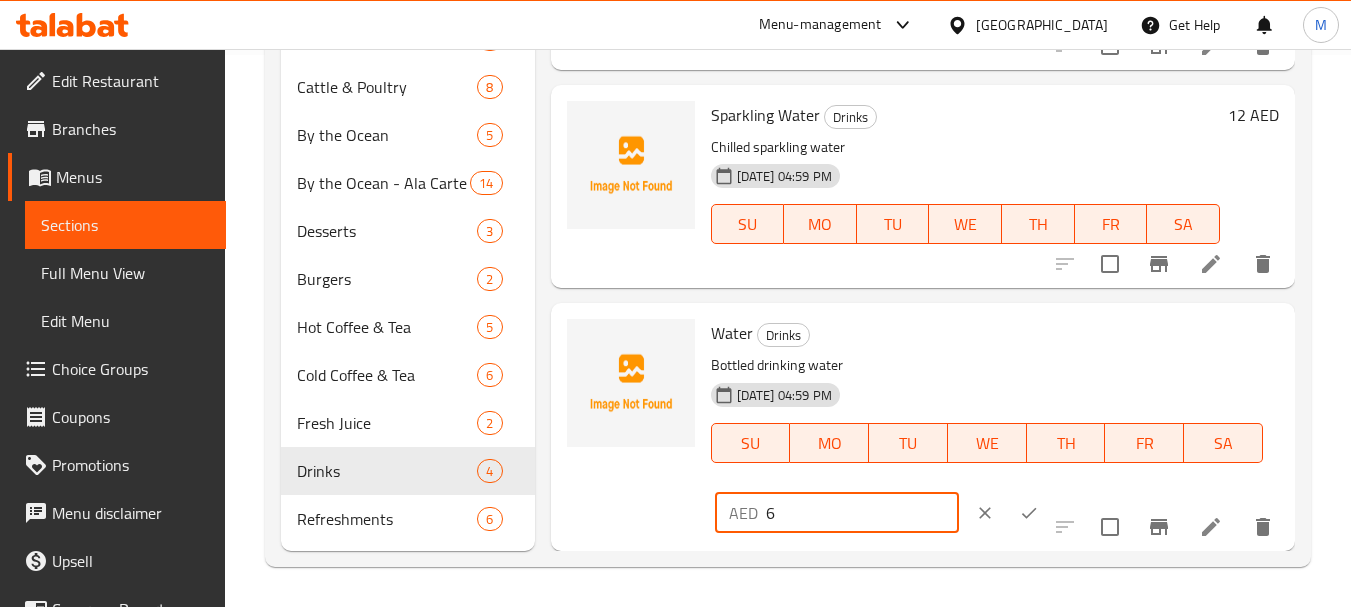 drag, startPoint x: 785, startPoint y: 513, endPoint x: 756, endPoint y: 517, distance: 29.274563 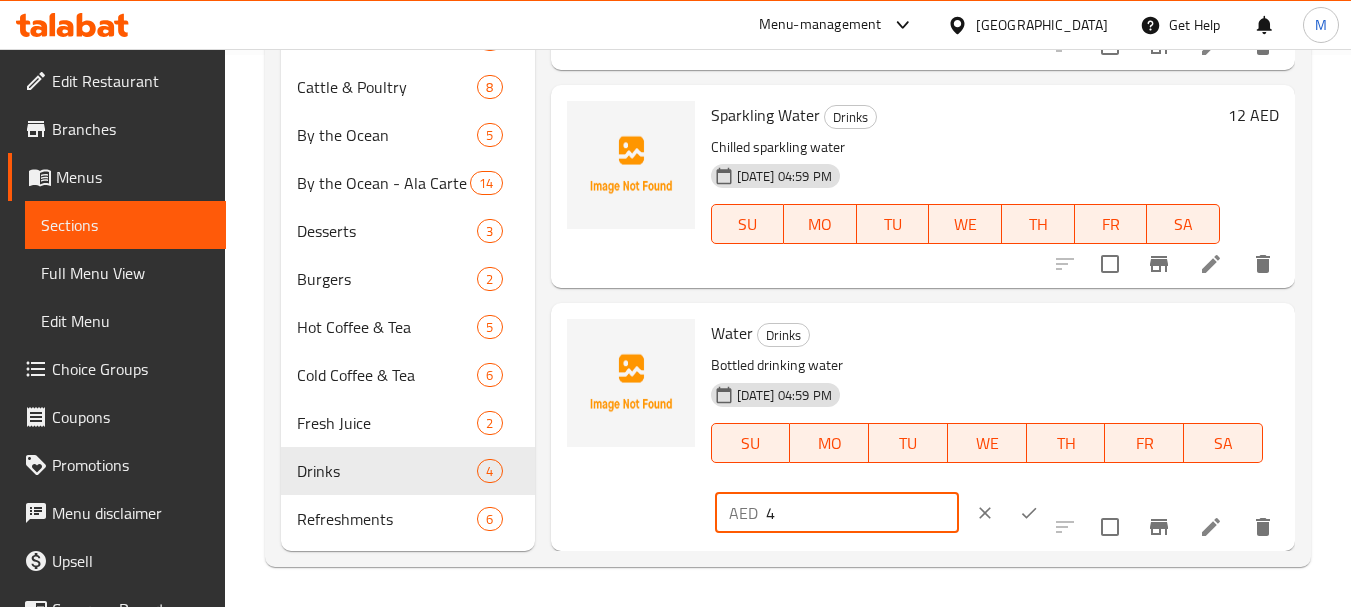 type on "4" 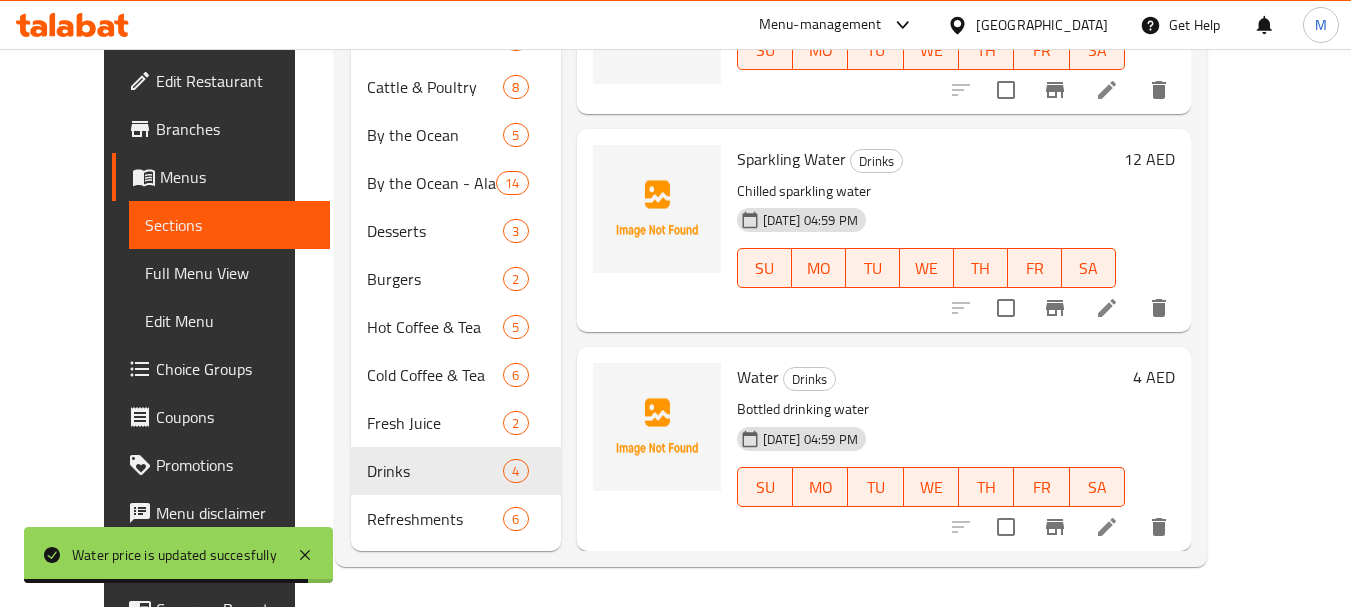 scroll, scrollTop: 0, scrollLeft: 0, axis: both 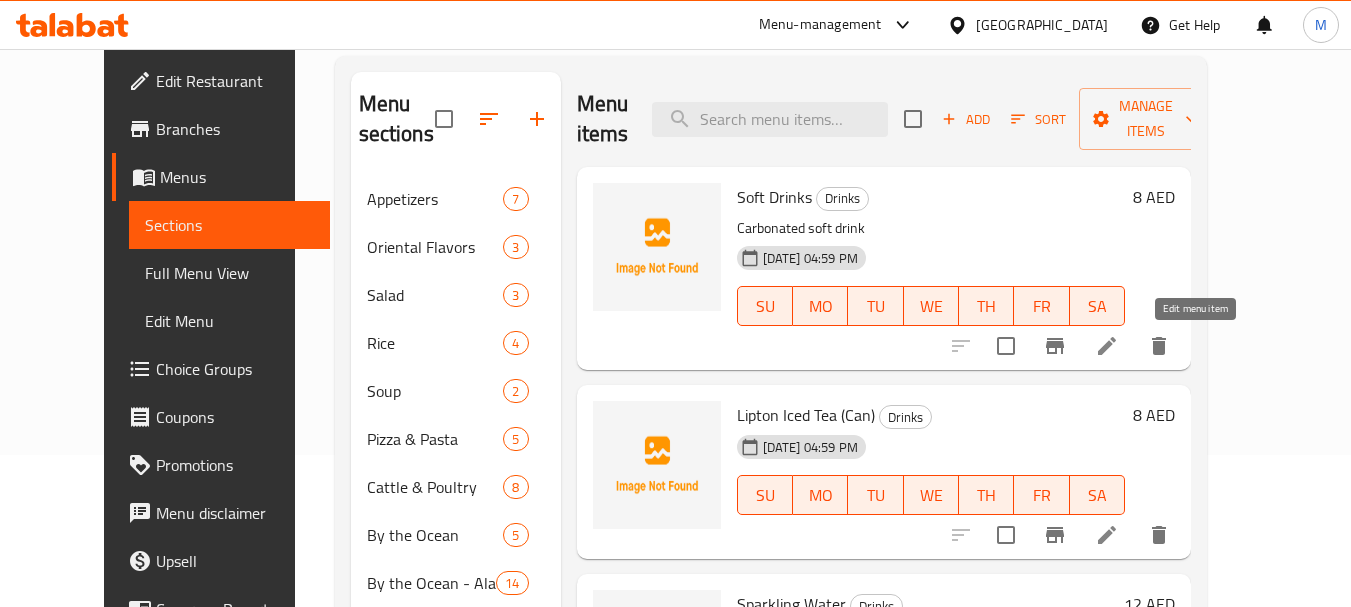 click 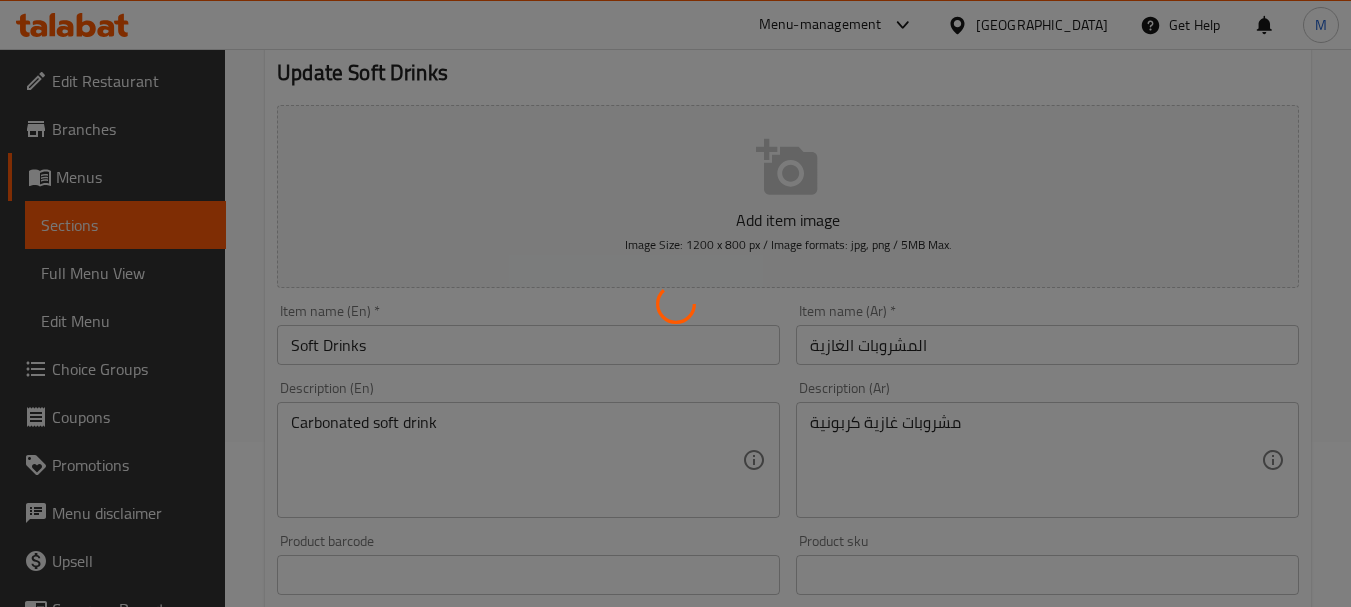 scroll, scrollTop: 200, scrollLeft: 0, axis: vertical 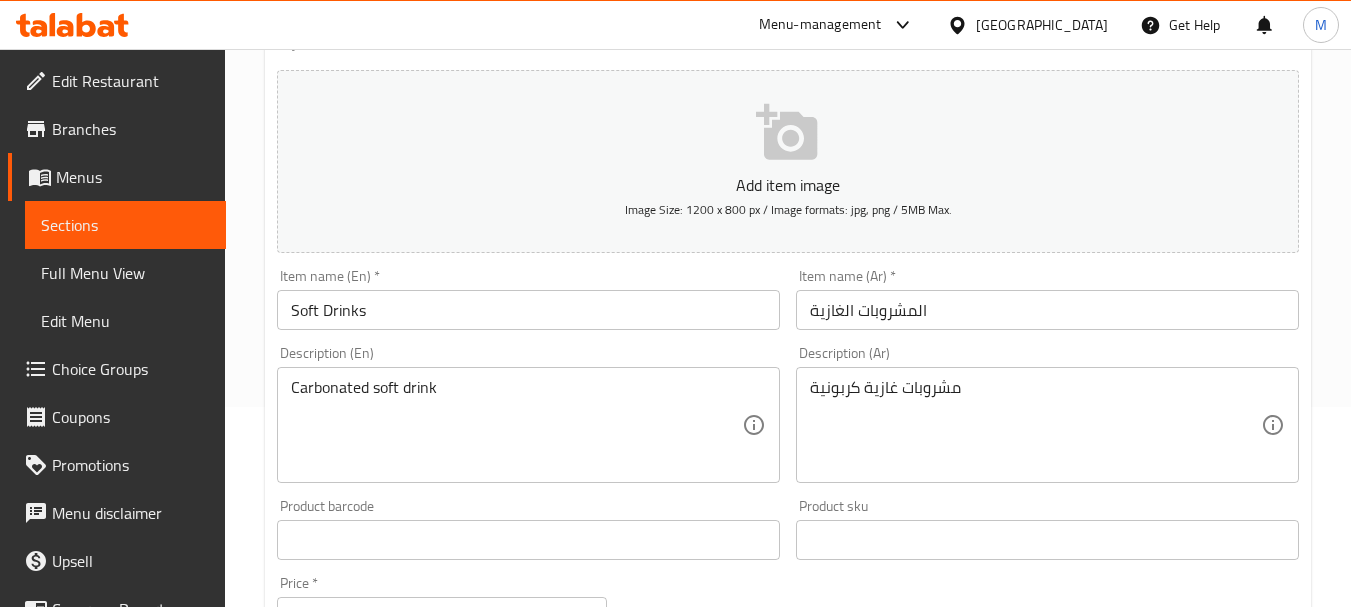 click on "مشروبات غازية كربونية" at bounding box center [1035, 425] 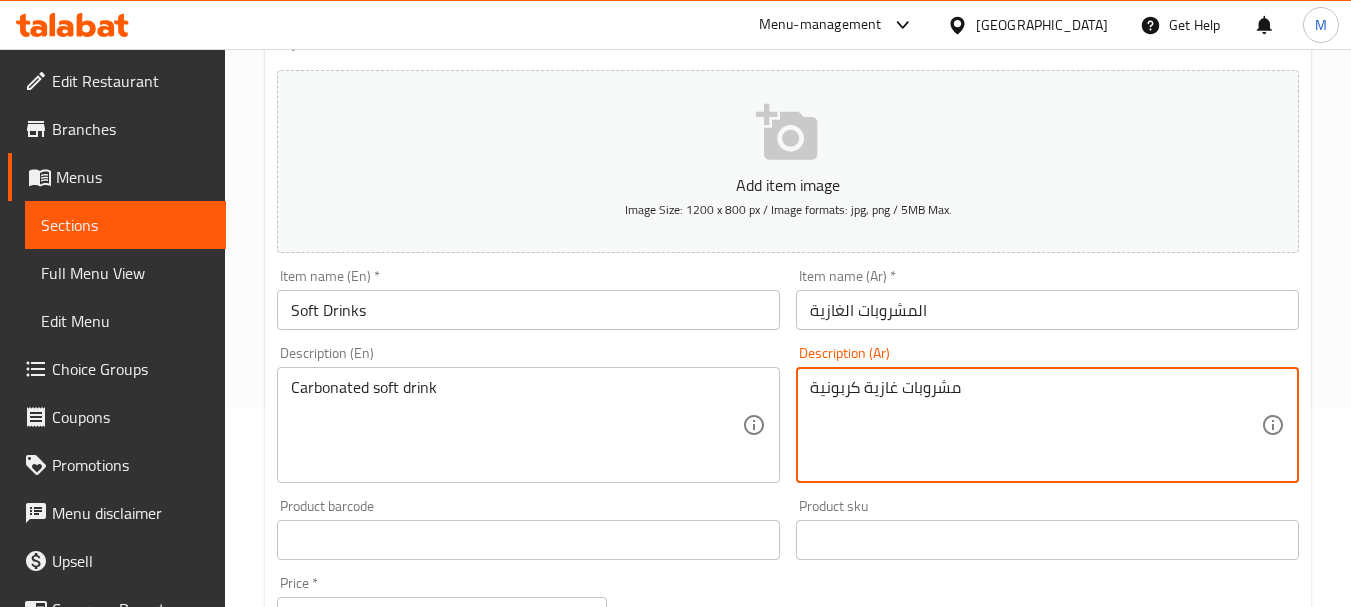 click on "مشروبات غازية كربونية" at bounding box center [1035, 425] 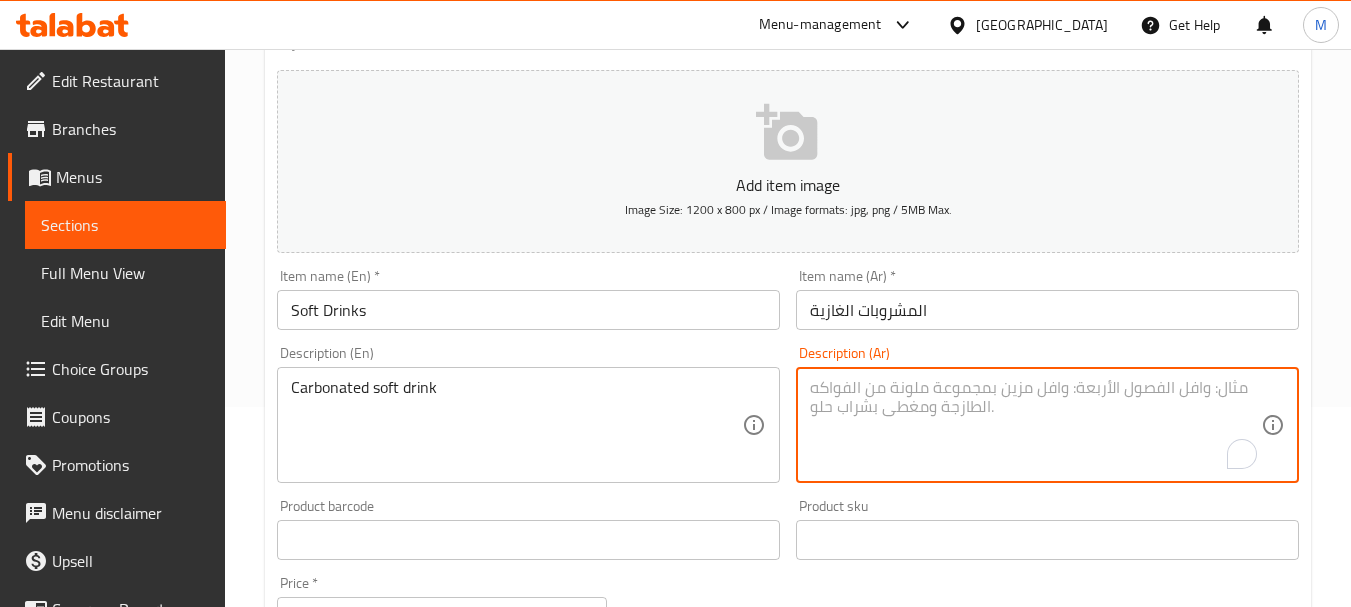 type 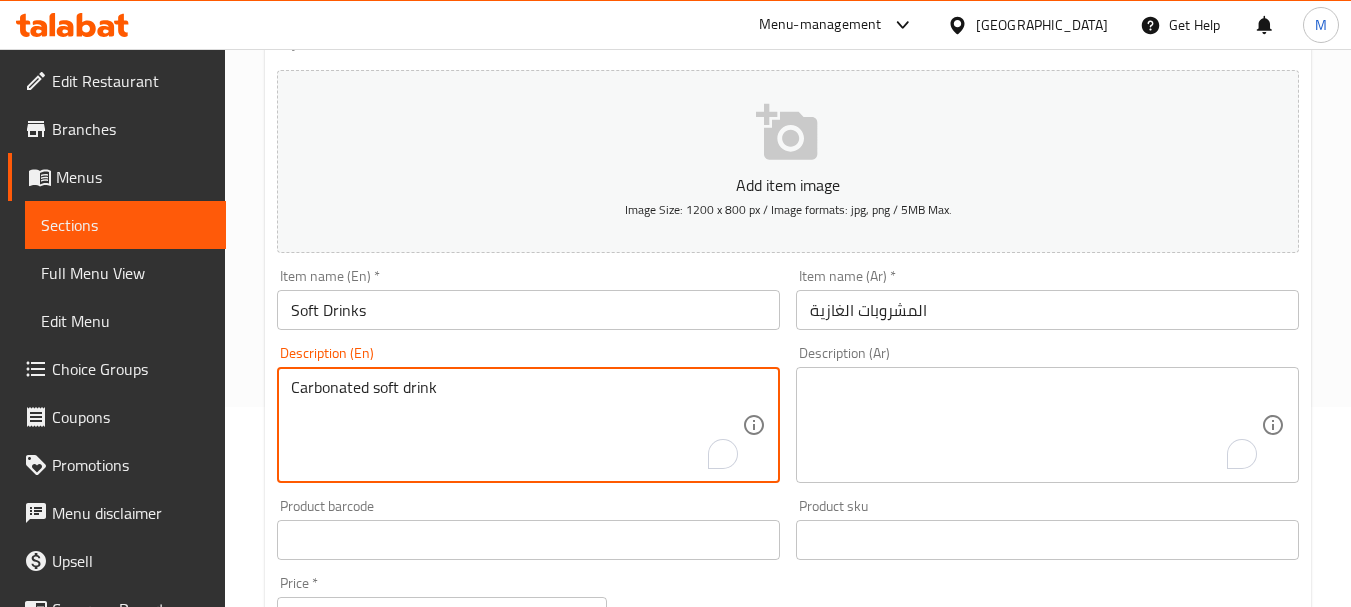 click on "Carbonated soft drink" at bounding box center (516, 425) 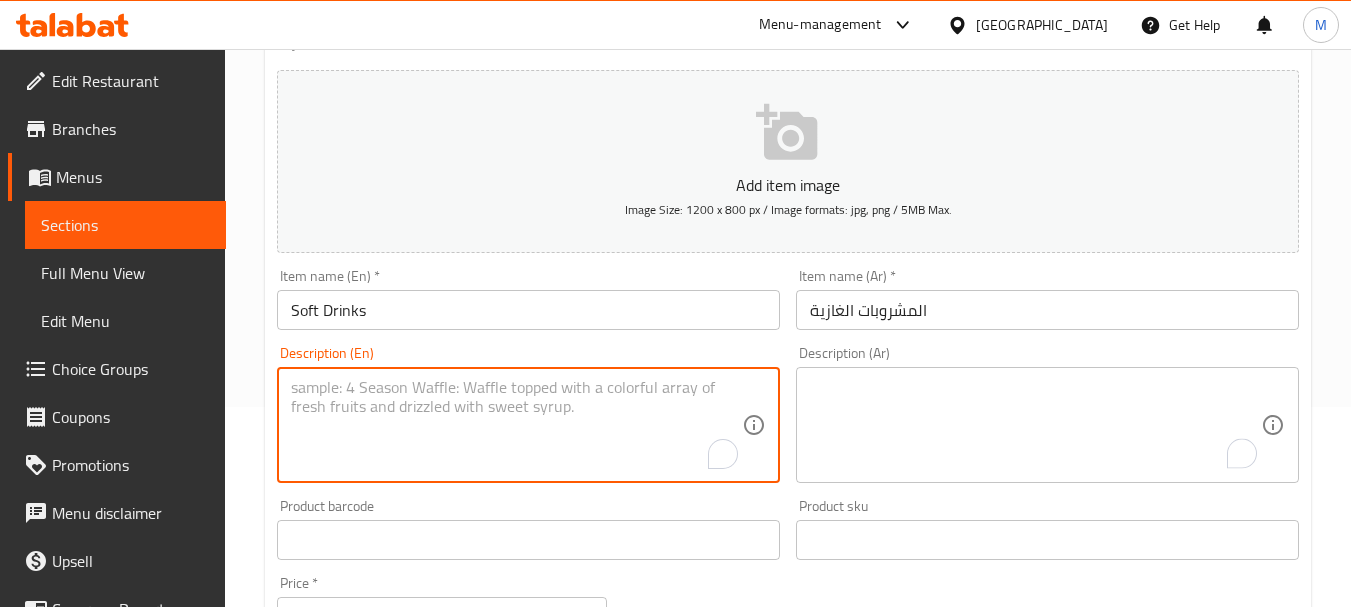 type 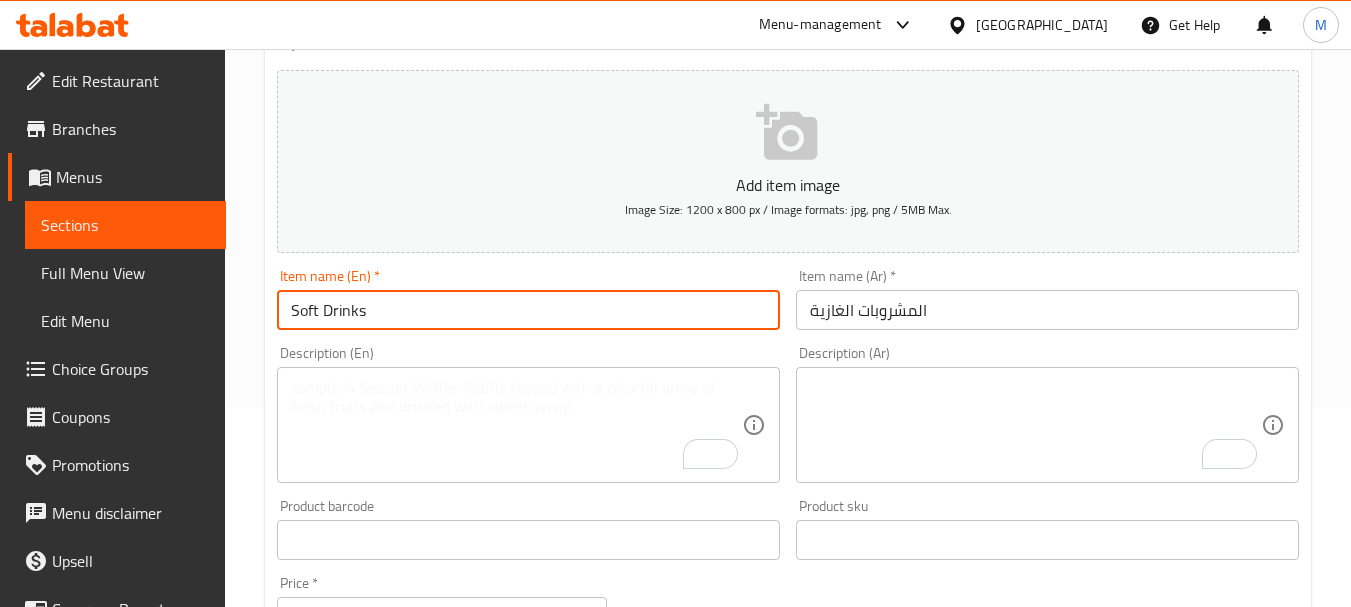 click on "Update" at bounding box center [398, 1126] 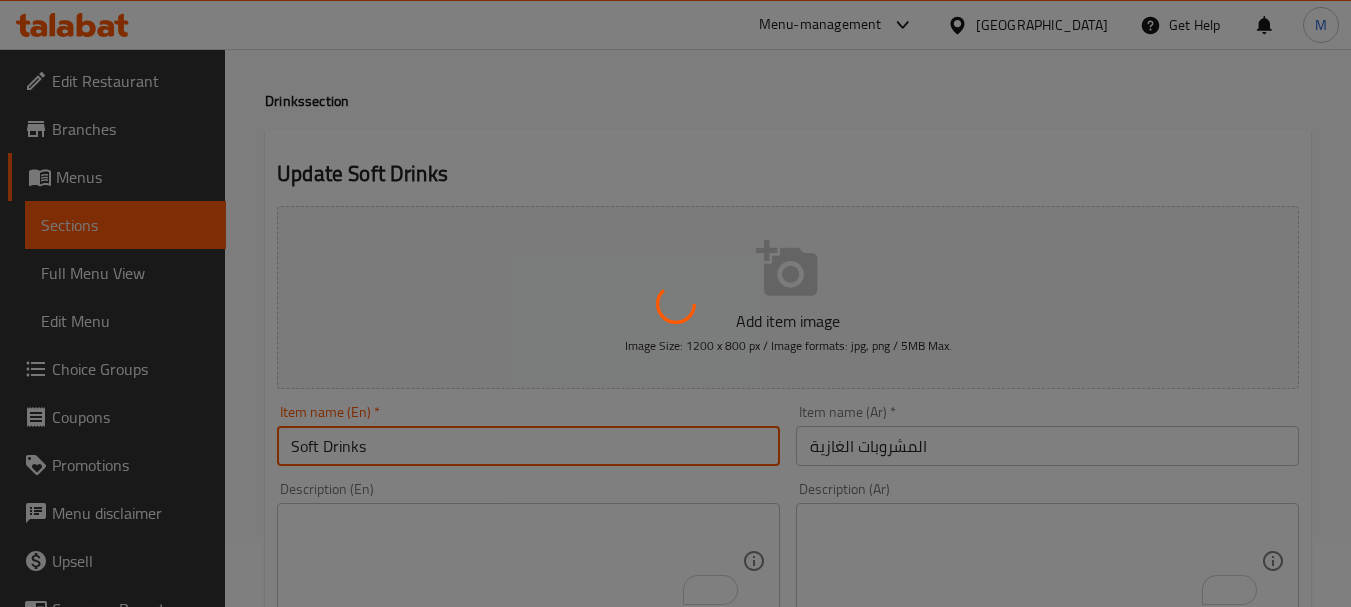 scroll, scrollTop: 0, scrollLeft: 0, axis: both 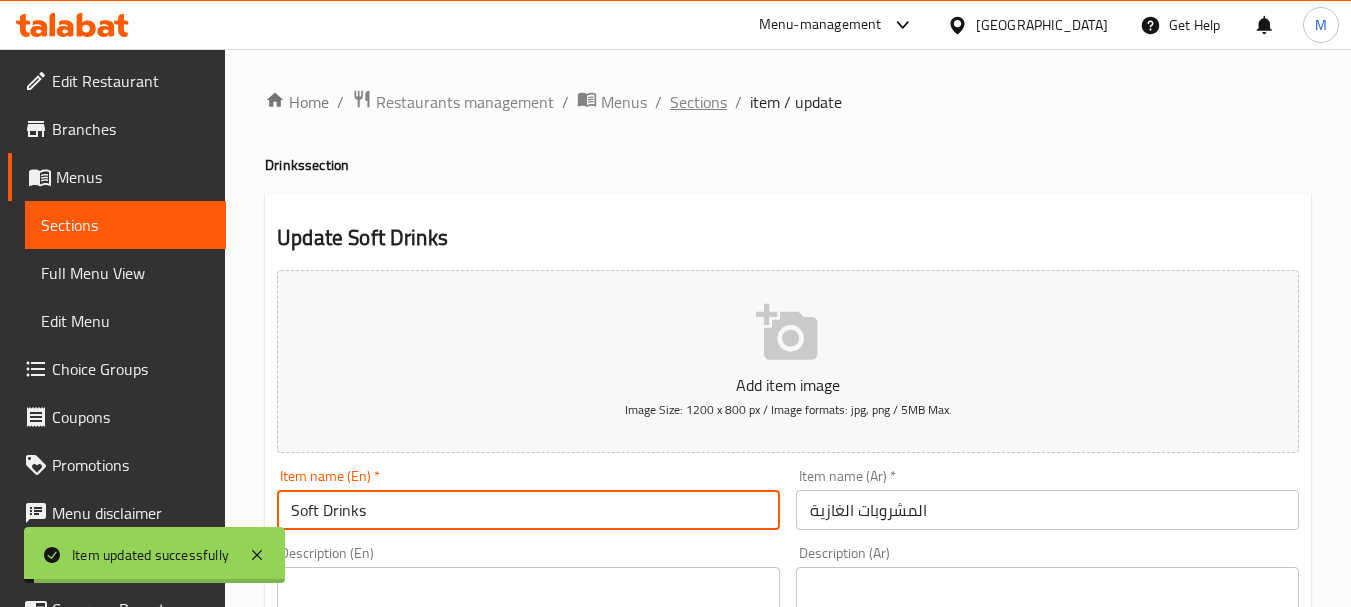 click on "Sections" at bounding box center [698, 102] 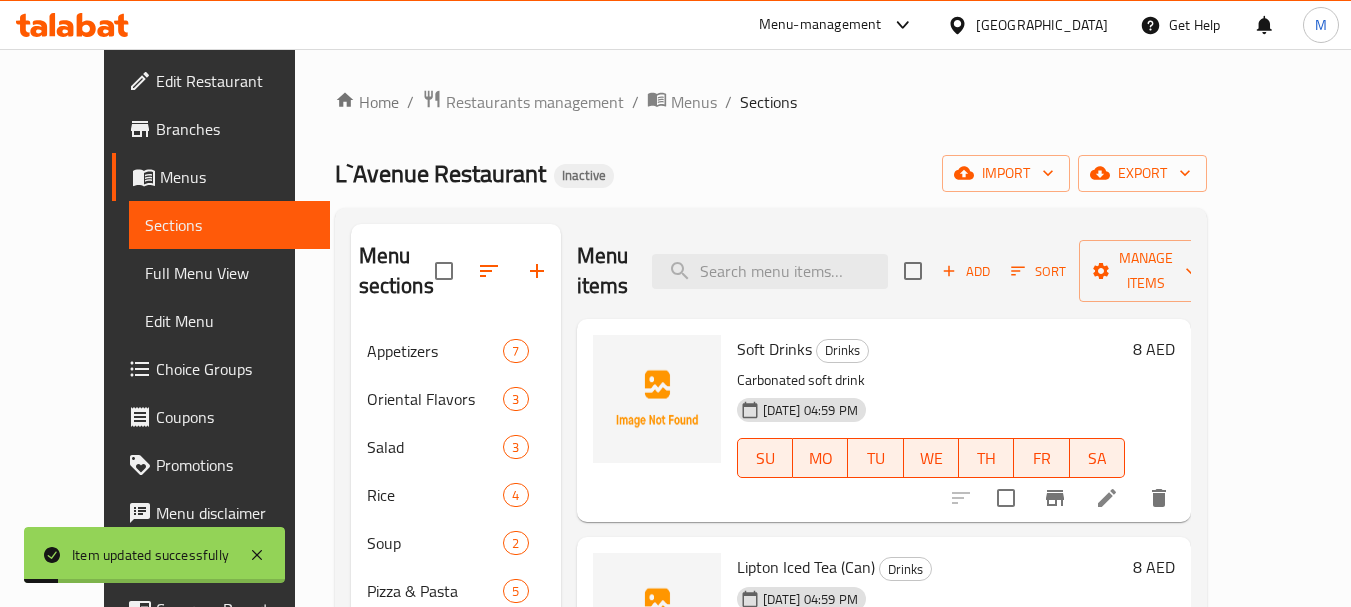 scroll, scrollTop: 15, scrollLeft: 0, axis: vertical 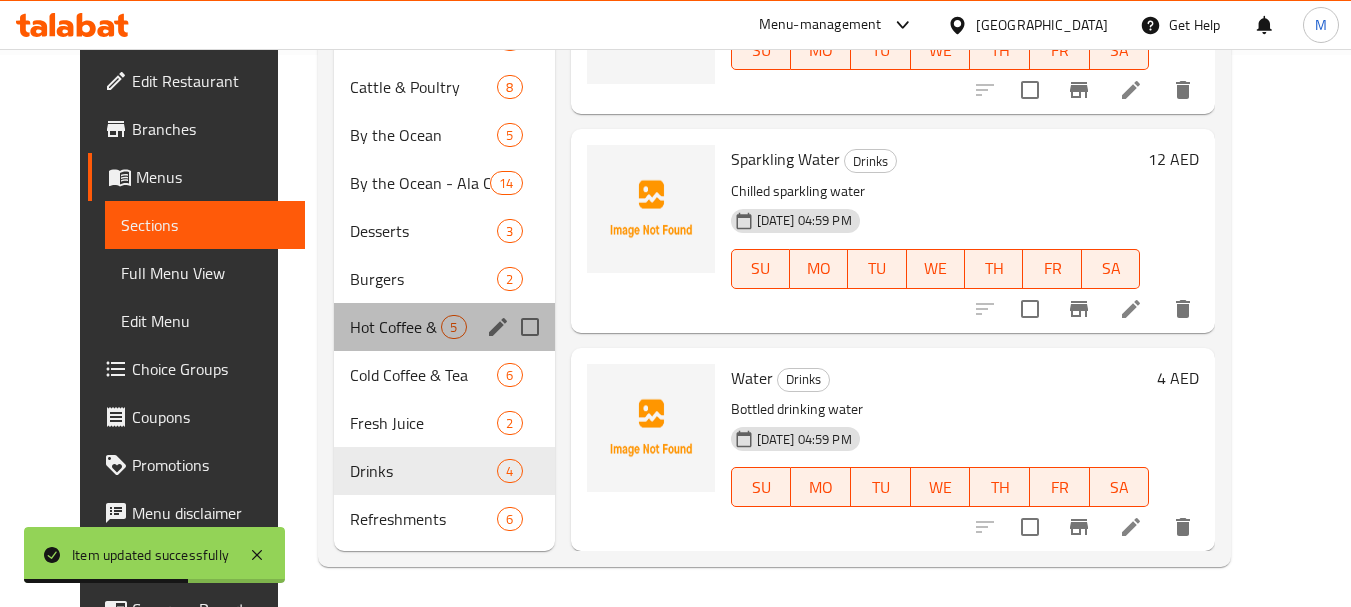 click on "Hot Coffee & Tea 5" at bounding box center [444, 327] 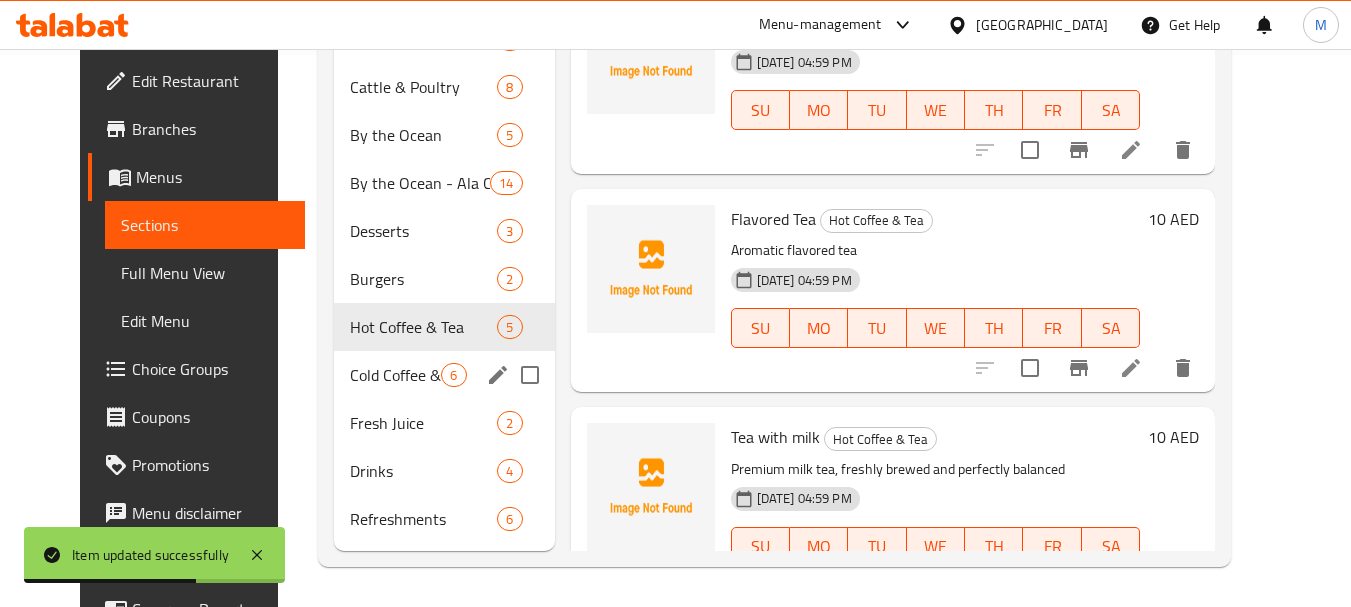 scroll, scrollTop: 40, scrollLeft: 0, axis: vertical 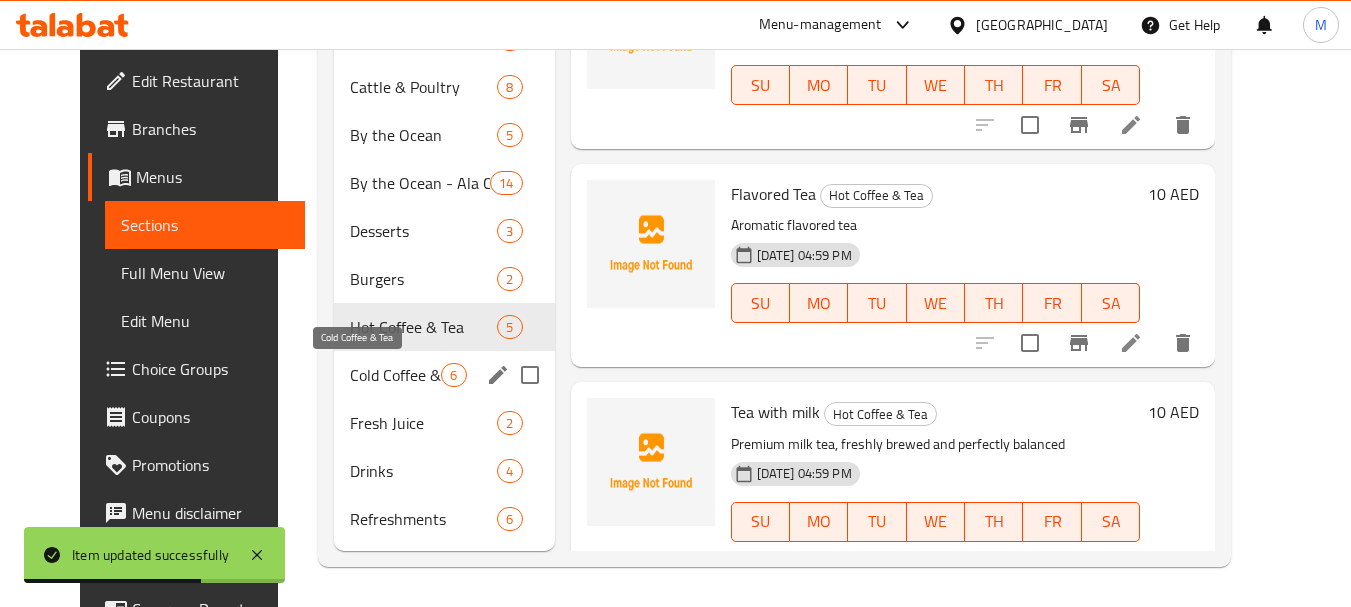 click on "Cold Coffee & Tea" at bounding box center [395, 375] 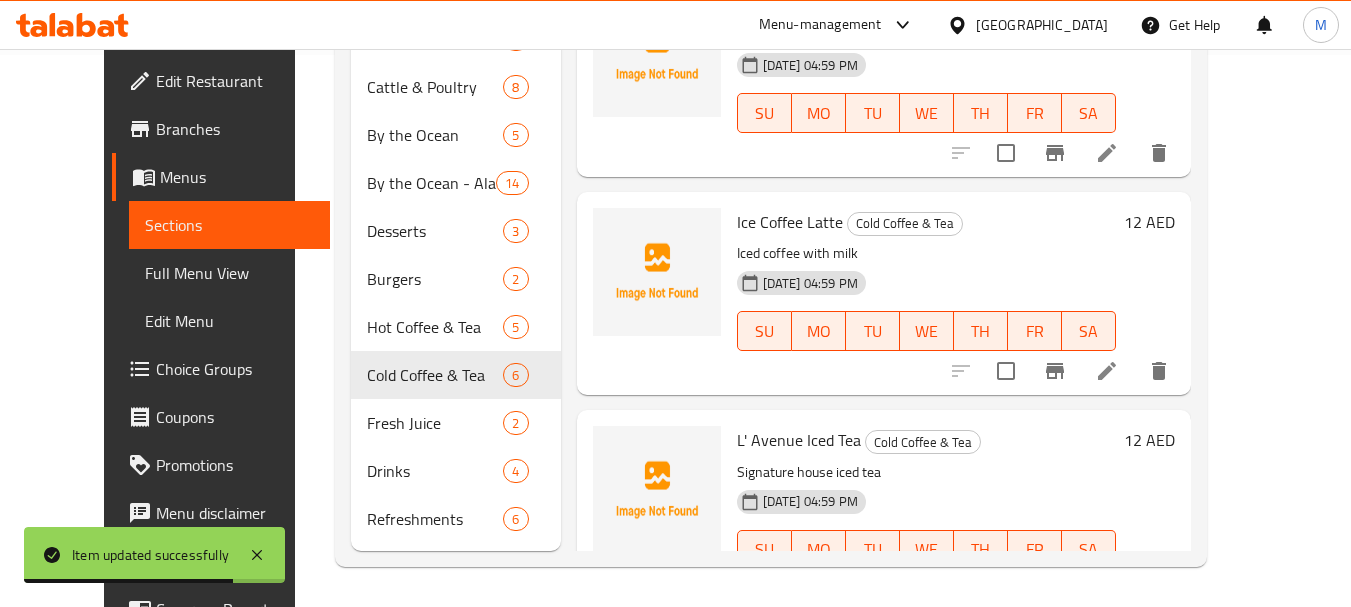 scroll, scrollTop: 0, scrollLeft: 0, axis: both 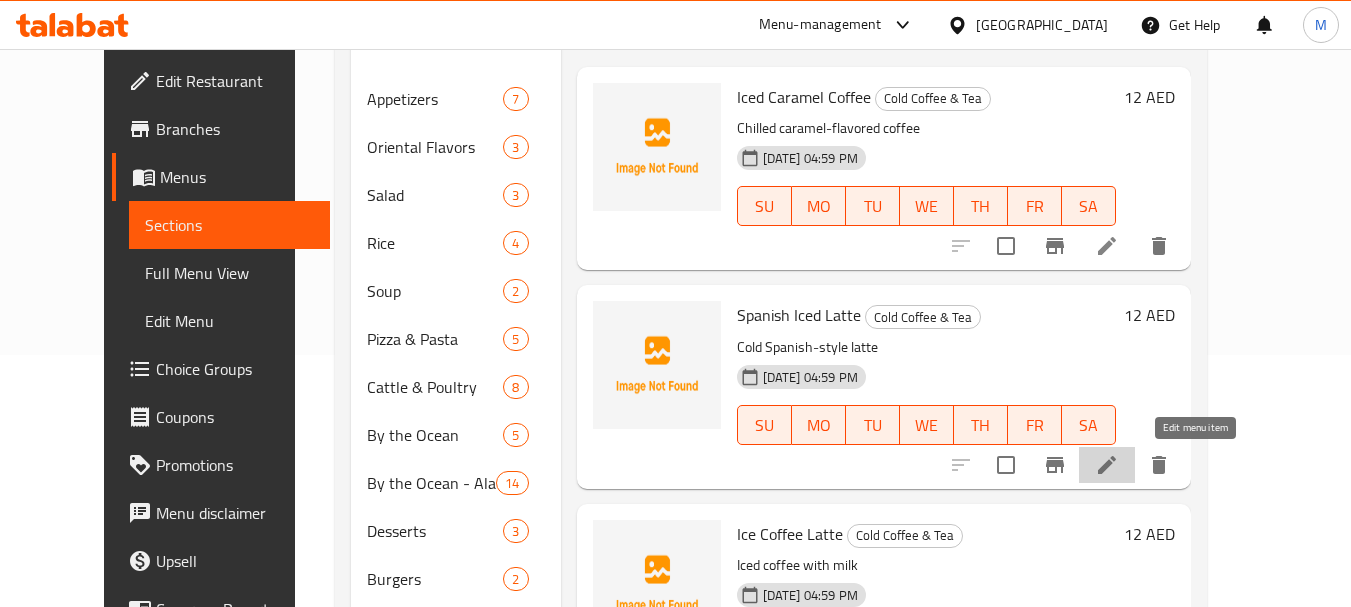 click 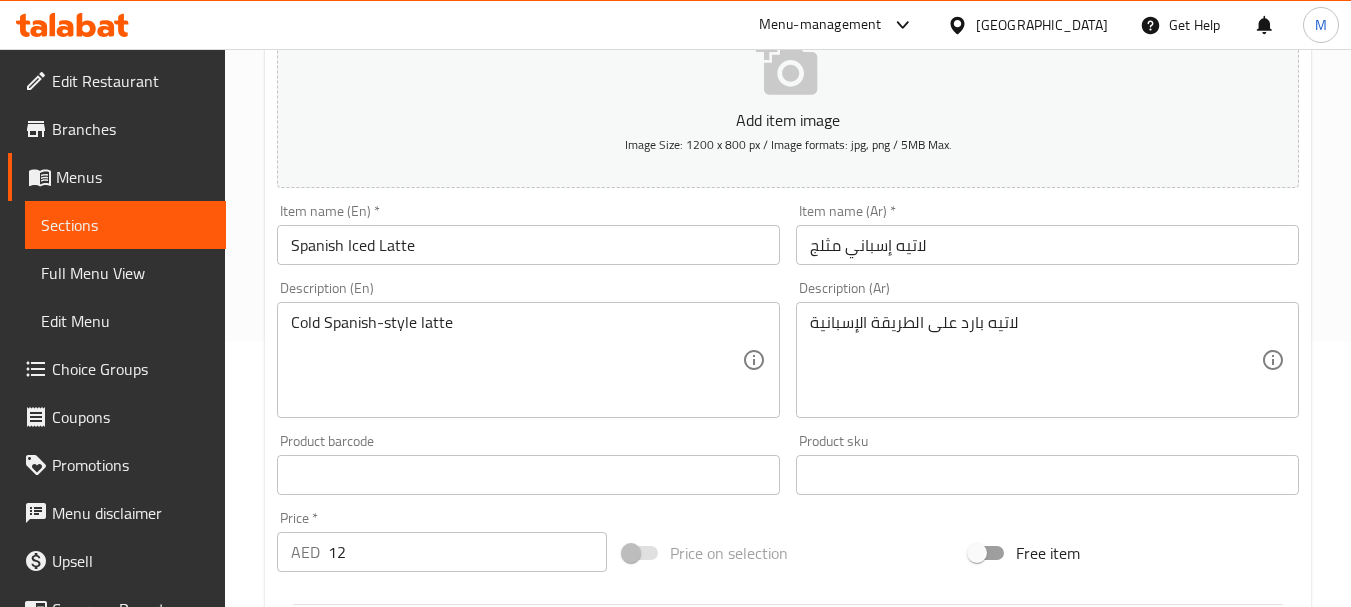 scroll, scrollTop: 300, scrollLeft: 0, axis: vertical 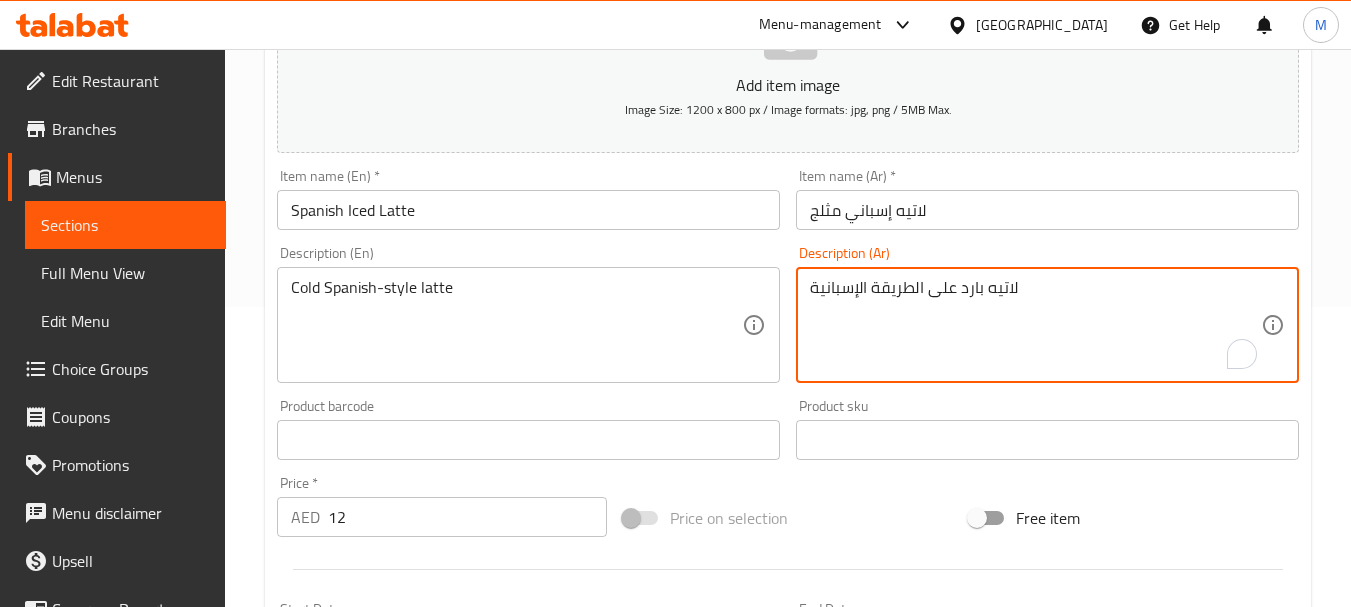 click on "لاتيه بارد على الطريقة الإسبانية" at bounding box center [1035, 325] 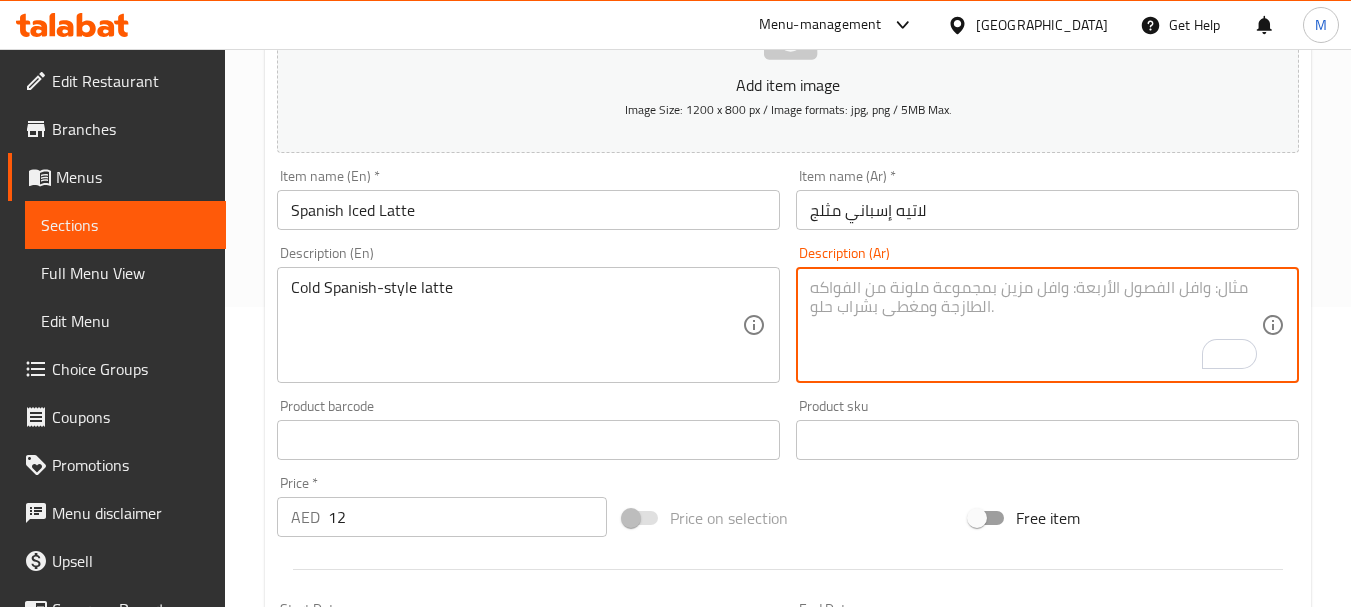type 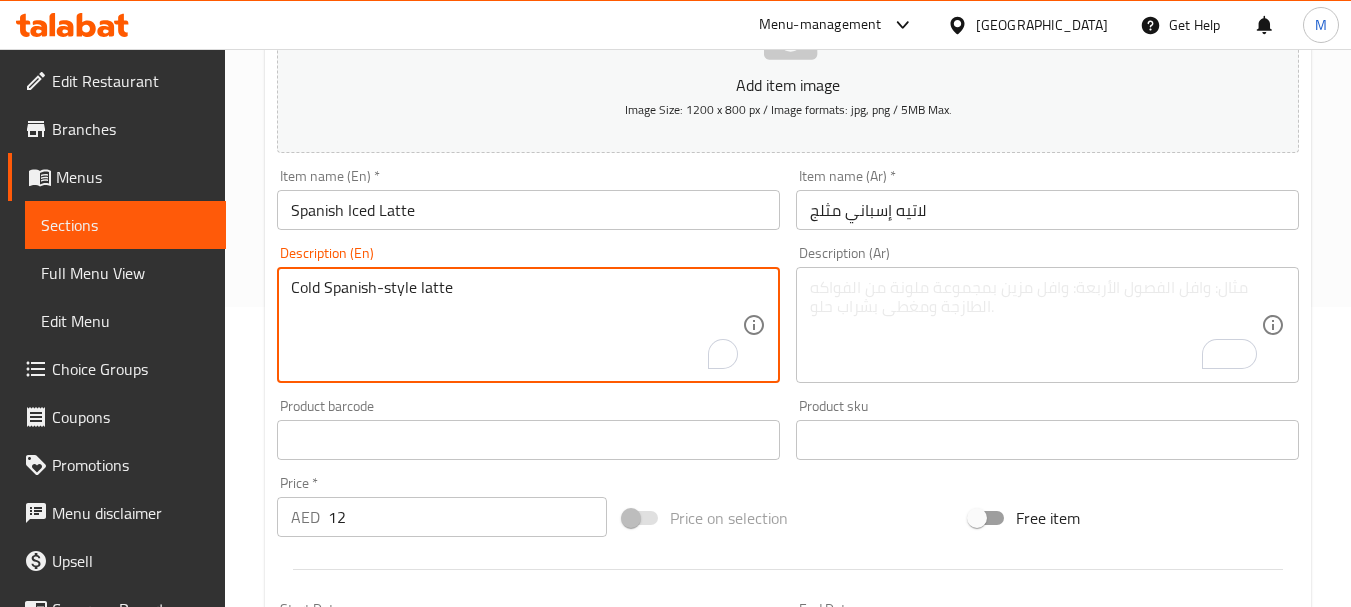 click on "Cold Spanish-style latte" at bounding box center [516, 325] 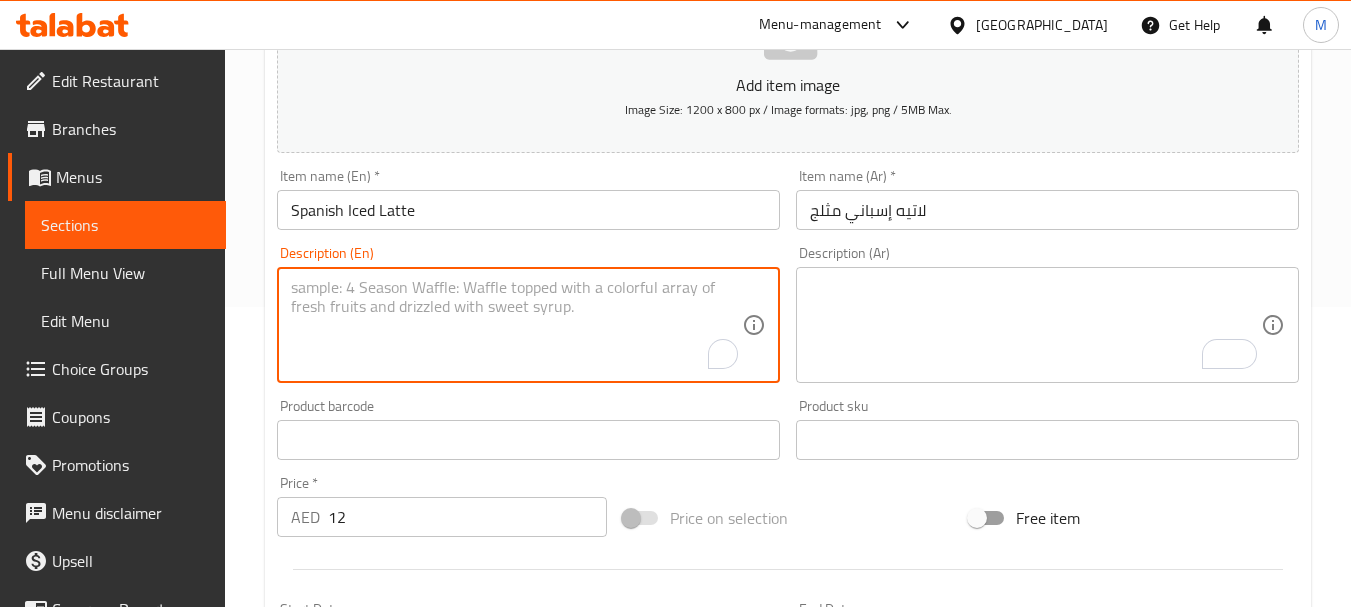 type 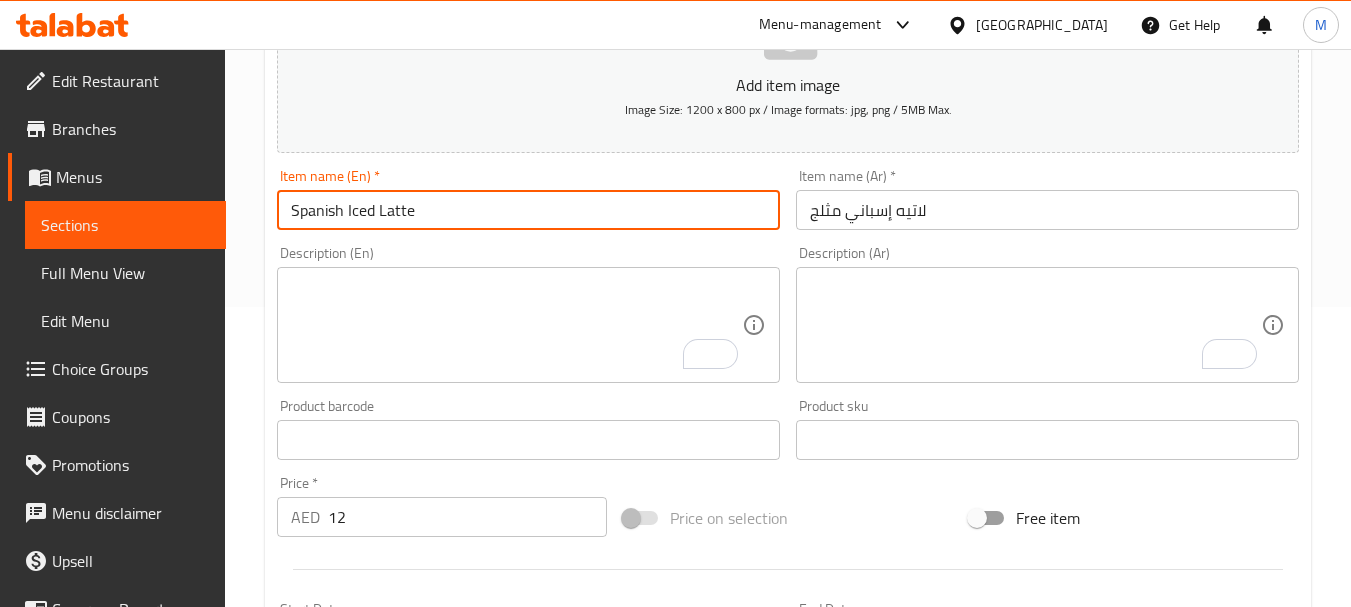 click on "Spanish Iced Latte" at bounding box center [528, 210] 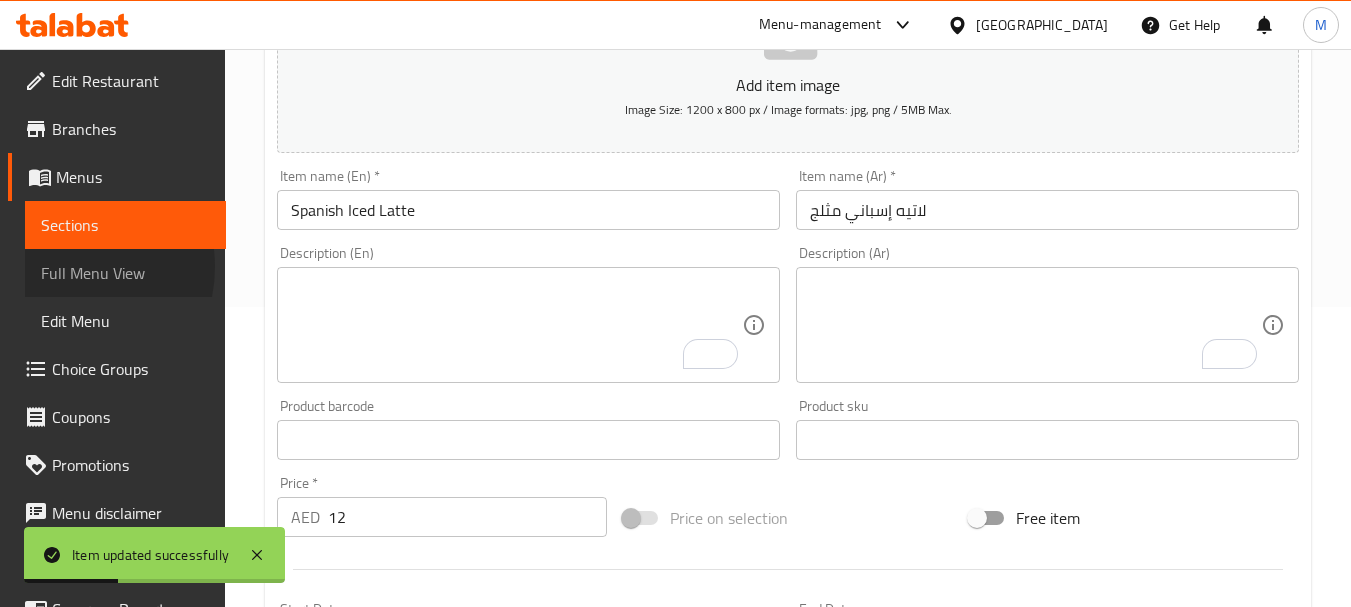 drag, startPoint x: 64, startPoint y: 267, endPoint x: 1353, endPoint y: 260, distance: 1289.019 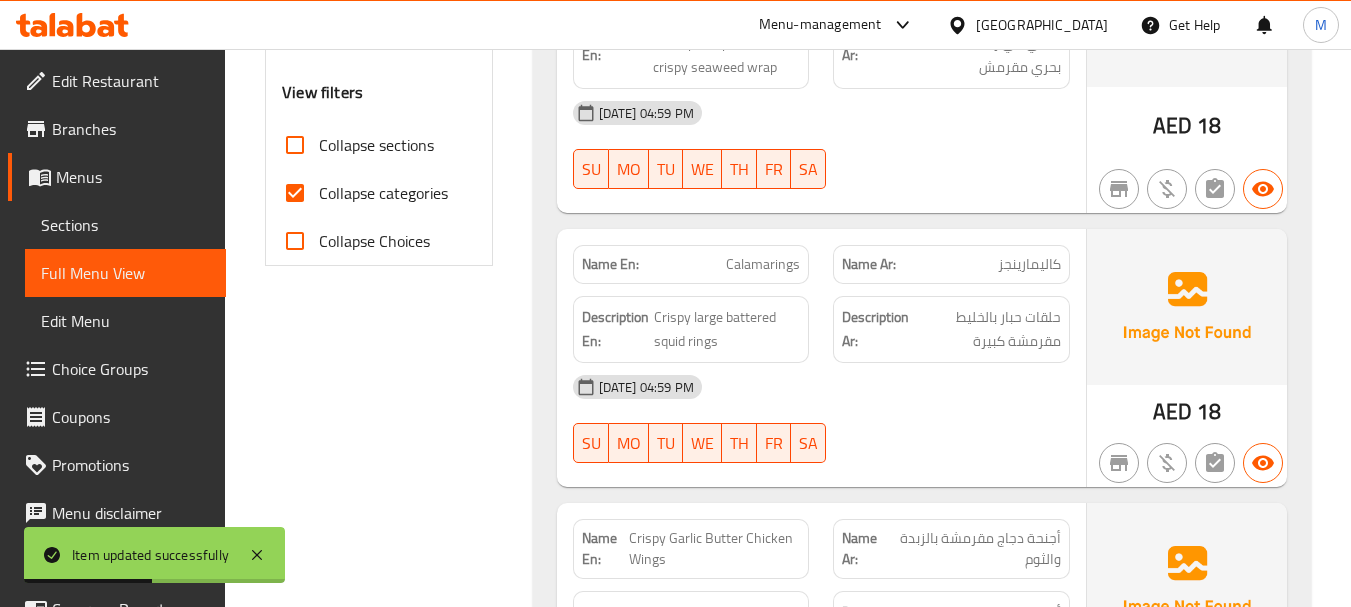 scroll, scrollTop: 800, scrollLeft: 0, axis: vertical 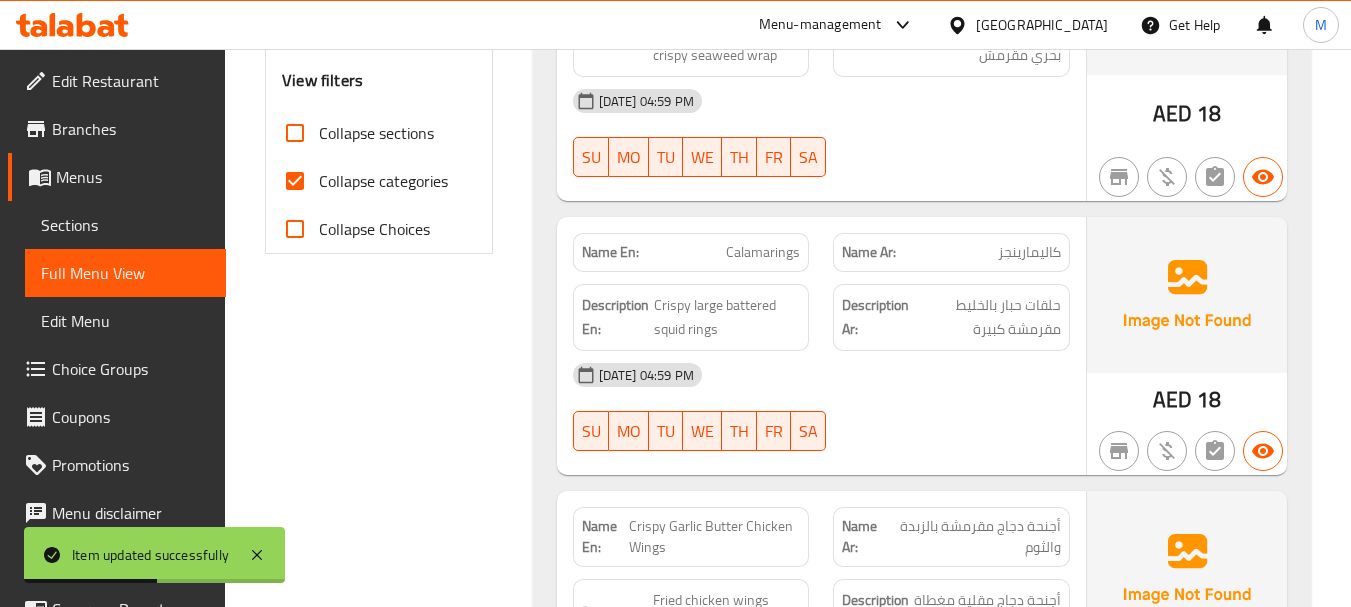 click on "Collapse Choices" at bounding box center (374, 229) 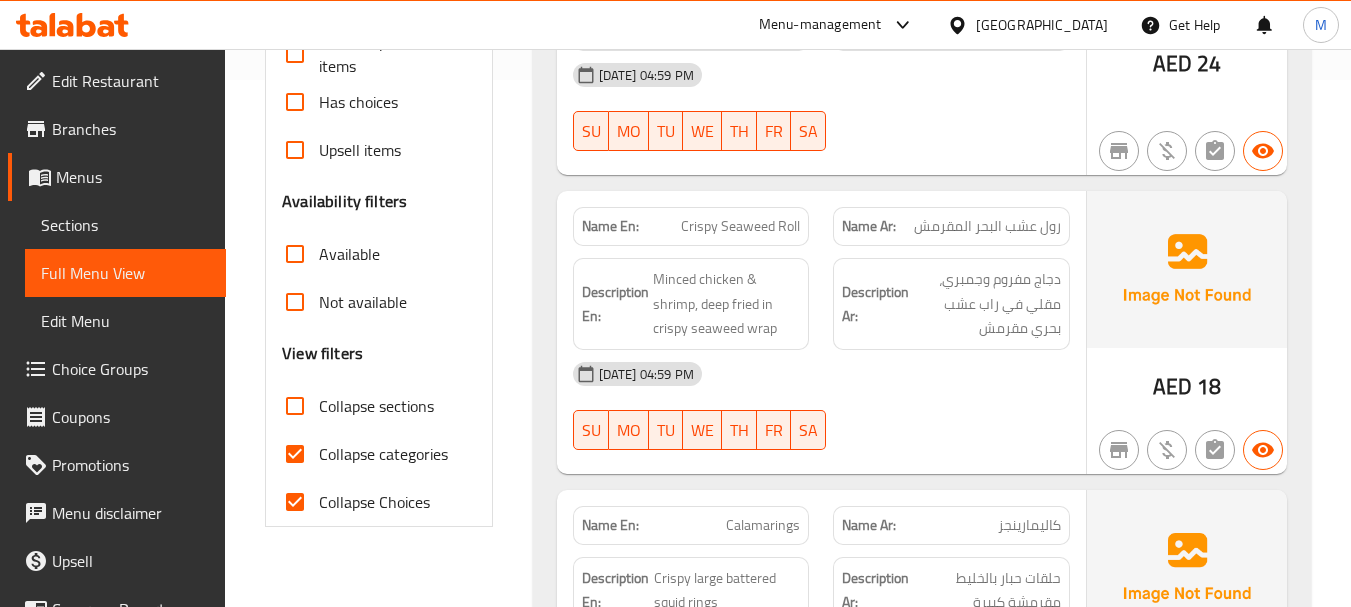 scroll, scrollTop: 600, scrollLeft: 0, axis: vertical 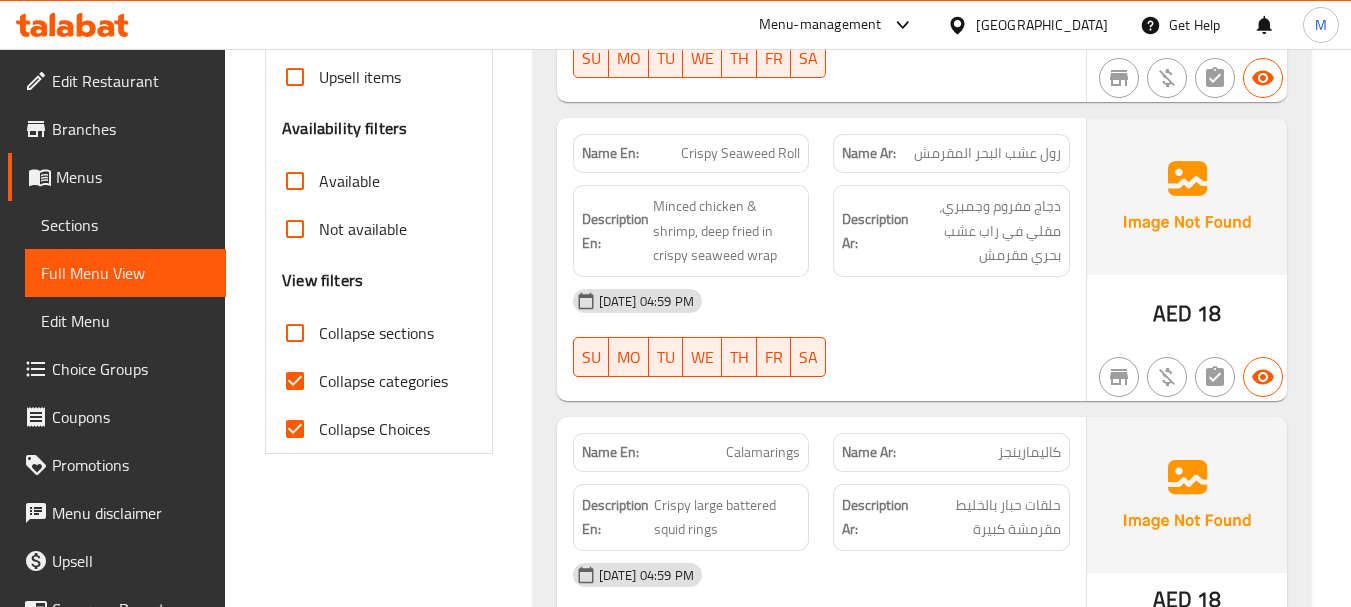 click on "Collapse categories" at bounding box center [383, 381] 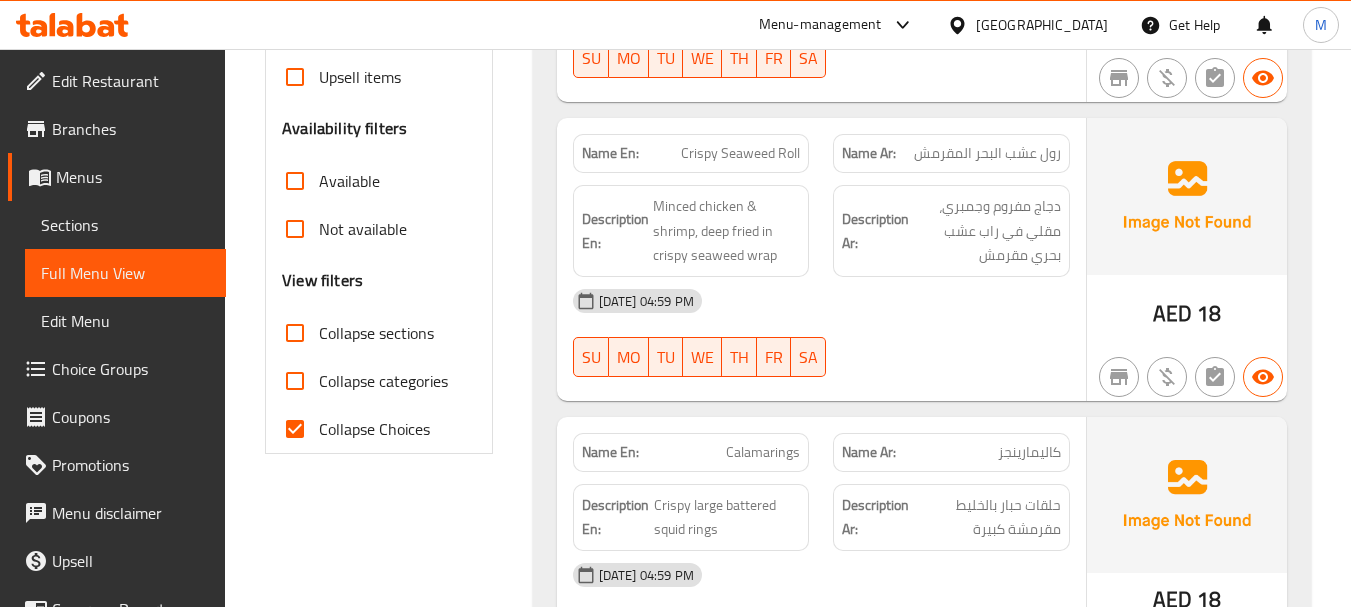 click on "Collapse sections" at bounding box center (376, 333) 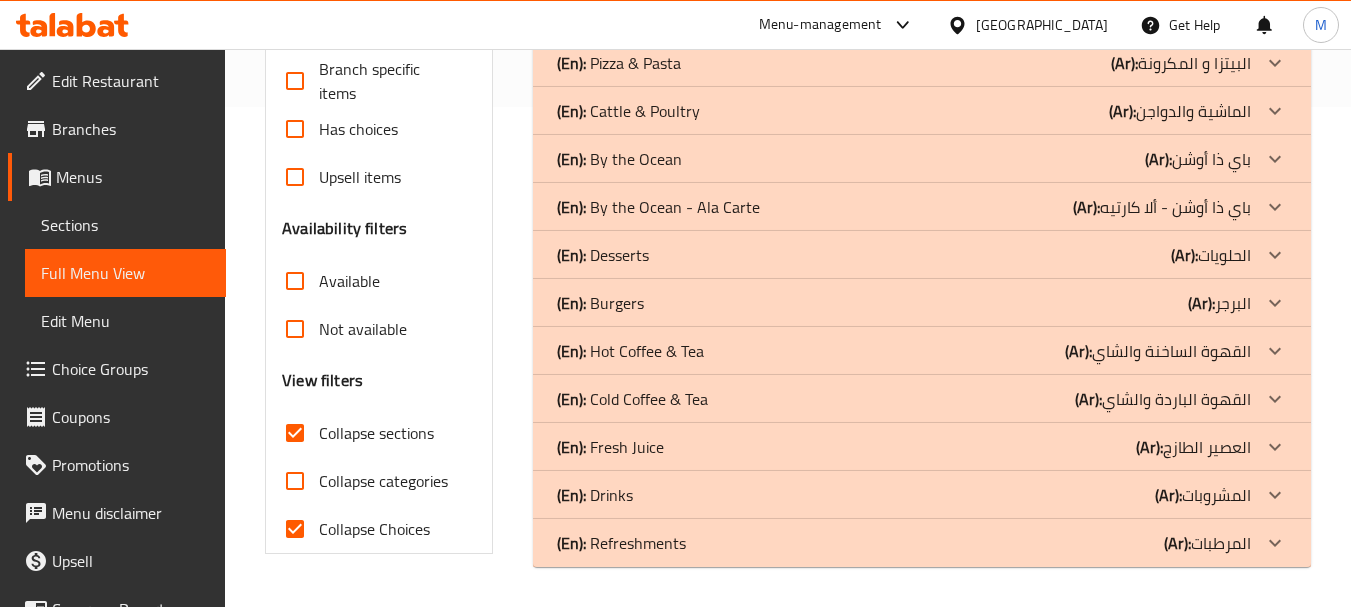 click on "Collapse Choices" at bounding box center (374, 529) 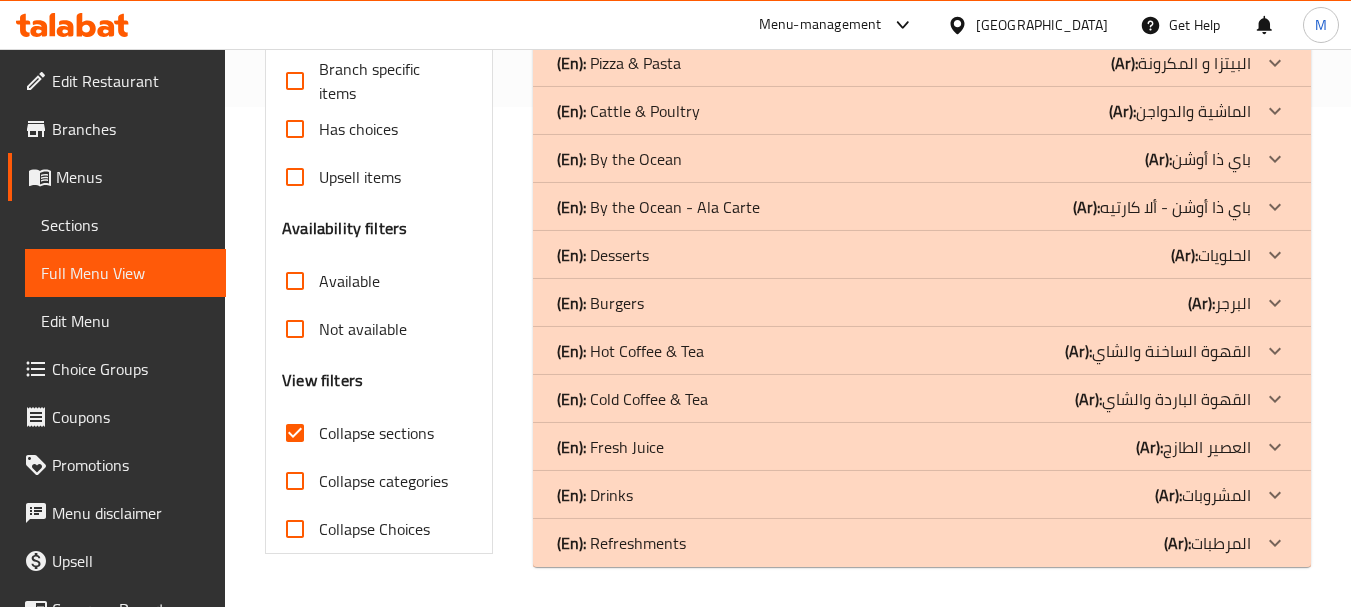 scroll, scrollTop: 500, scrollLeft: 0, axis: vertical 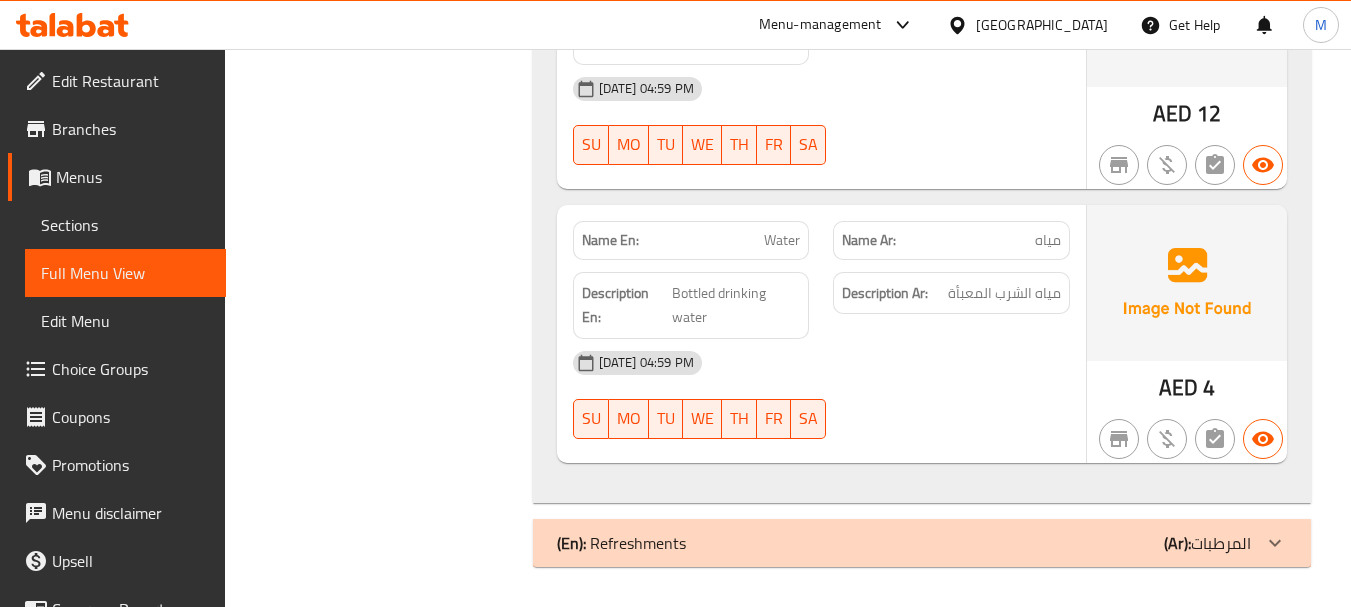 drag, startPoint x: 1190, startPoint y: 528, endPoint x: 1336, endPoint y: 535, distance: 146.16771 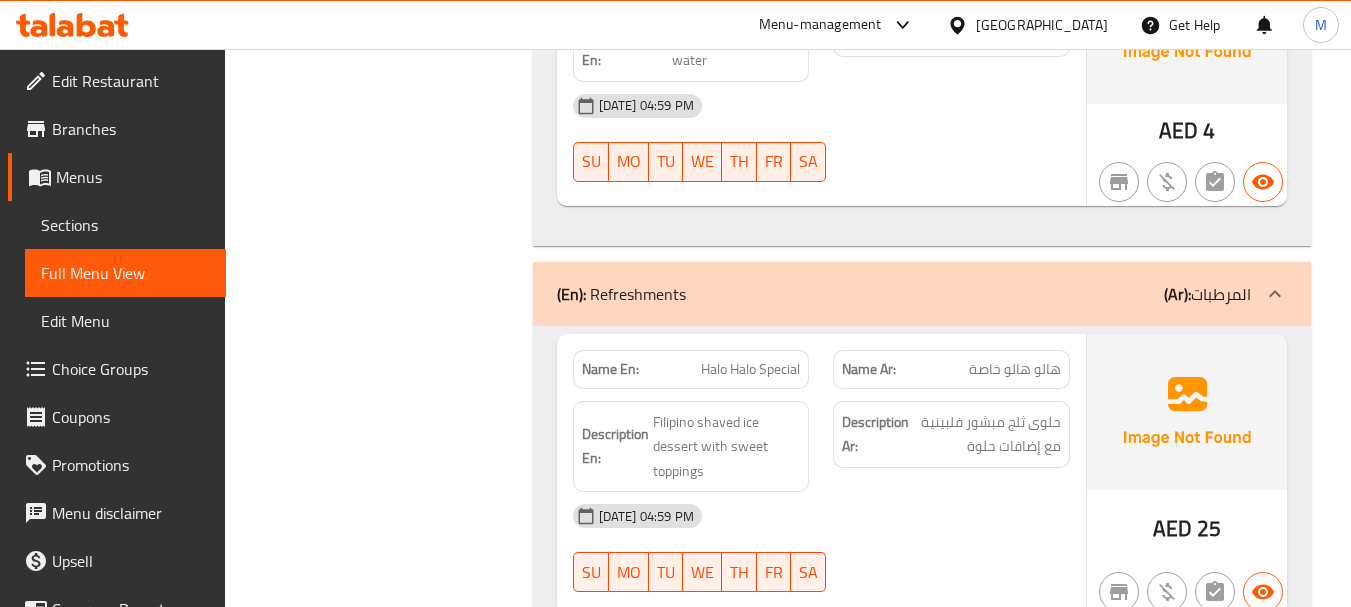 scroll, scrollTop: 1933, scrollLeft: 0, axis: vertical 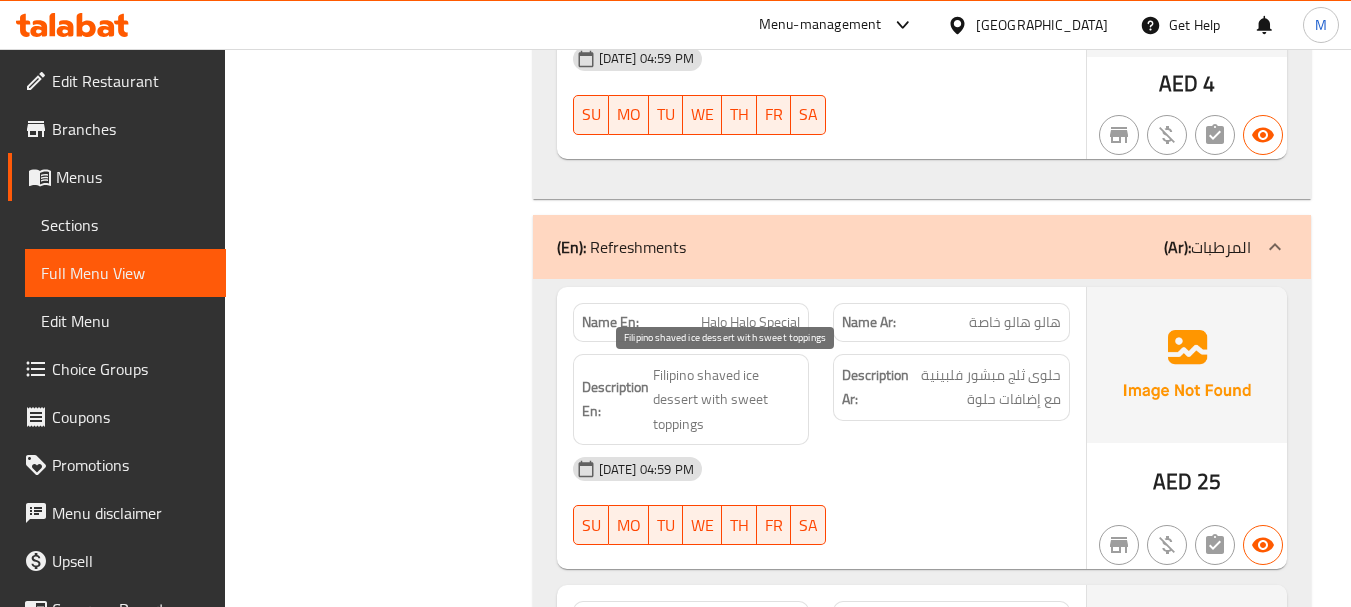 click on "Filipino shaved ice dessert with sweet toppings" at bounding box center [727, 400] 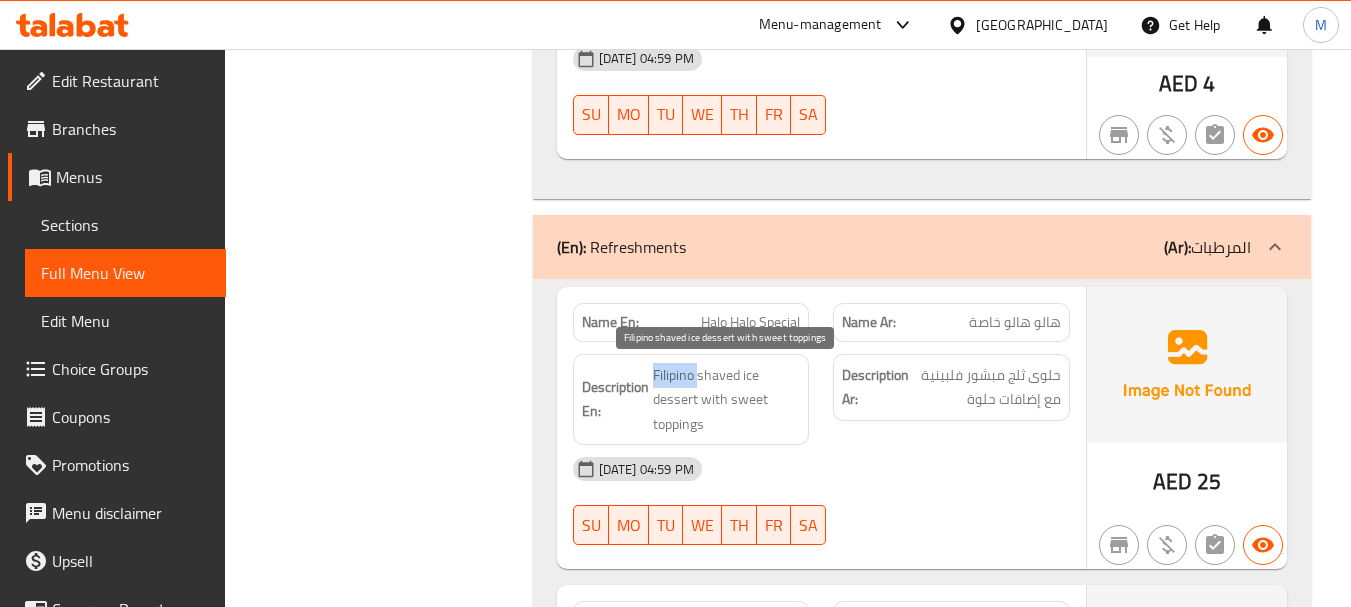 click on "Filipino shaved ice dessert with sweet toppings" at bounding box center (727, 400) 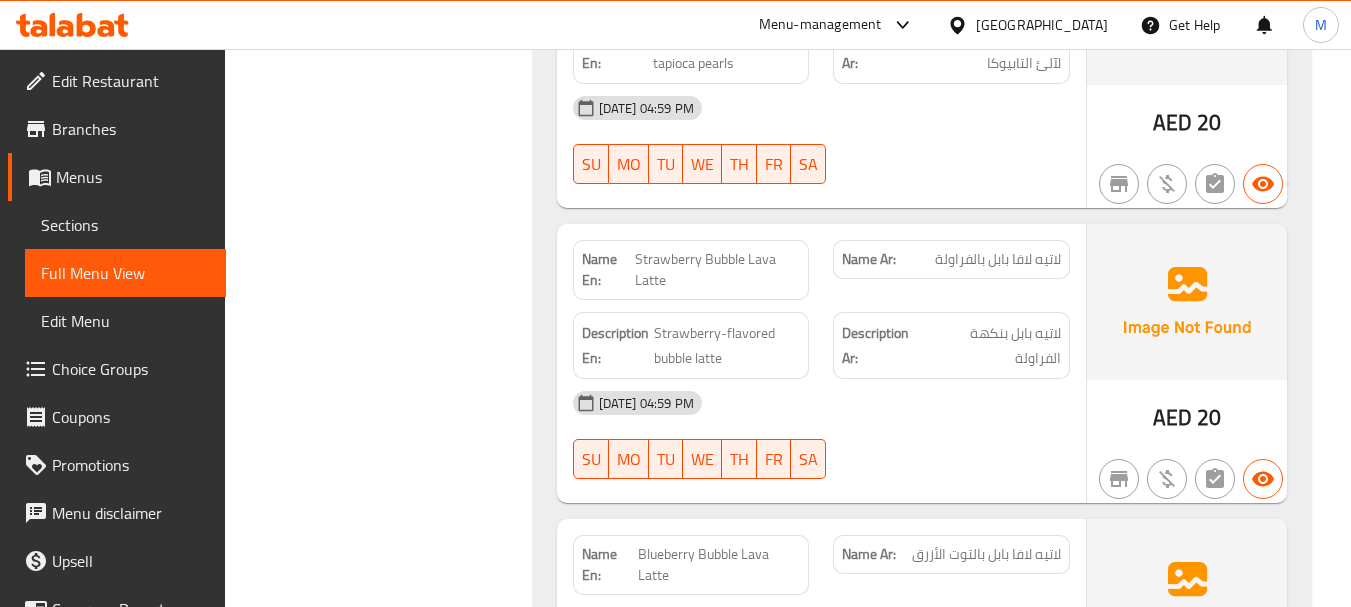 scroll, scrollTop: 2633, scrollLeft: 0, axis: vertical 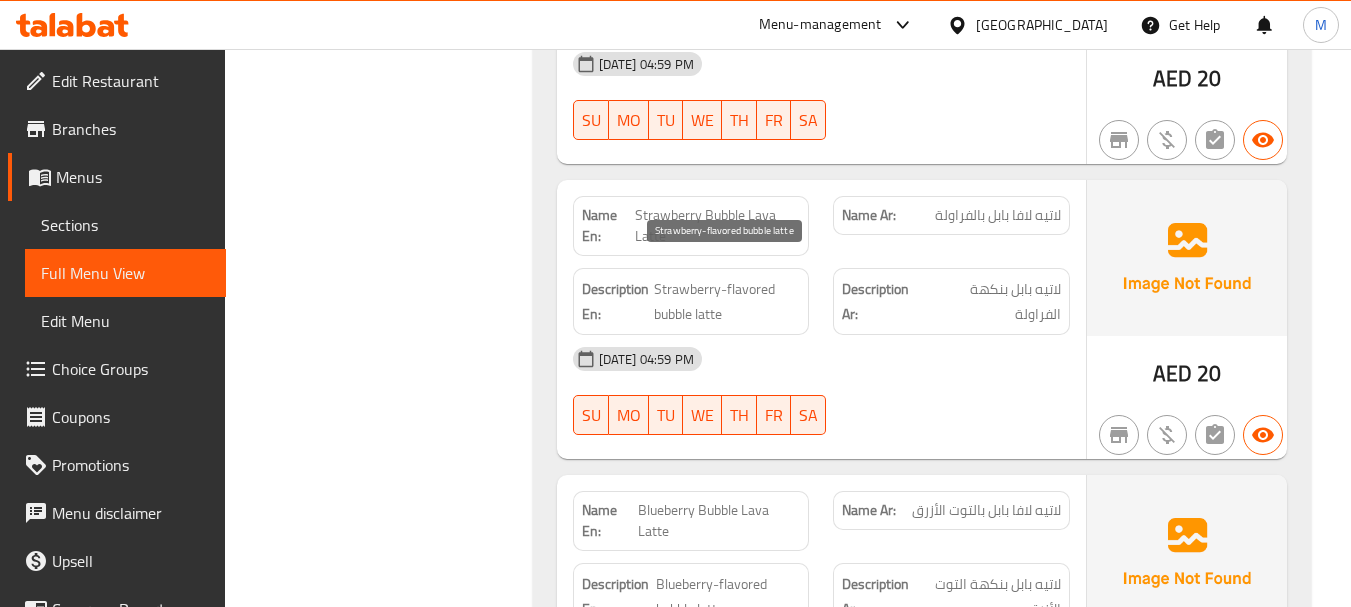 click on "Strawberry-flavored bubble latte" at bounding box center [727, 301] 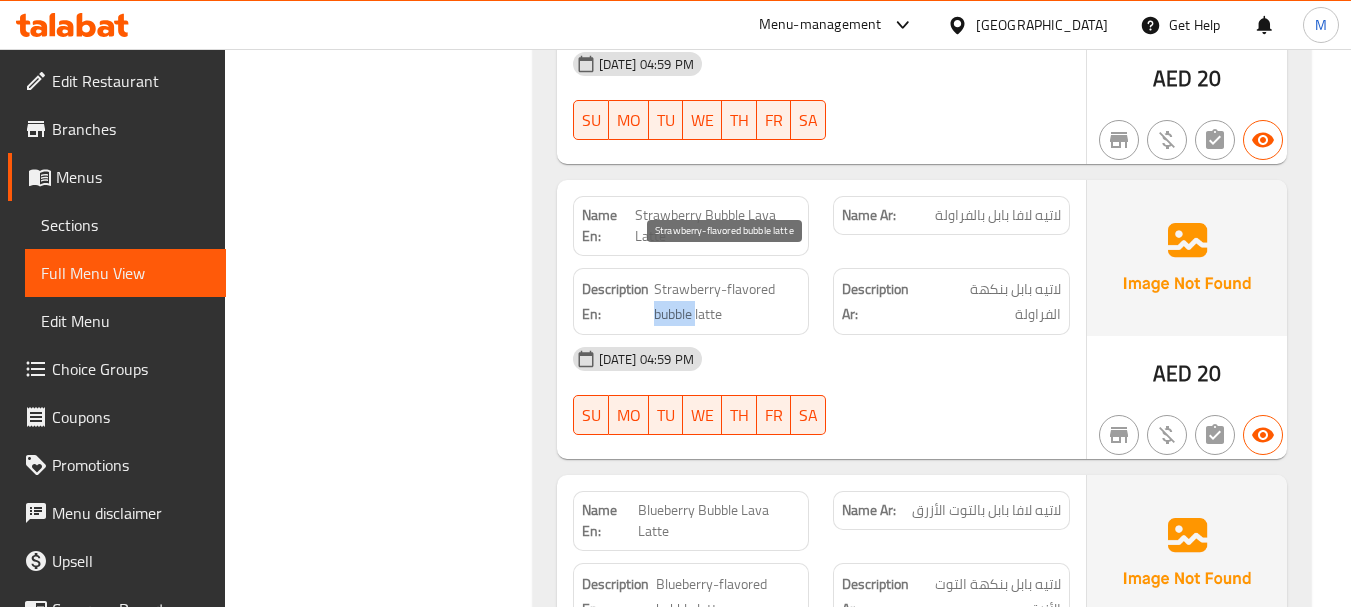 click on "Strawberry-flavored bubble latte" at bounding box center (727, 301) 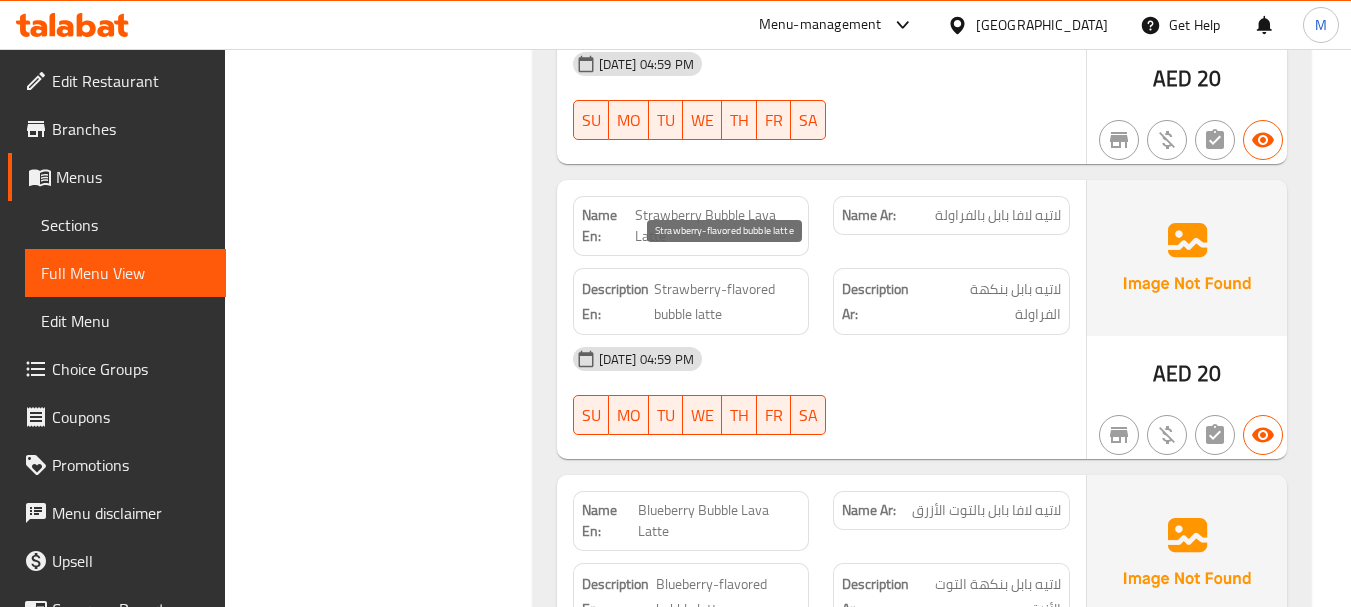 click on "Strawberry-flavored bubble latte" at bounding box center (727, 301) 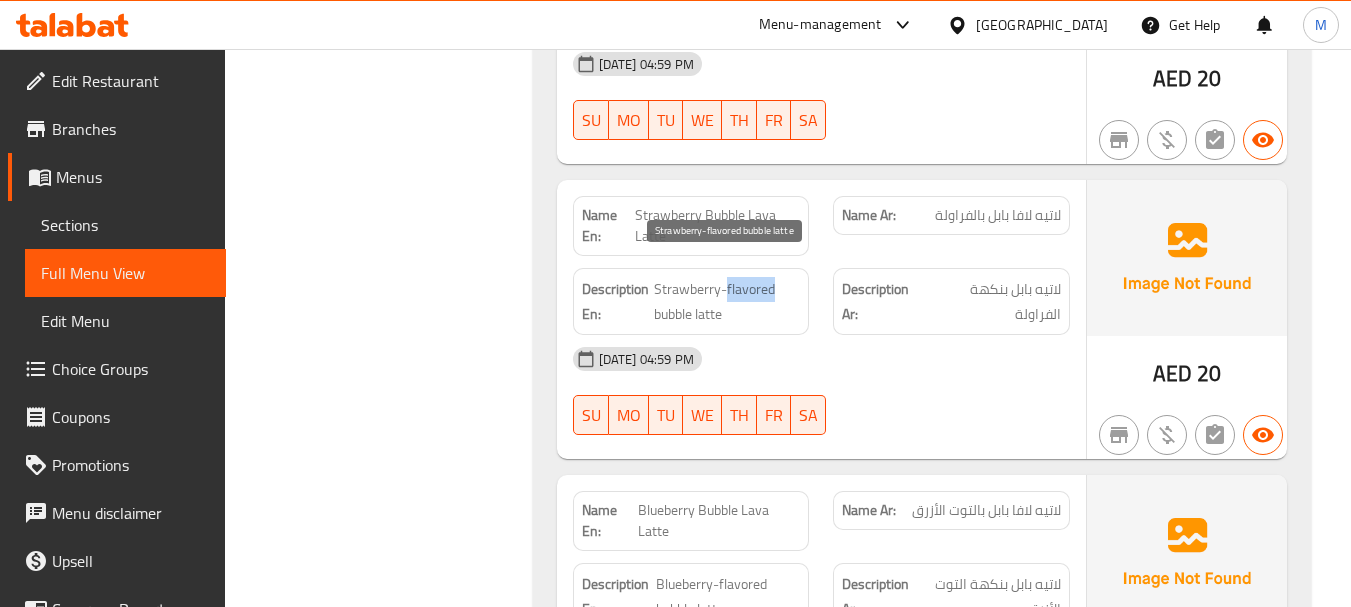 click on "Strawberry-flavored bubble latte" at bounding box center (727, 301) 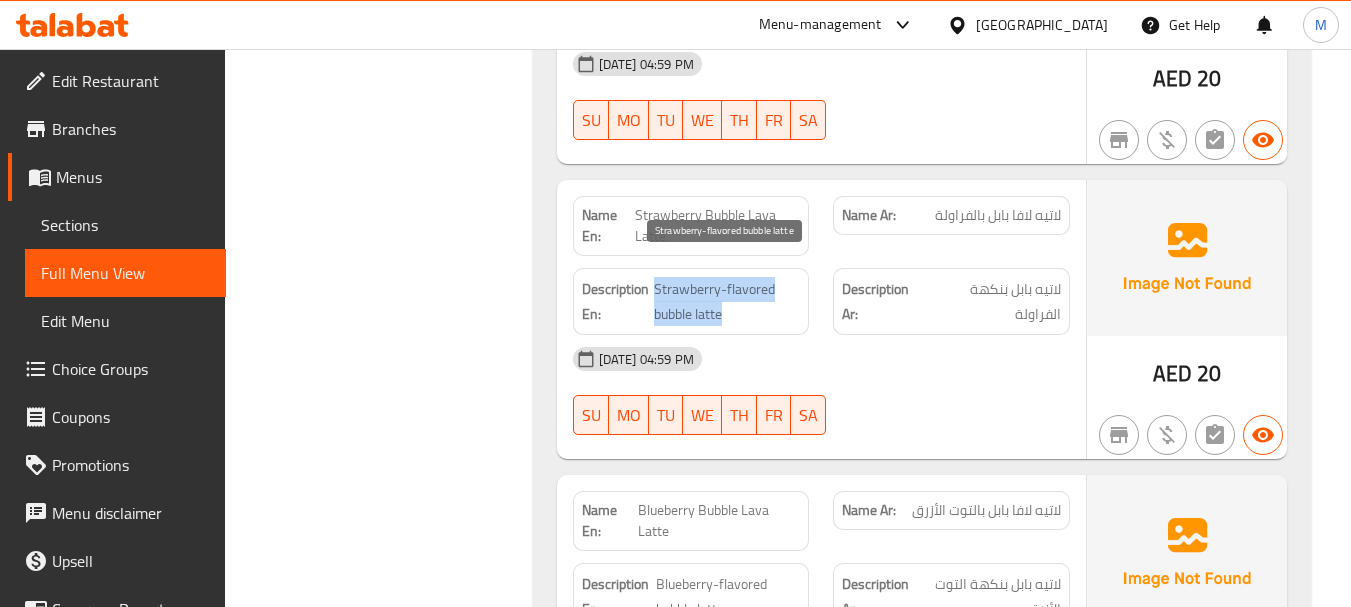 click on "Strawberry-flavored bubble latte" at bounding box center (727, 301) 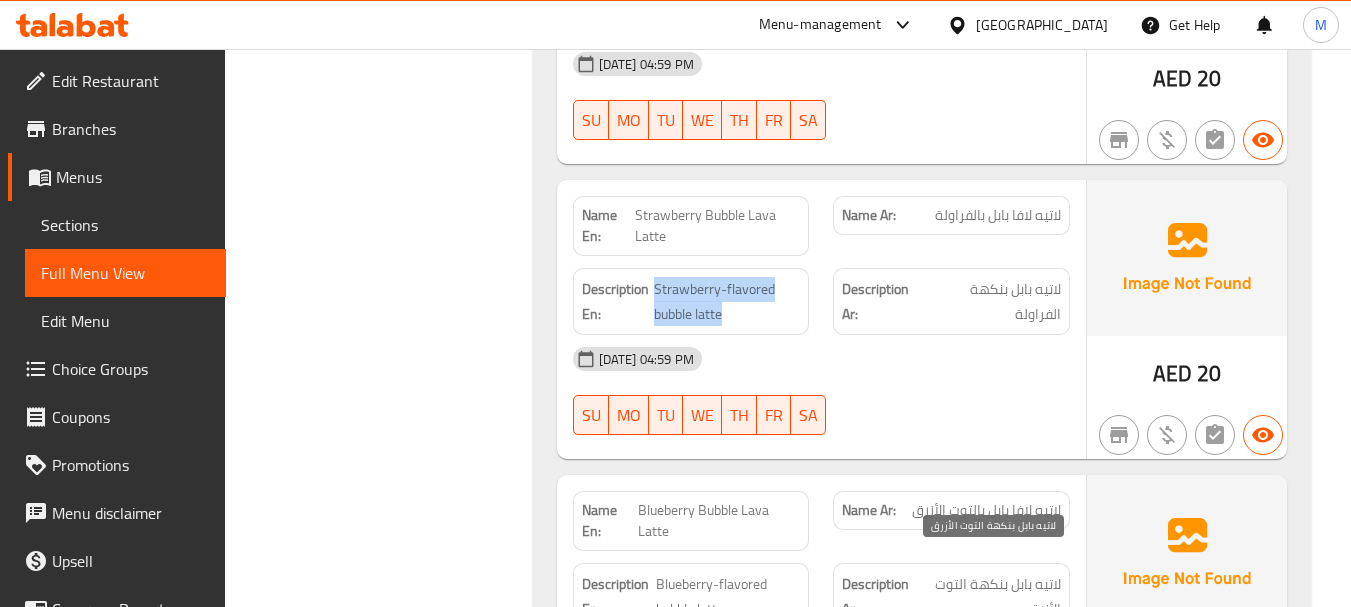 scroll, scrollTop: 2733, scrollLeft: 0, axis: vertical 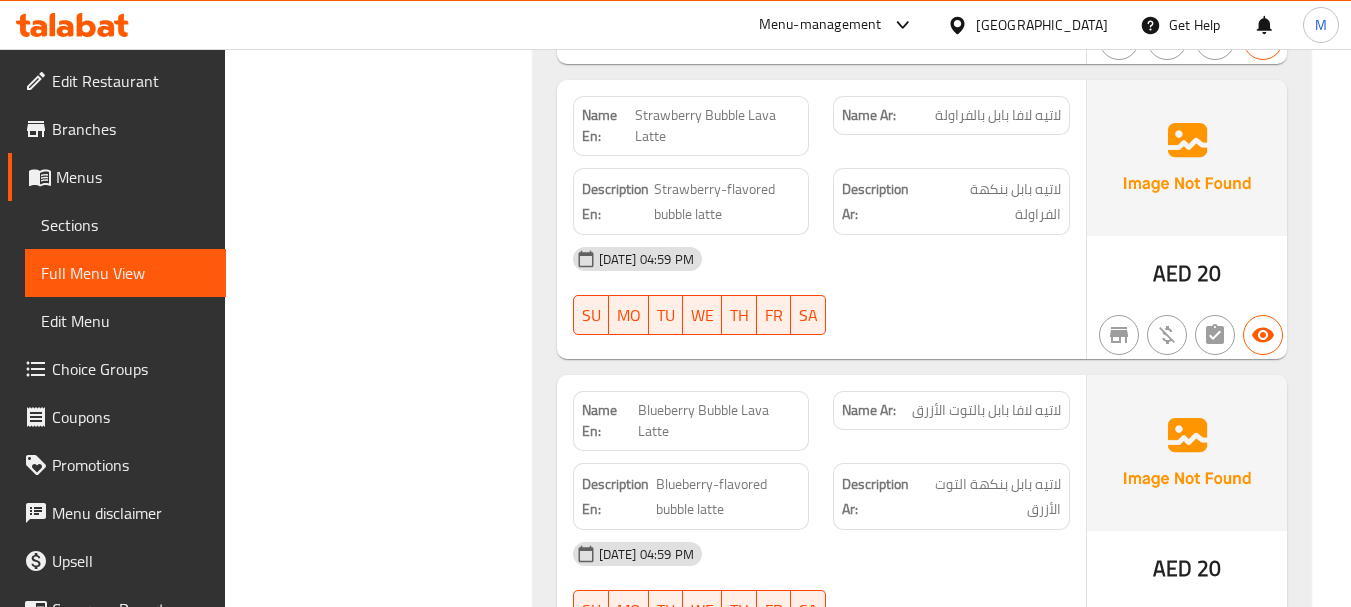 drag, startPoint x: 711, startPoint y: 393, endPoint x: 952, endPoint y: 482, distance: 256.90854 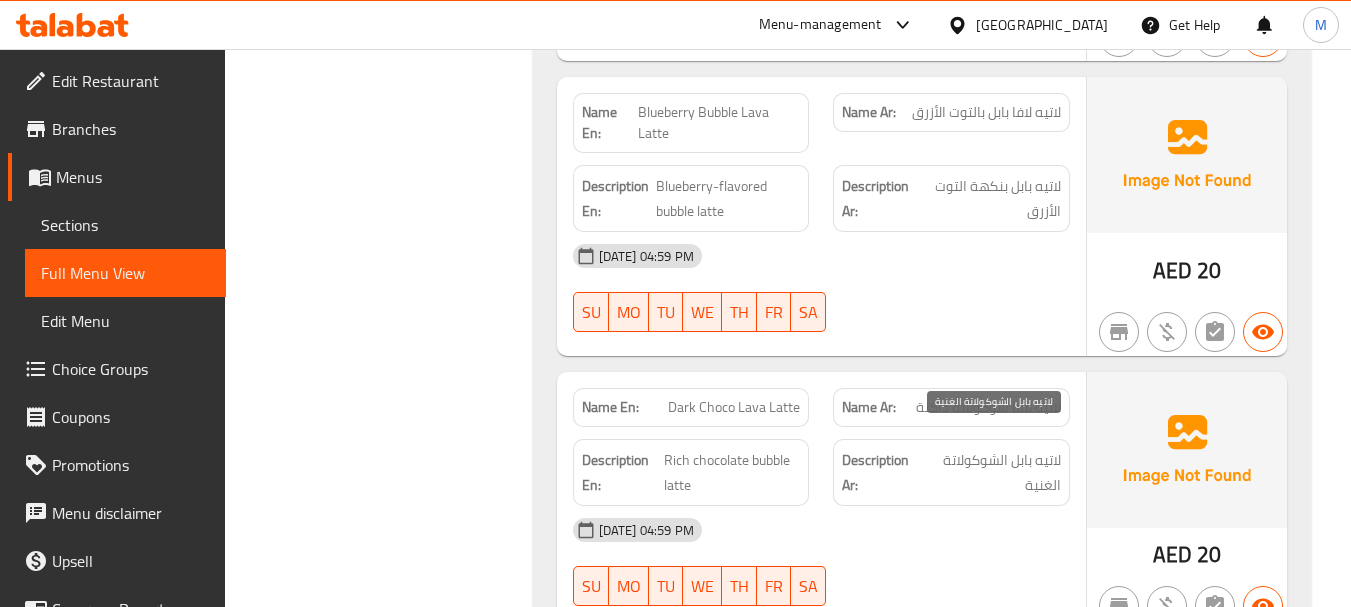 scroll, scrollTop: 3033, scrollLeft: 0, axis: vertical 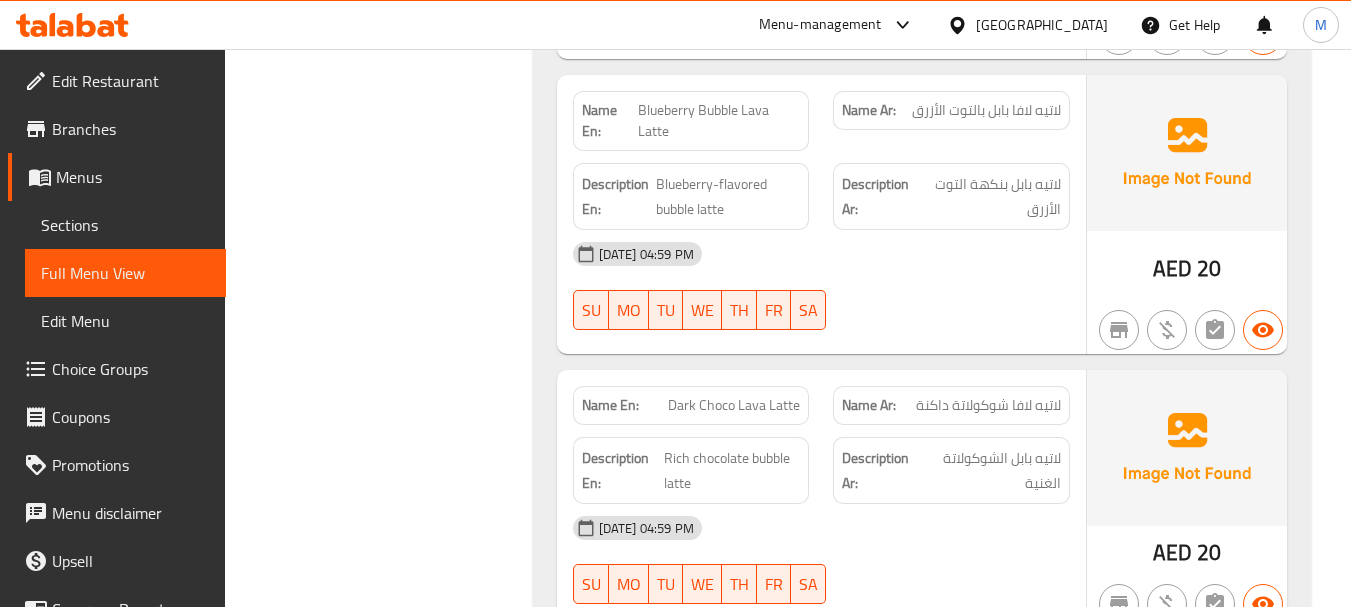 click on "لاتيه لافا شوكولاتة داكنة" at bounding box center (988, 405) 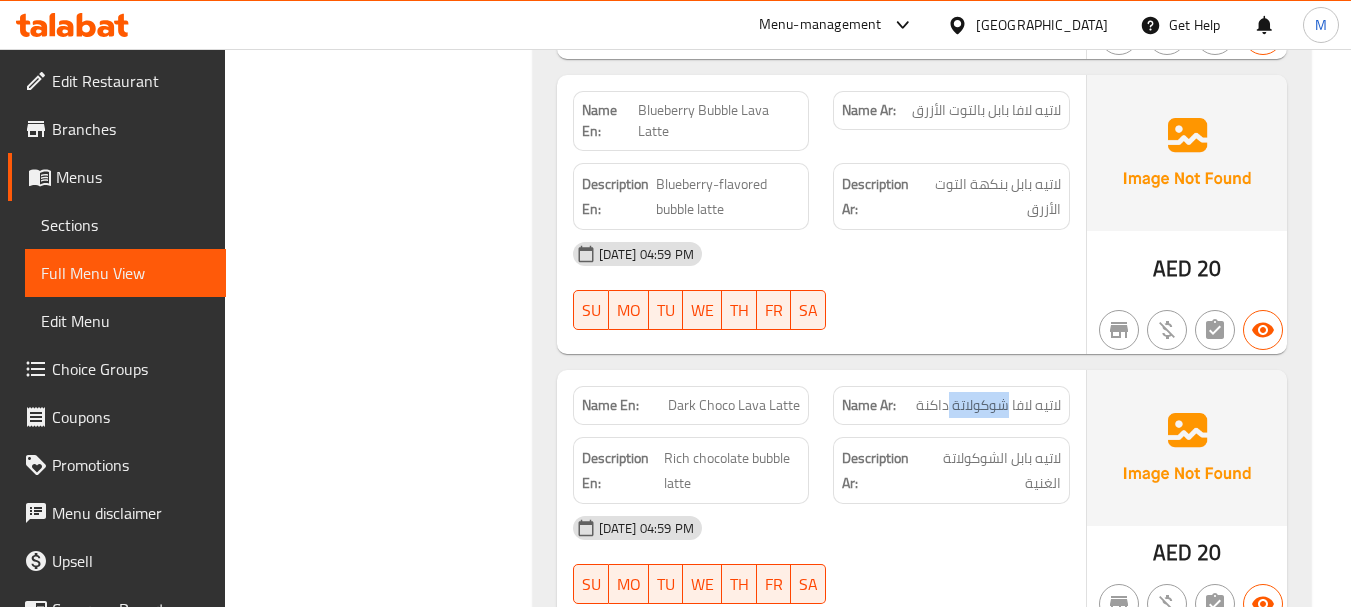 click on "لاتيه لافا شوكولاتة داكنة" at bounding box center (988, 405) 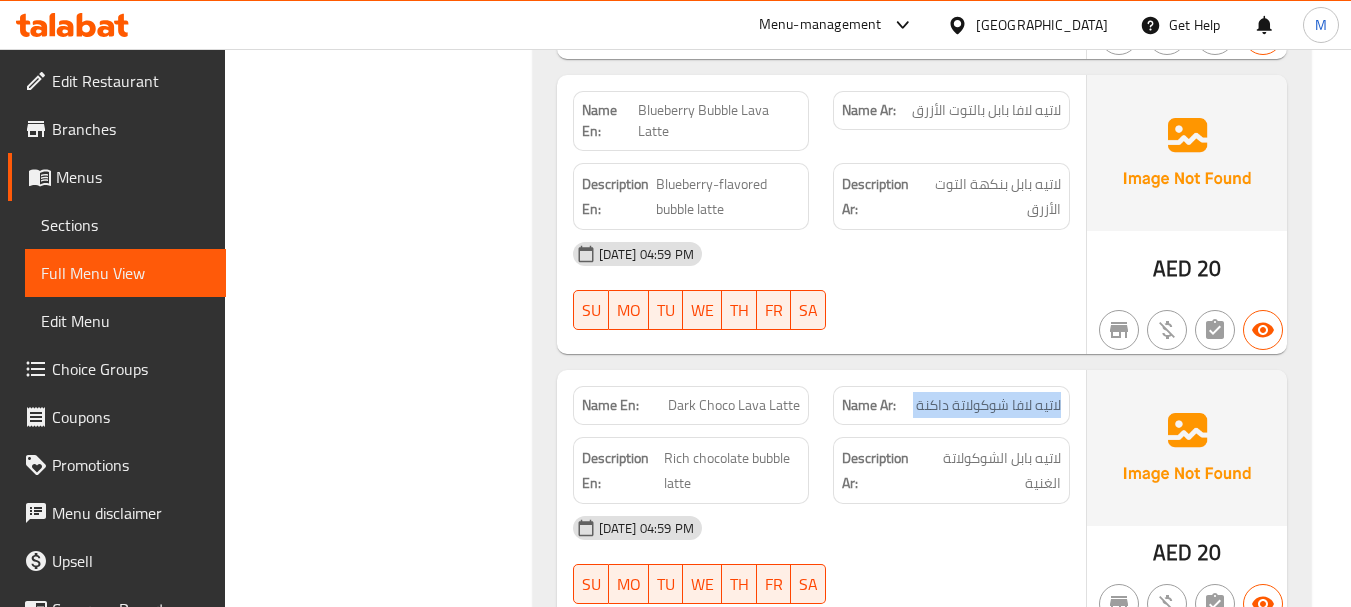 click on "لاتيه لافا شوكولاتة داكنة" at bounding box center [988, 405] 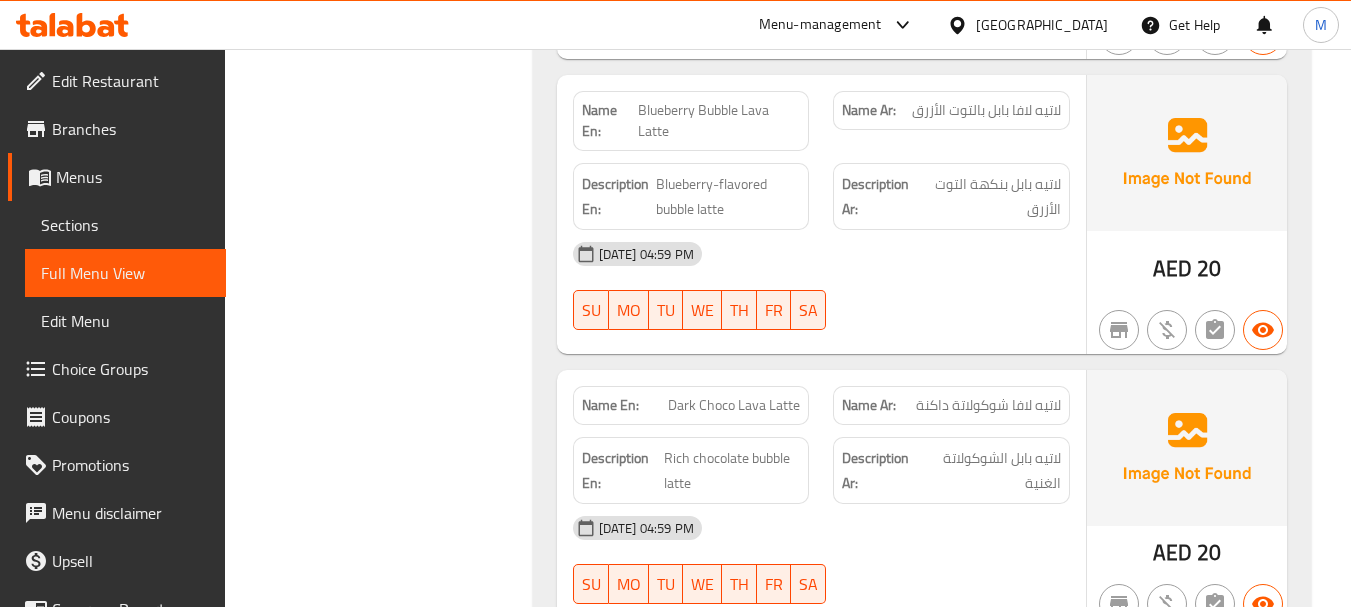 click on "Description En:" at bounding box center (621, 470) 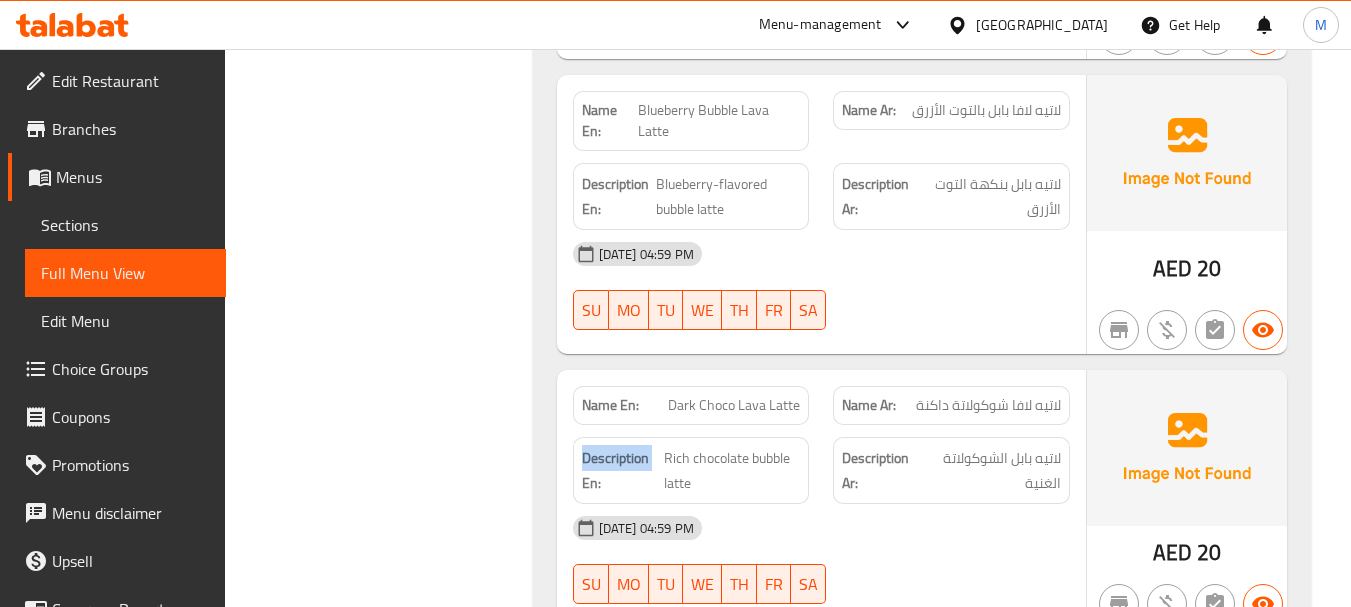 click on "Description En:" at bounding box center (621, 470) 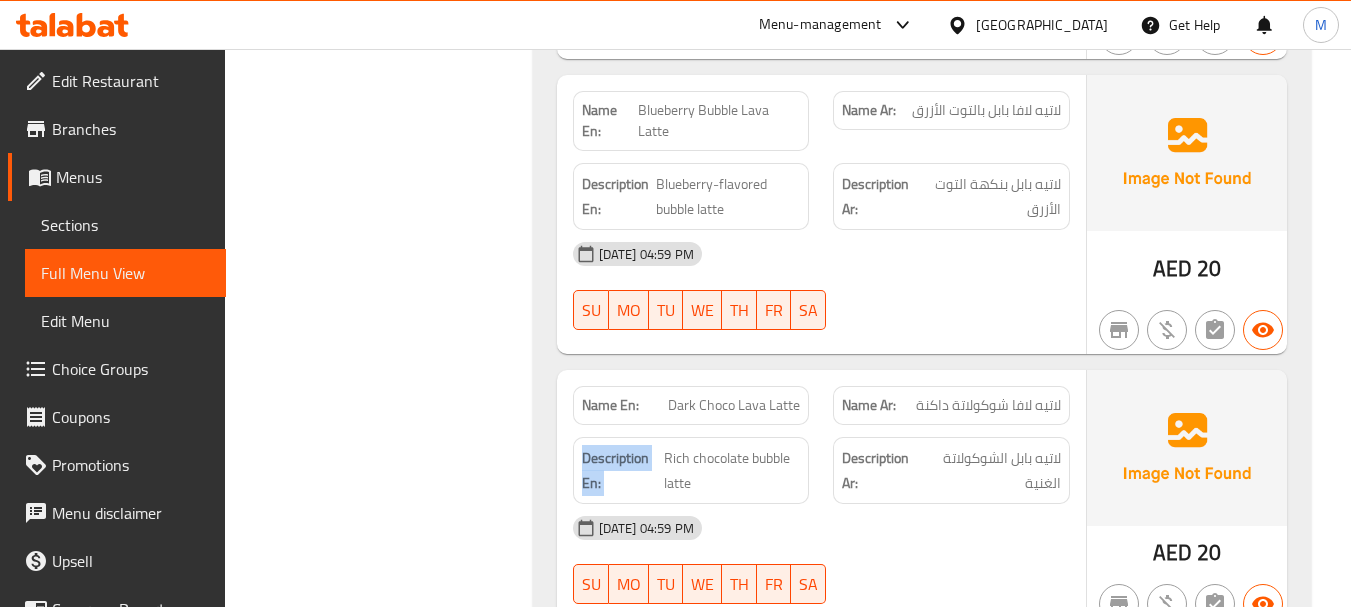 click on "Description En:" at bounding box center (621, 470) 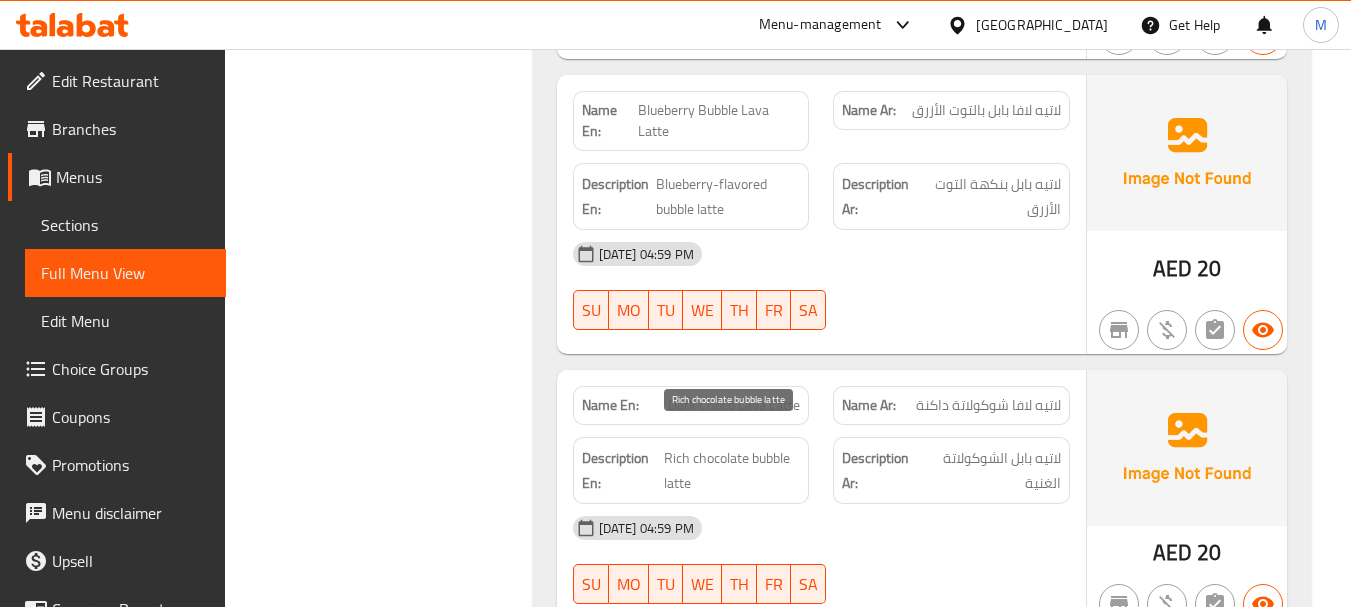 click on "Rich chocolate bubble latte" at bounding box center [732, 470] 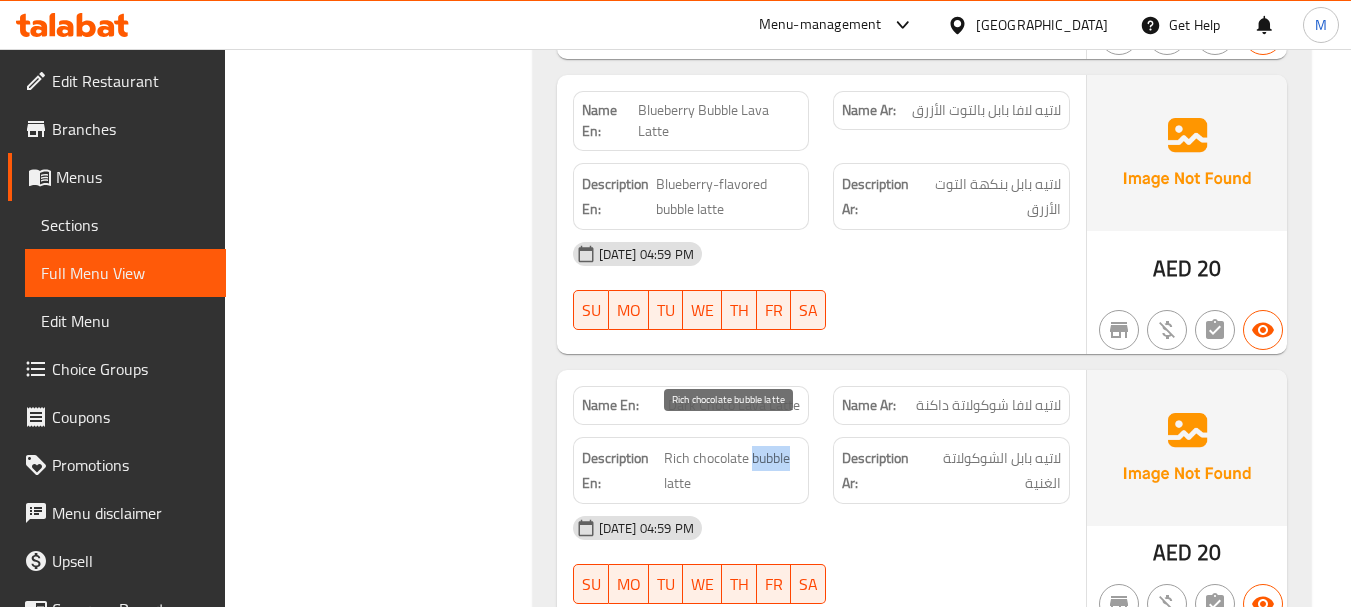 click on "Rich chocolate bubble latte" at bounding box center [732, 470] 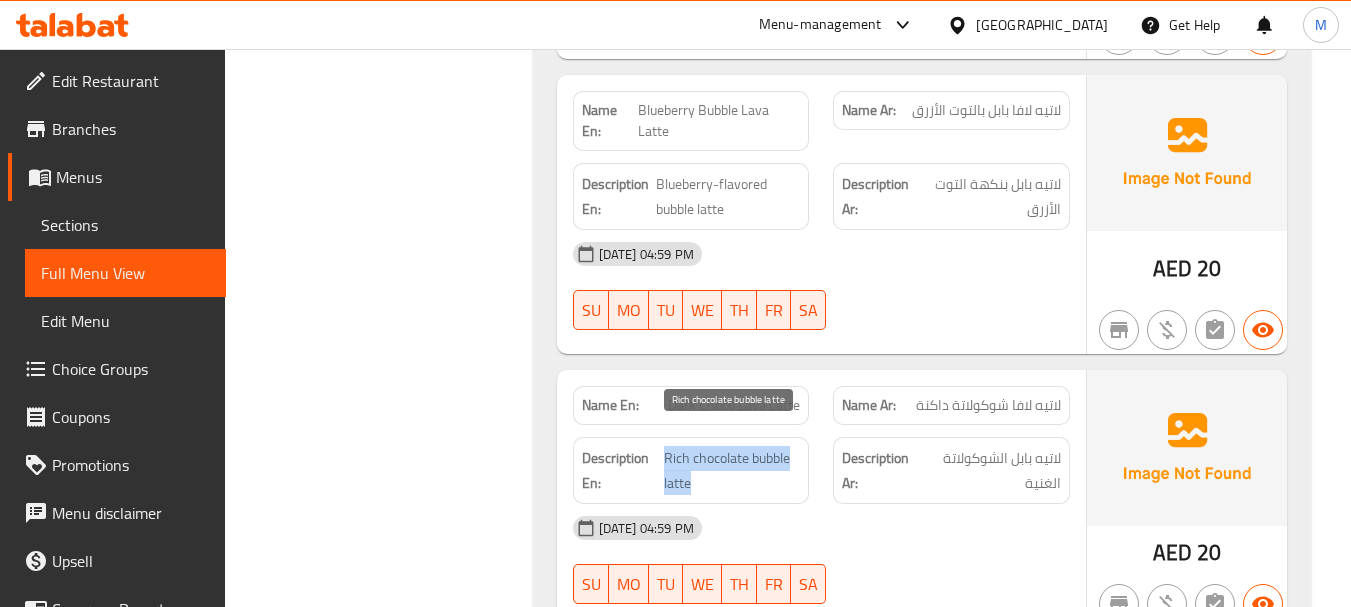 click on "Rich chocolate bubble latte" at bounding box center [732, 470] 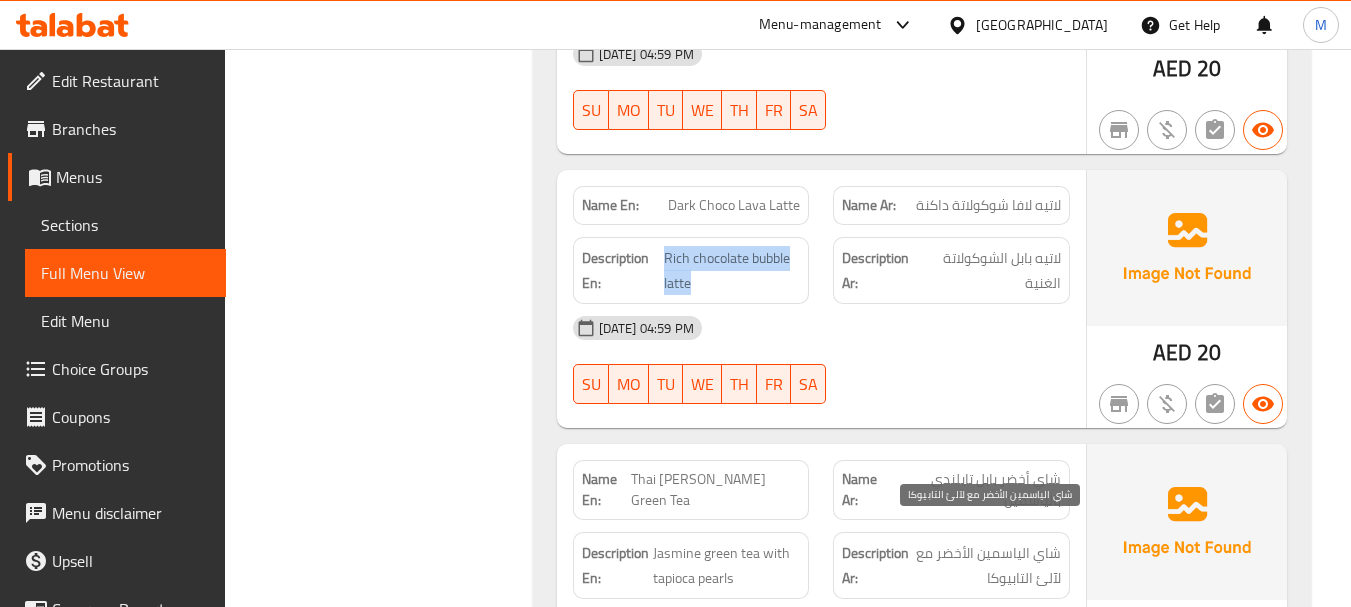 scroll, scrollTop: 3333, scrollLeft: 0, axis: vertical 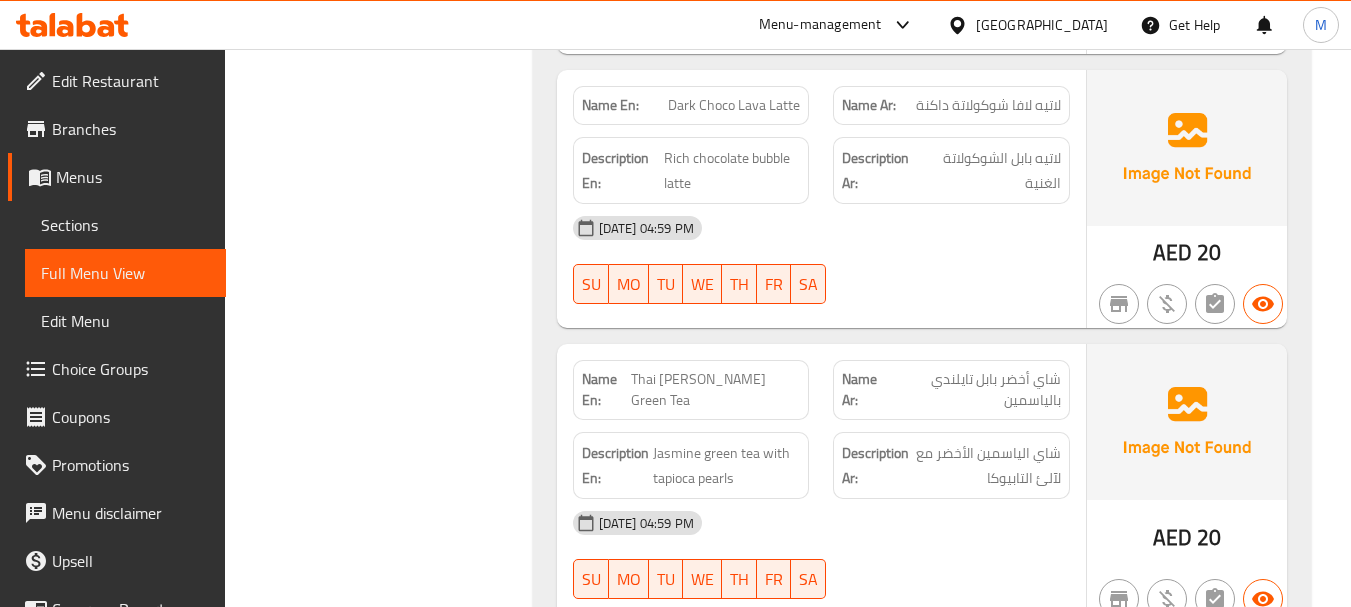 click on "شاي أخضر بابل تايلندي بالياسمين" at bounding box center [976, 390] 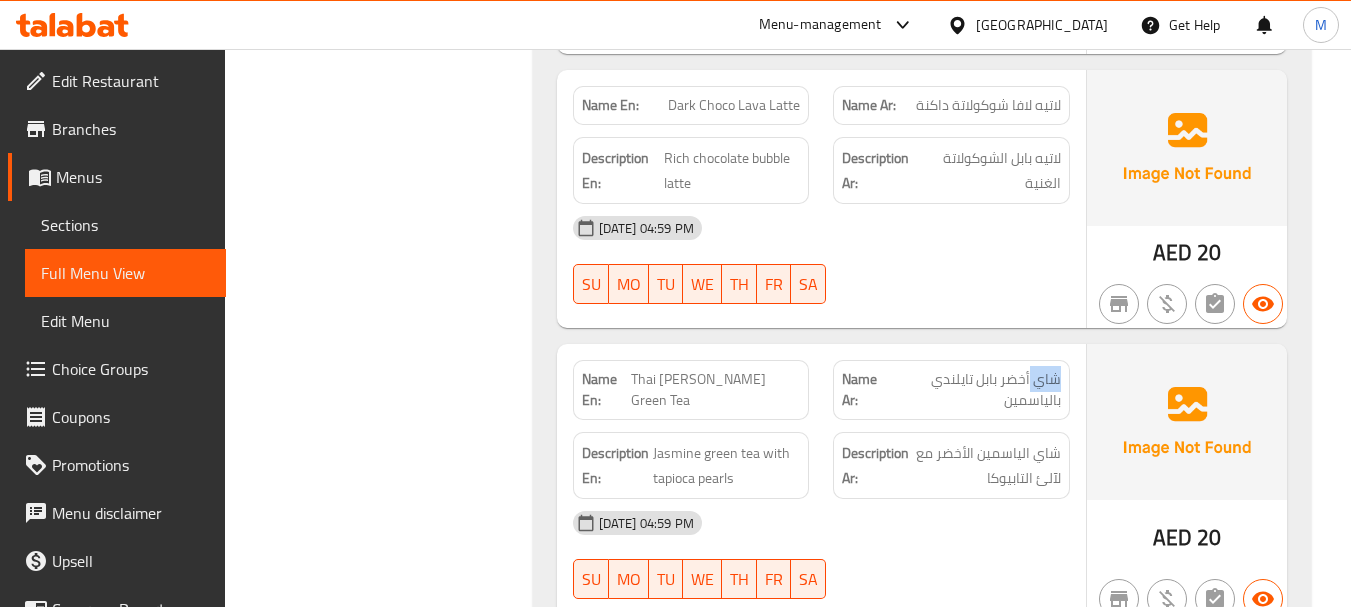 click on "شاي أخضر بابل تايلندي بالياسمين" at bounding box center (976, 390) 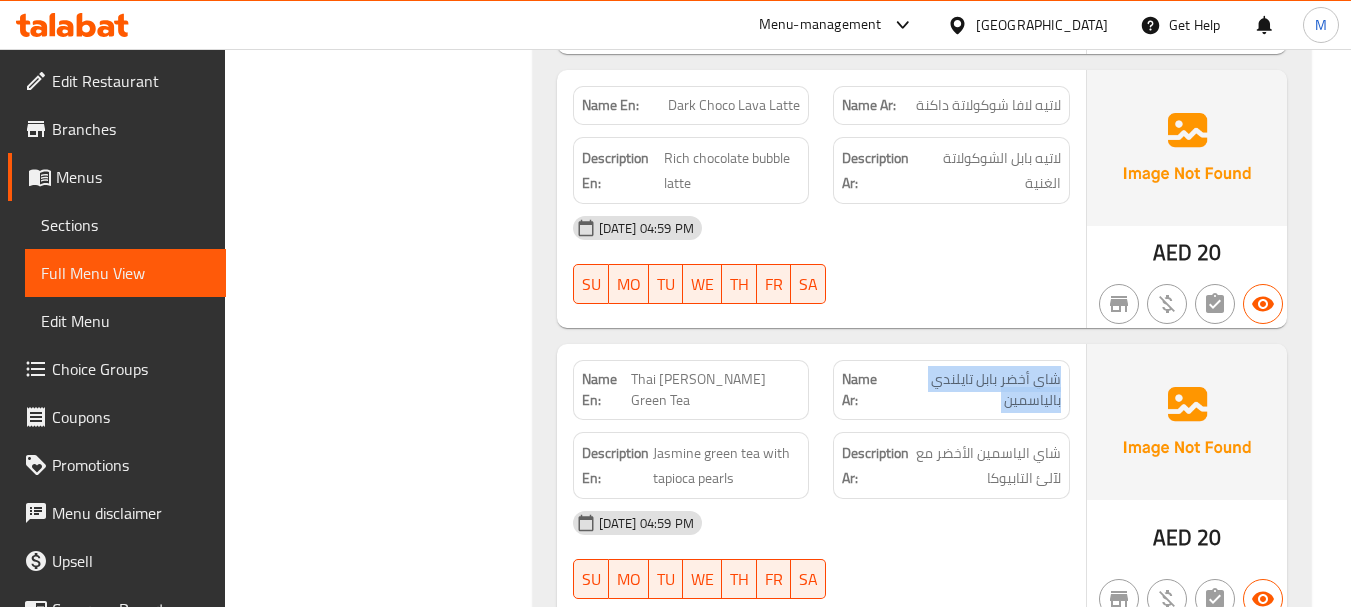click on "شاي أخضر بابل تايلندي بالياسمين" at bounding box center [976, 390] 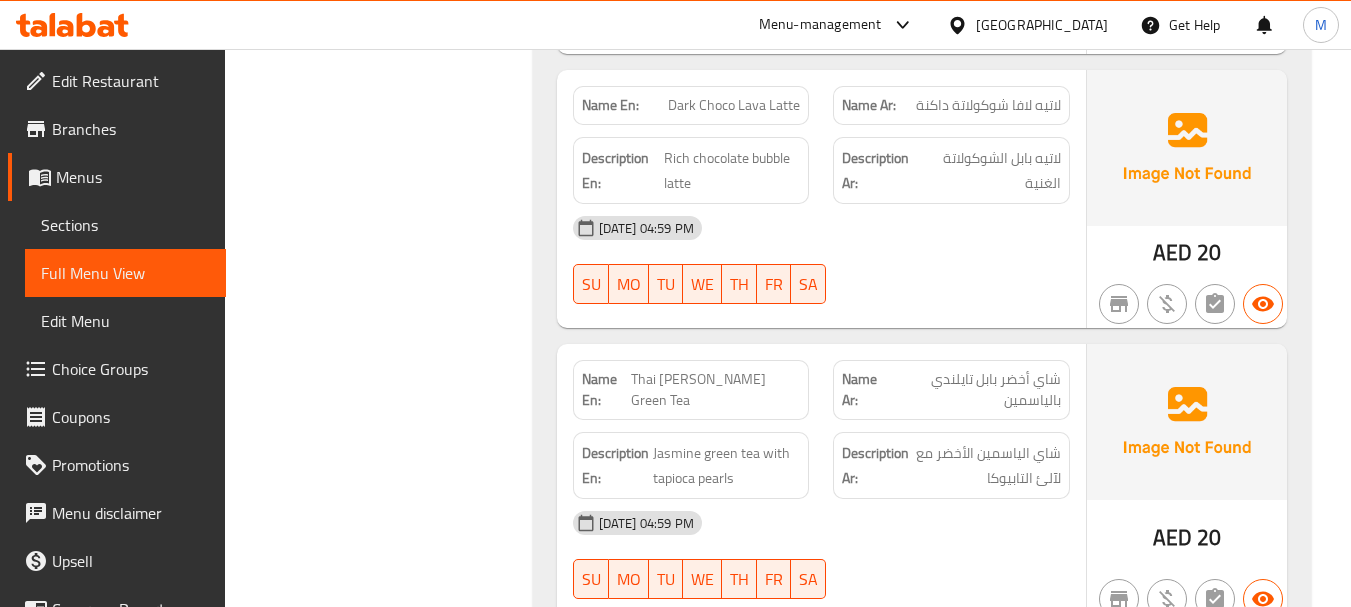 click on "Thai Jasmine Bubble Green Tea" at bounding box center (716, 390) 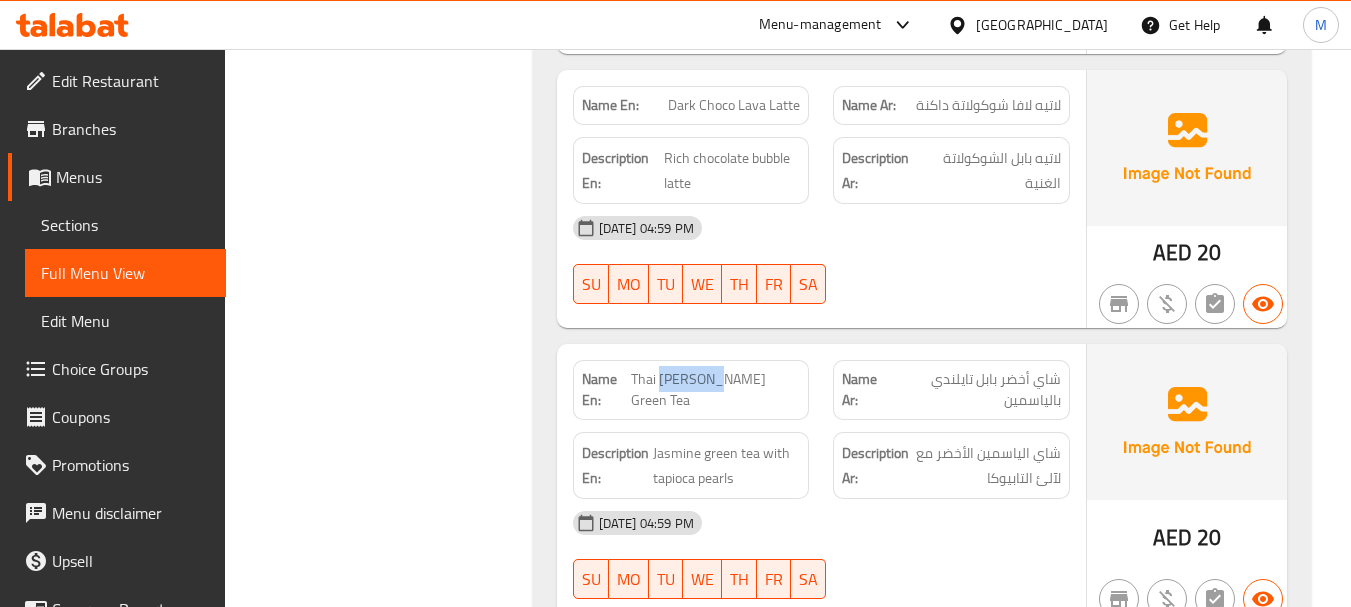 click on "Thai Jasmine Bubble Green Tea" at bounding box center (716, 390) 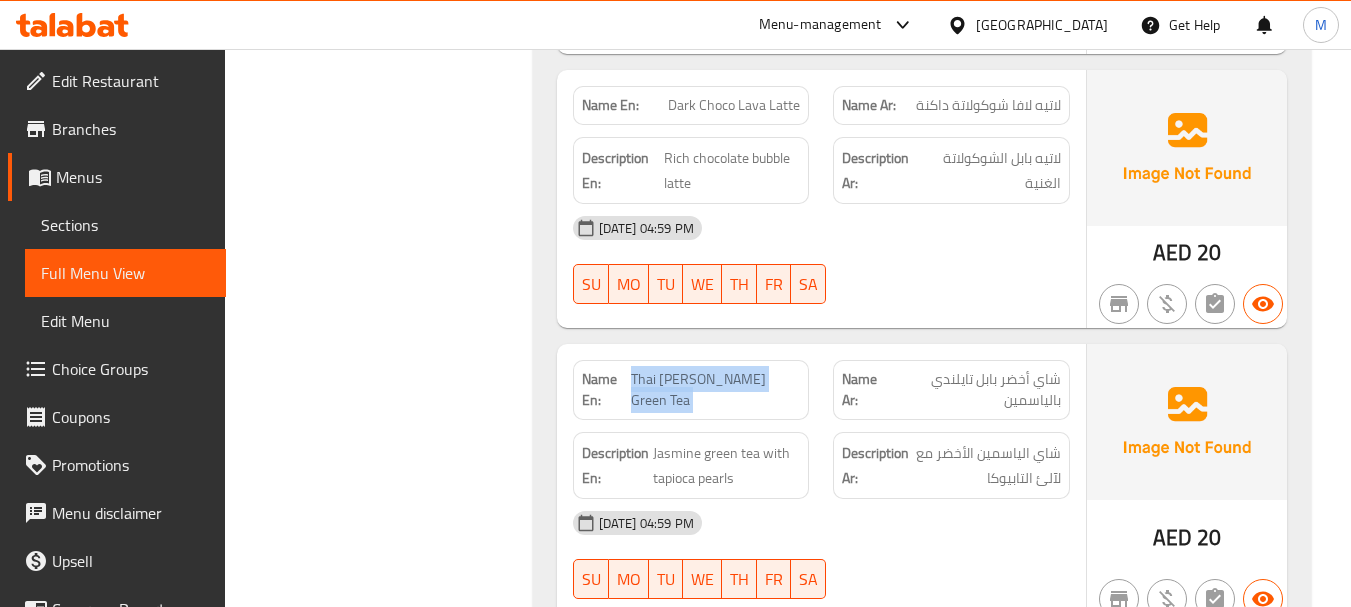 click on "Thai Jasmine Bubble Green Tea" at bounding box center [716, 390] 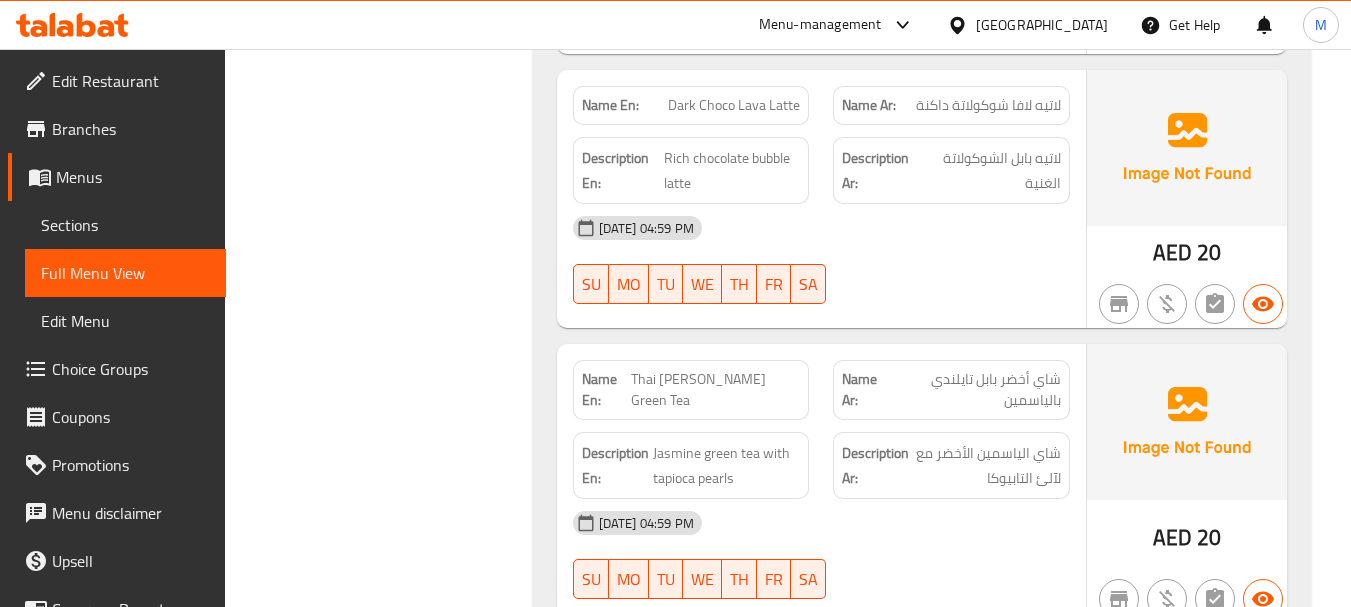 click on "Description Ar: شاي الياسمين الأخضر مع لآلئ التابيوكا" at bounding box center (951, 465) 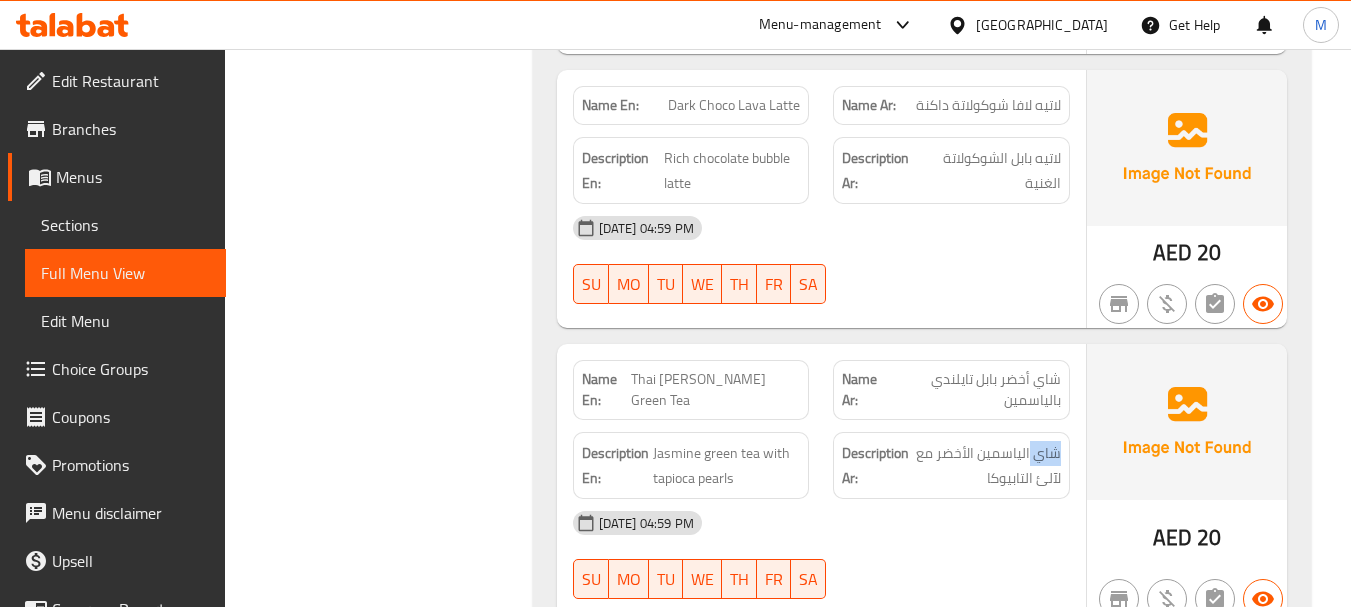 click on "Description Ar: شاي الياسمين الأخضر مع لآلئ التابيوكا" at bounding box center (951, 465) 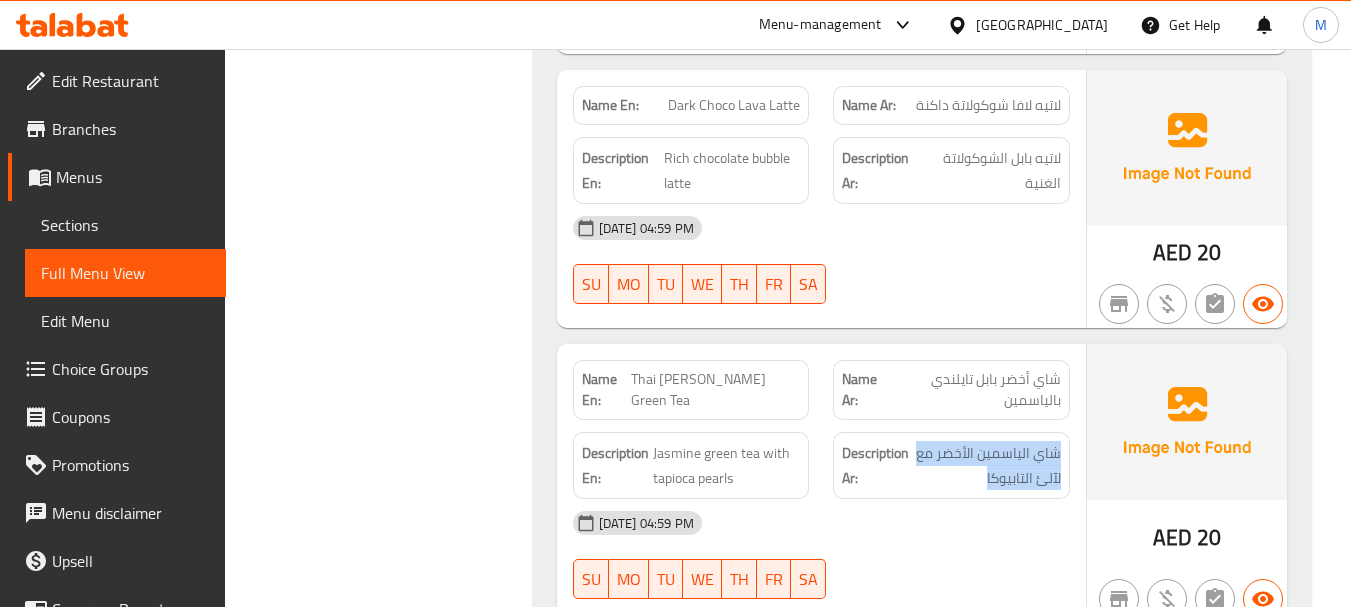 click on "Description Ar: شاي الياسمين الأخضر مع لآلئ التابيوكا" at bounding box center [951, 465] 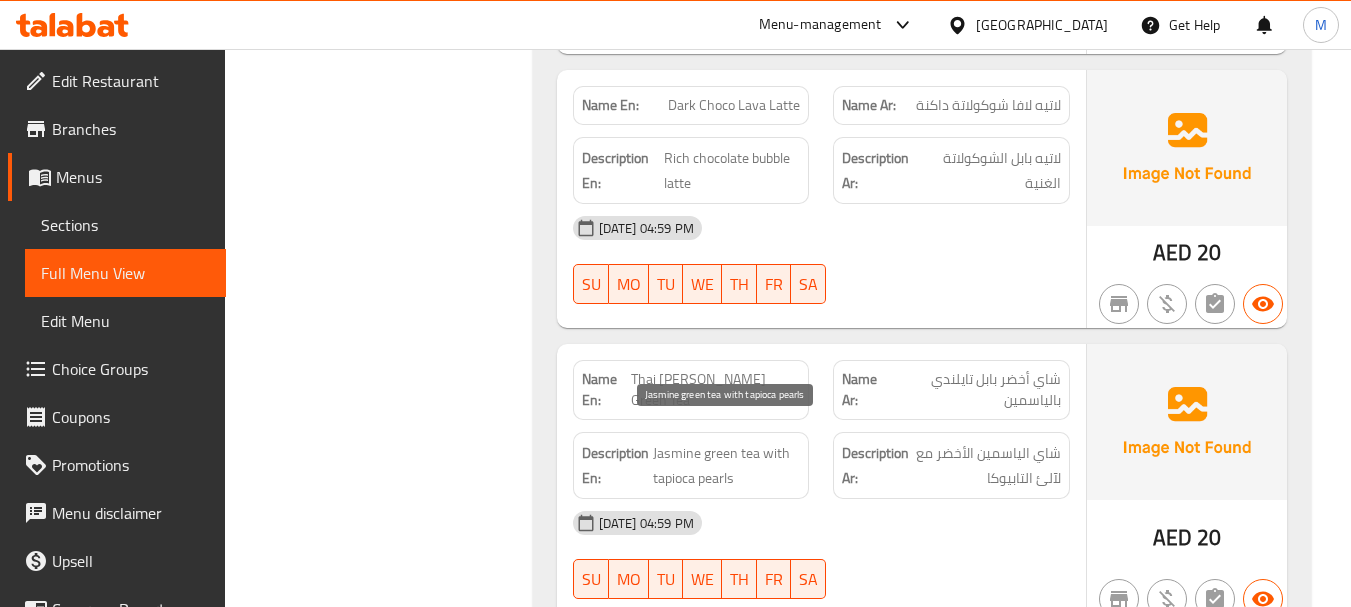 click on "Jasmine green tea with tapioca pearls" at bounding box center (727, 465) 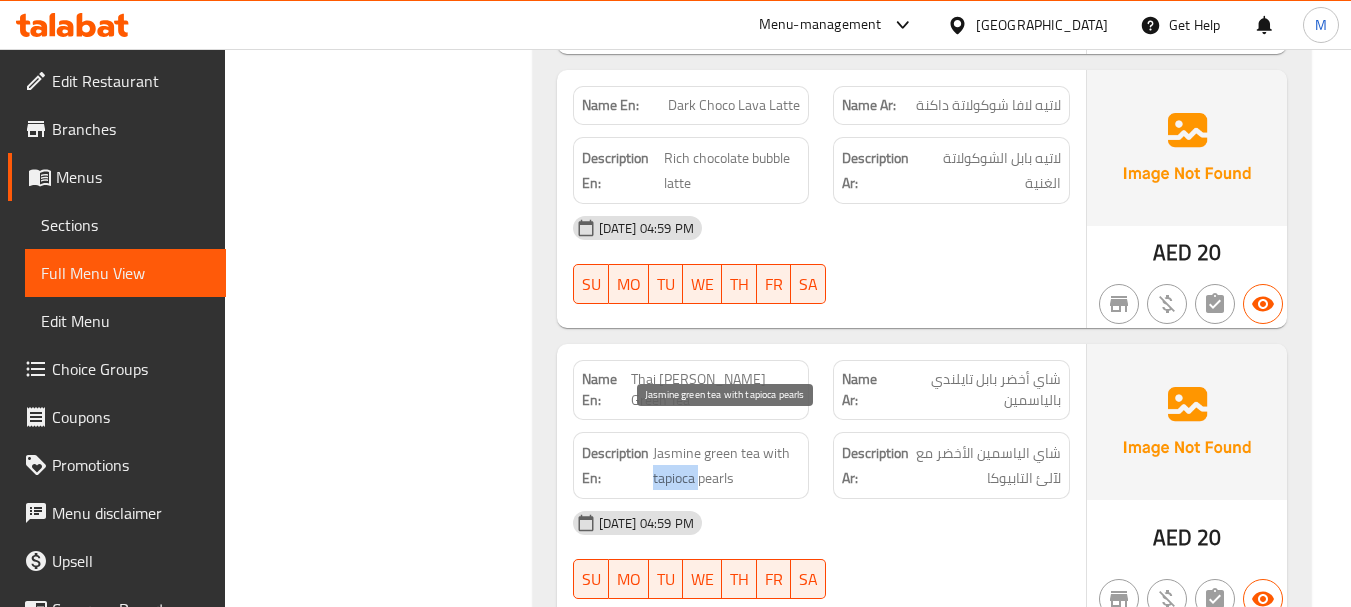 click on "Jasmine green tea with tapioca pearls" at bounding box center (727, 465) 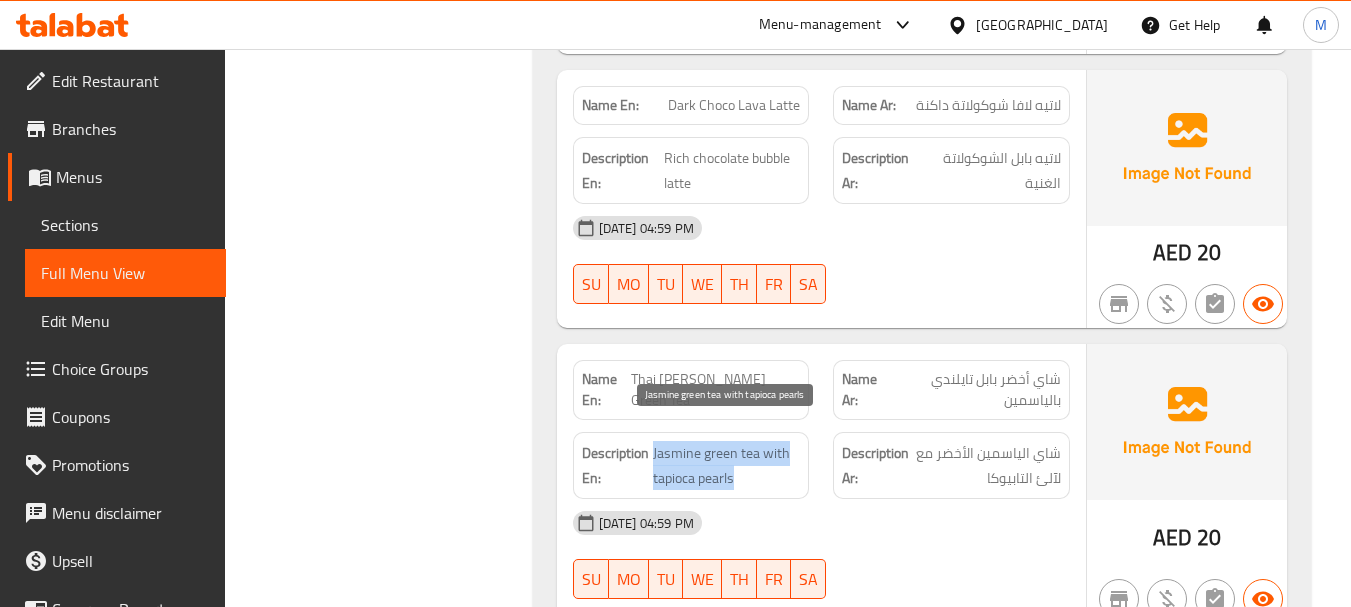 click on "Jasmine green tea with tapioca pearls" at bounding box center [727, 465] 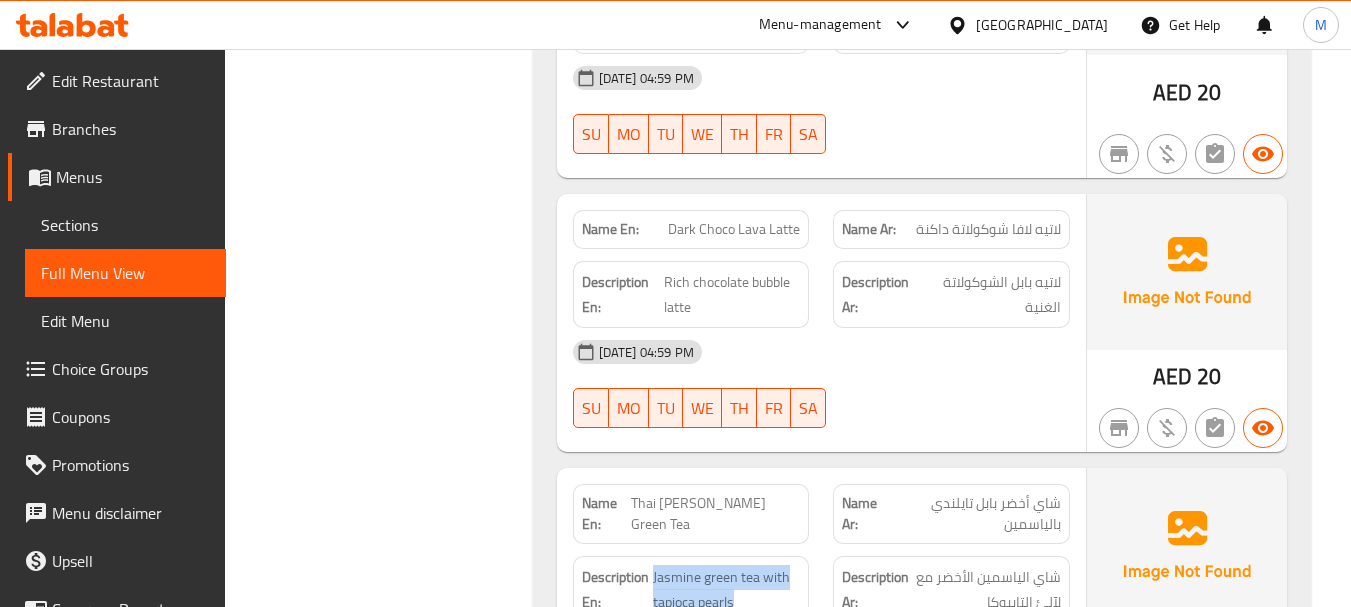 scroll, scrollTop: 3208, scrollLeft: 0, axis: vertical 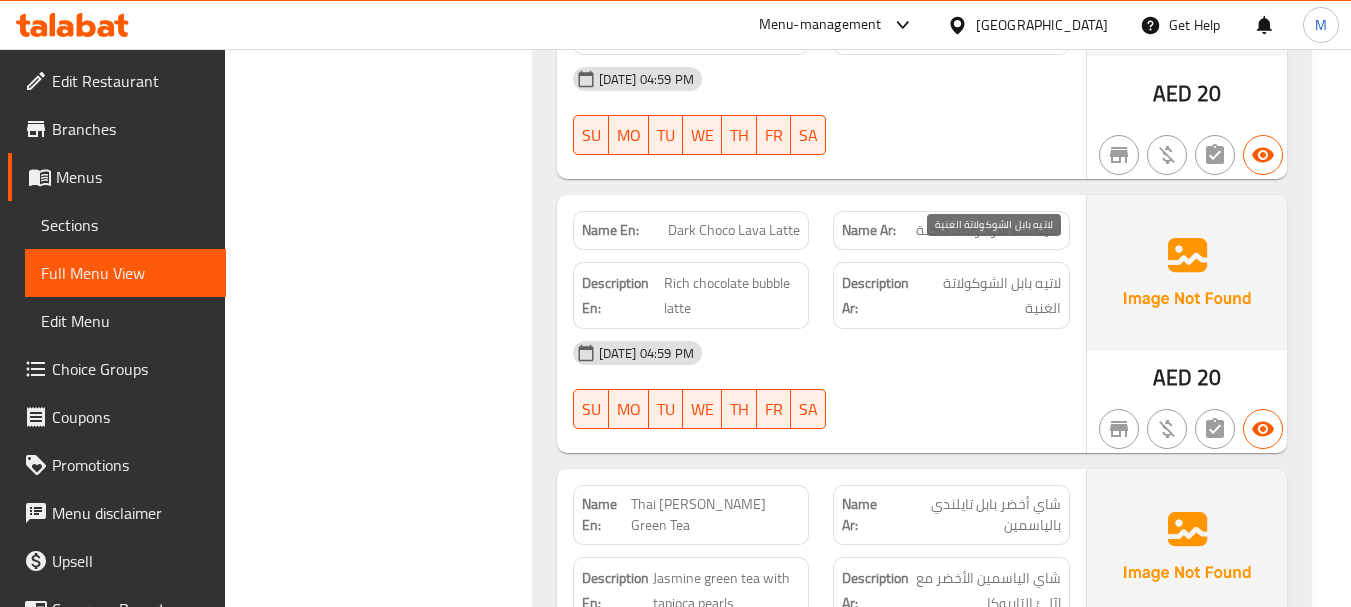 click on "لاتيه بابل الشوكولاتة الغنية" at bounding box center (991, 295) 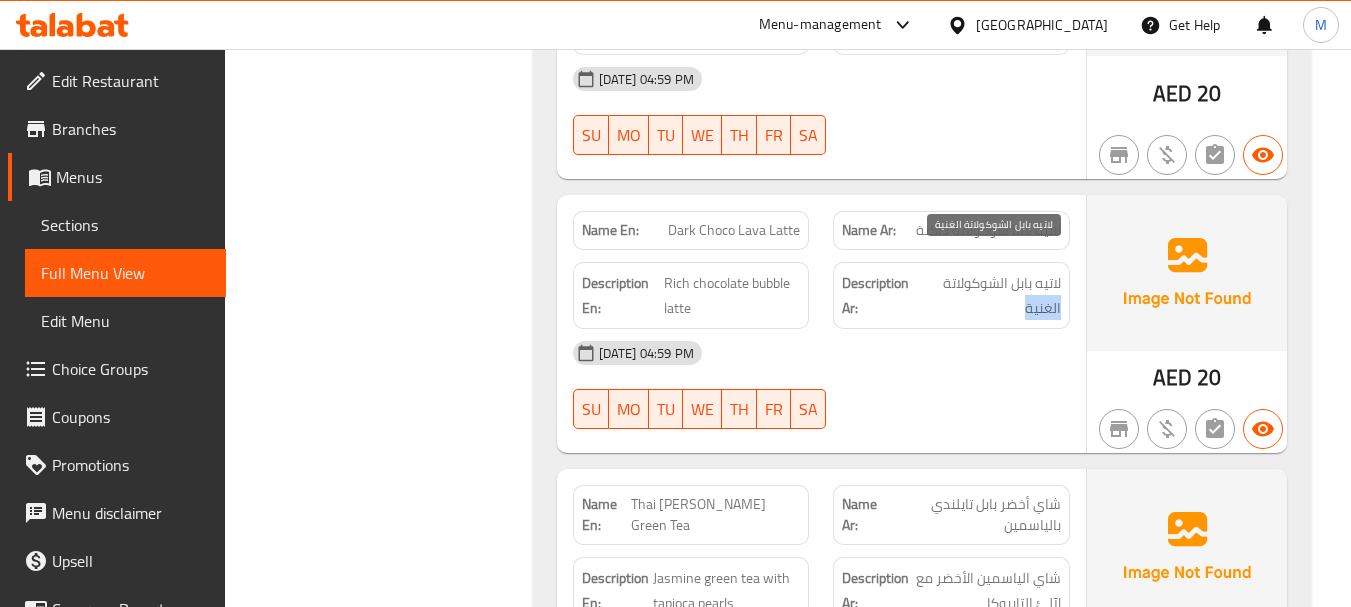click on "لاتيه بابل الشوكولاتة الغنية" at bounding box center [991, 295] 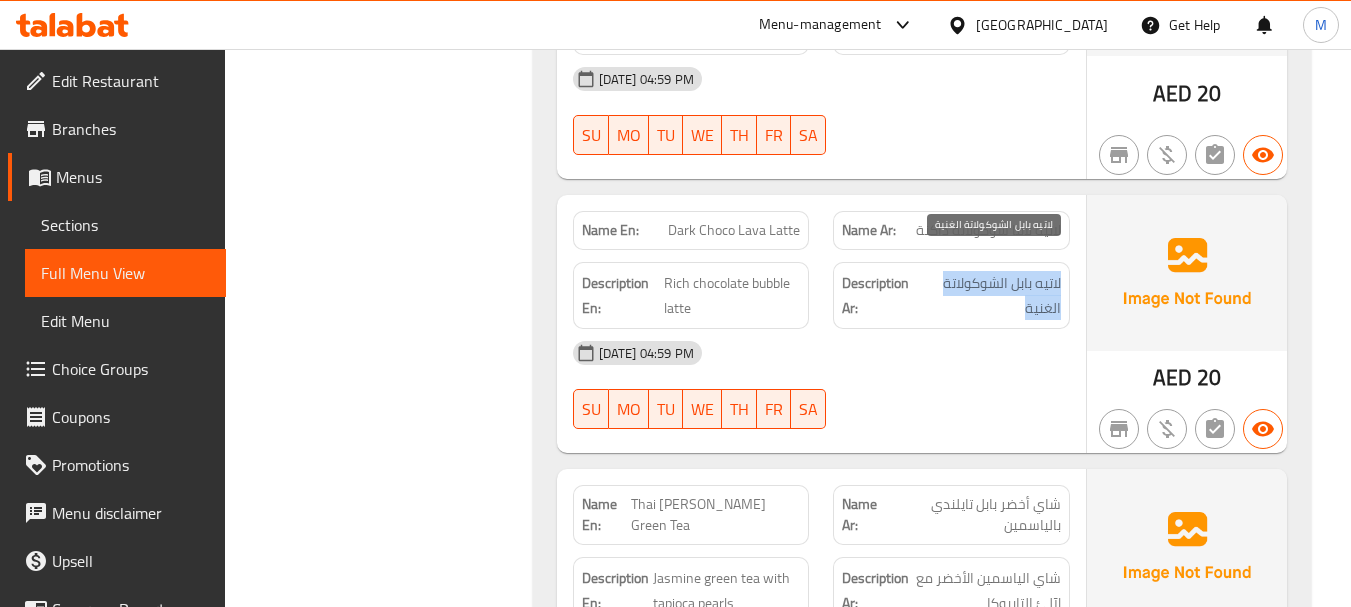 click on "لاتيه بابل الشوكولاتة الغنية" at bounding box center [991, 295] 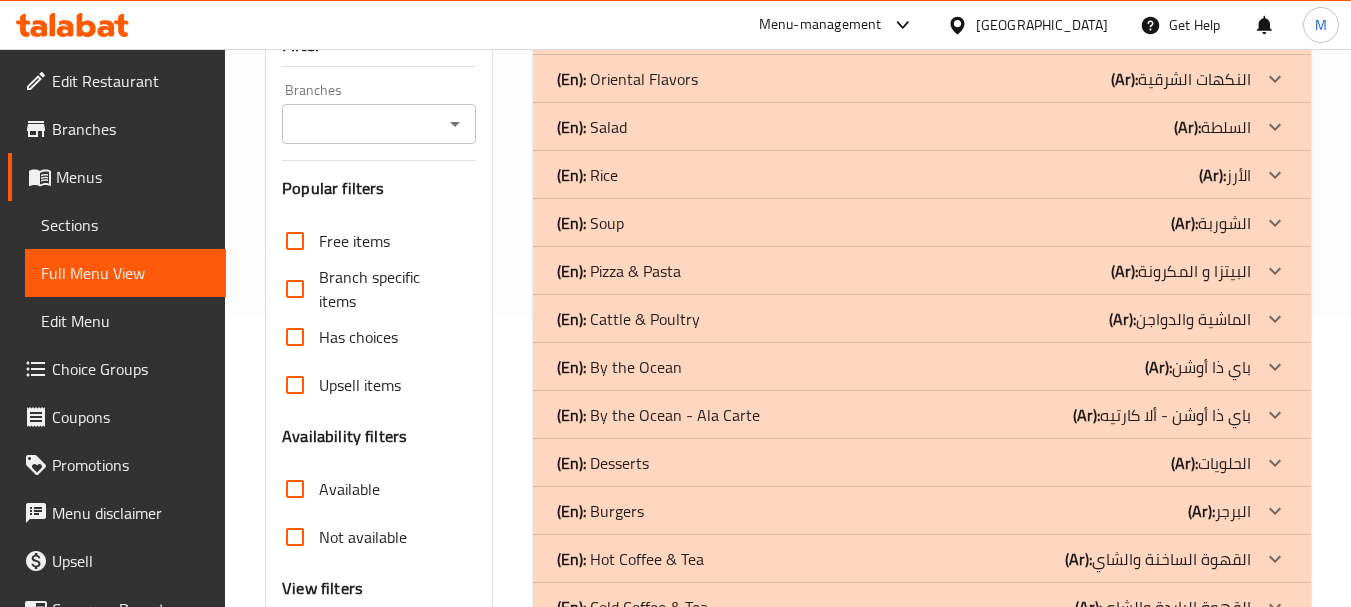 scroll, scrollTop: 0, scrollLeft: 0, axis: both 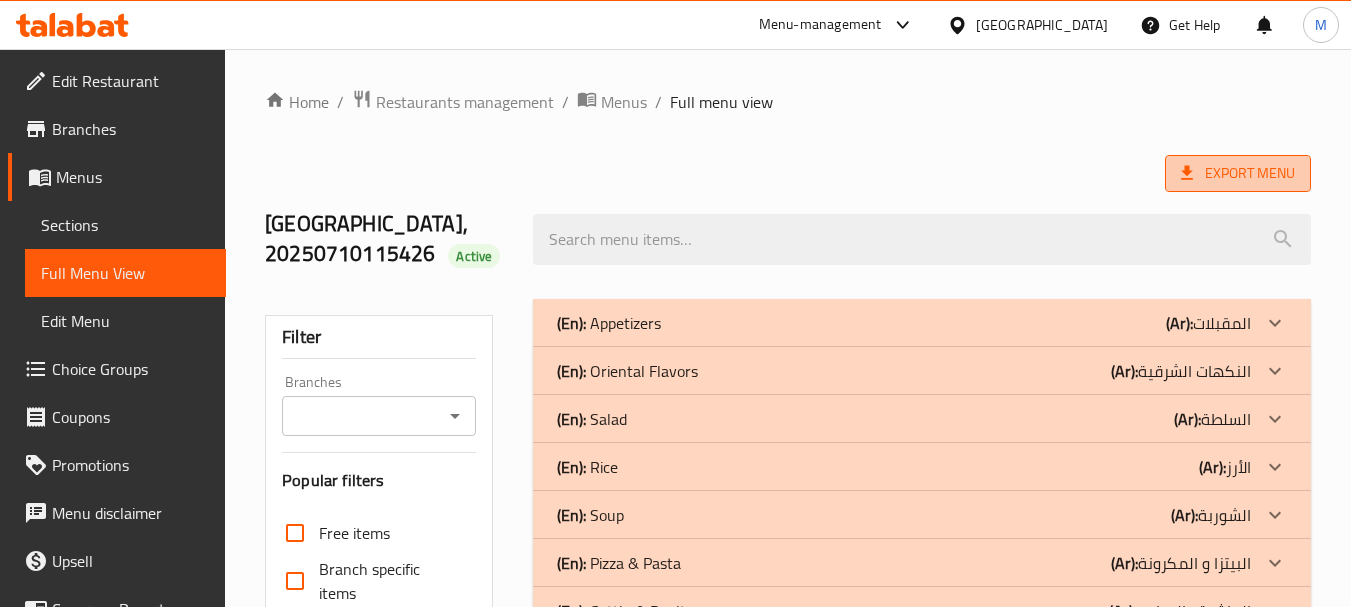 click on "Export Menu" at bounding box center (1238, 173) 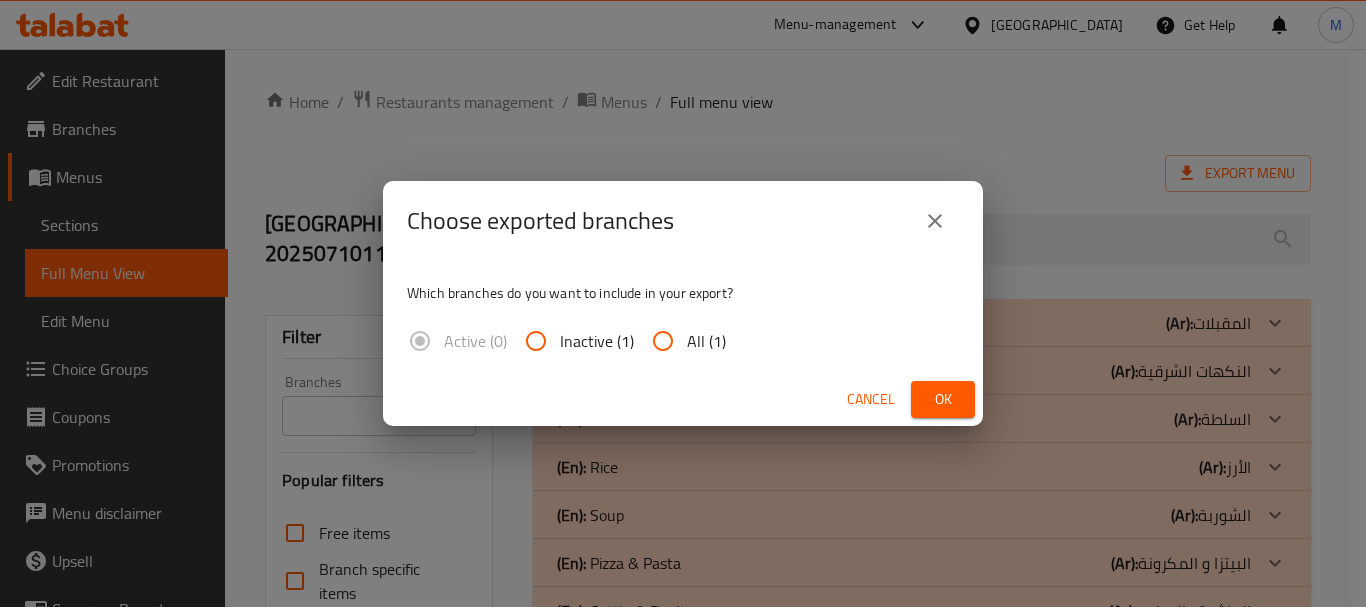 drag, startPoint x: 692, startPoint y: 341, endPoint x: 709, endPoint y: 346, distance: 17.720045 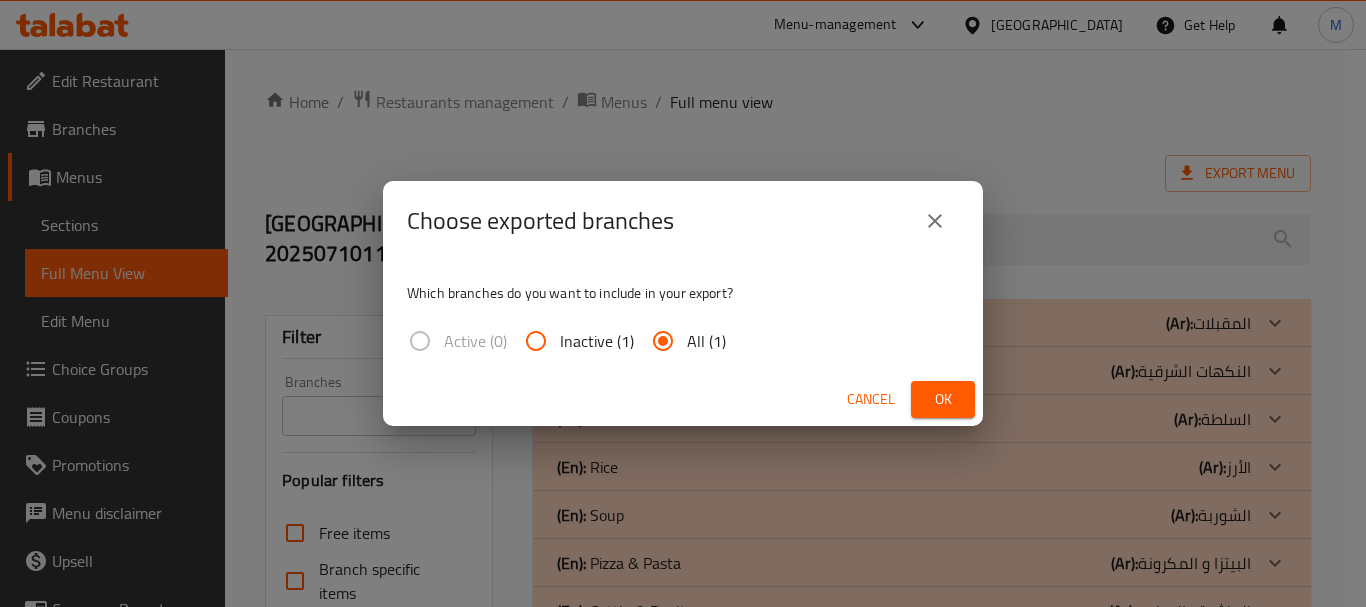 click on "Ok" at bounding box center (943, 399) 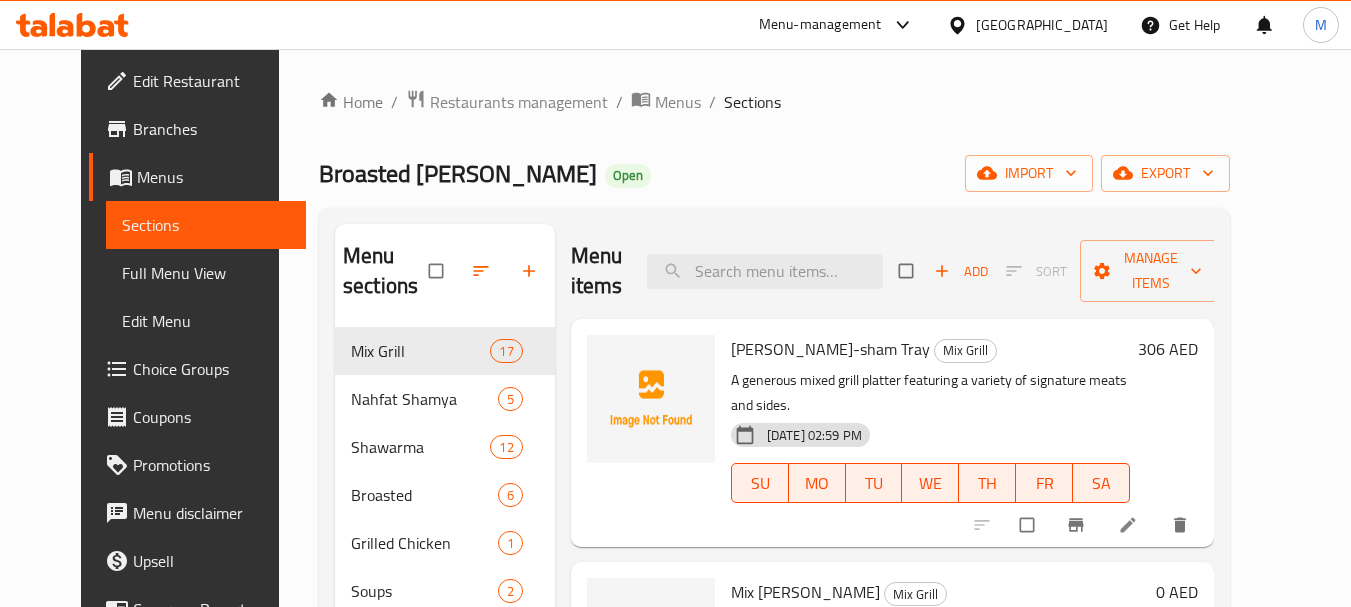 scroll, scrollTop: 0, scrollLeft: 0, axis: both 